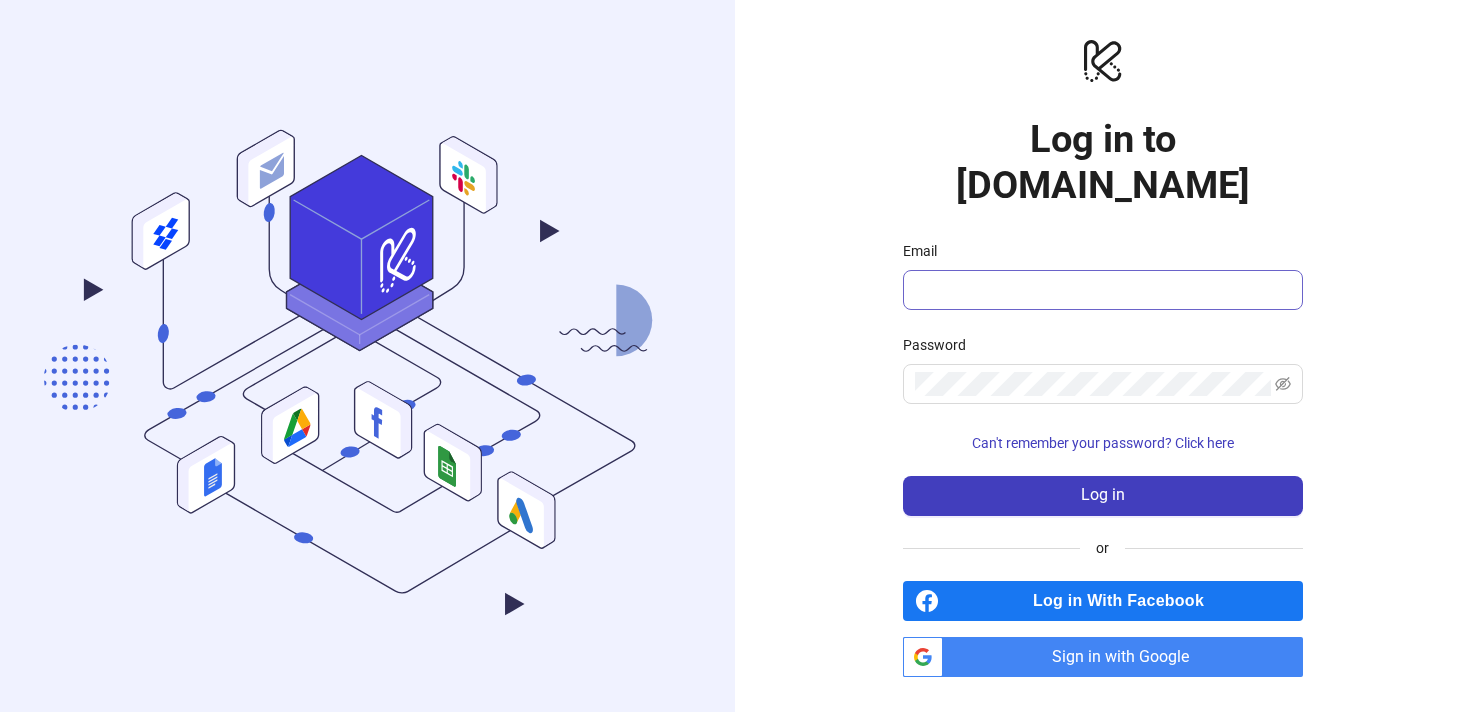 scroll, scrollTop: 0, scrollLeft: 0, axis: both 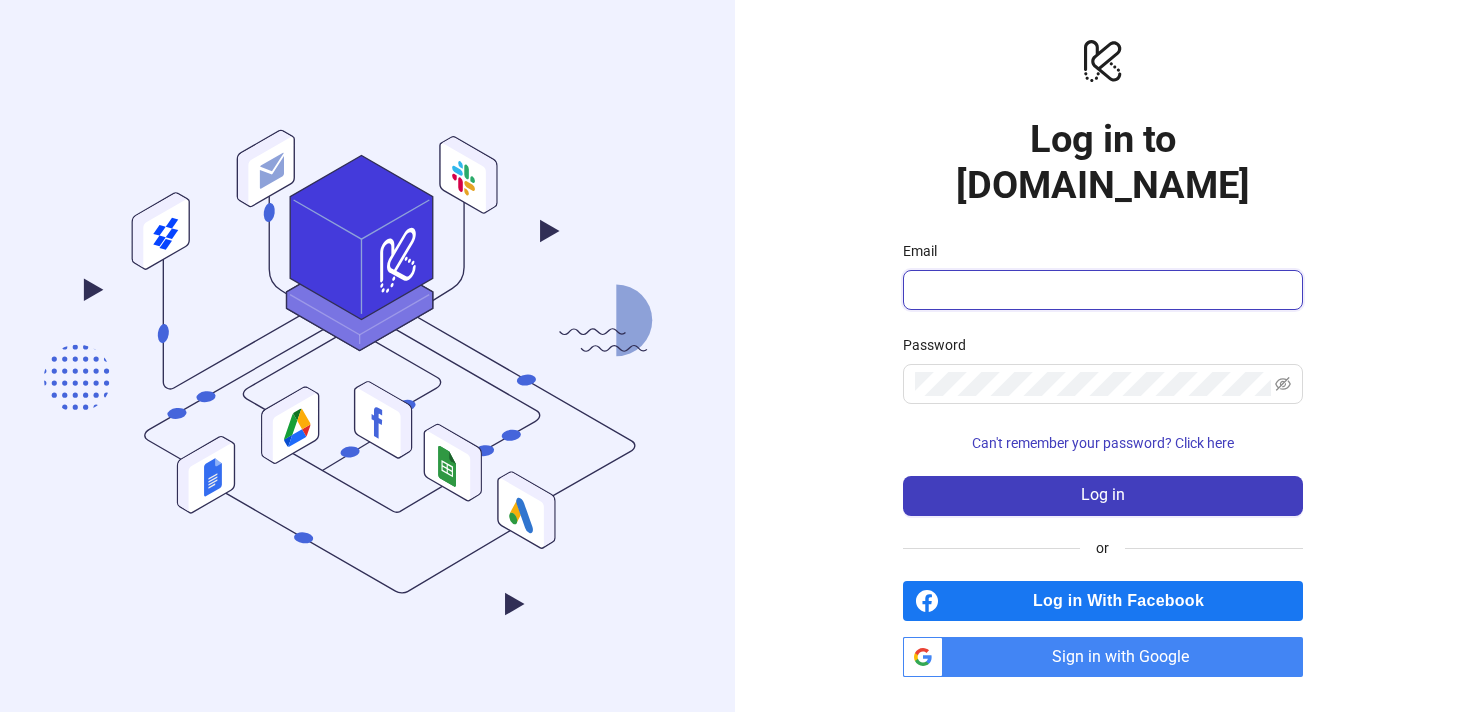 click on "Email" at bounding box center [1101, 290] 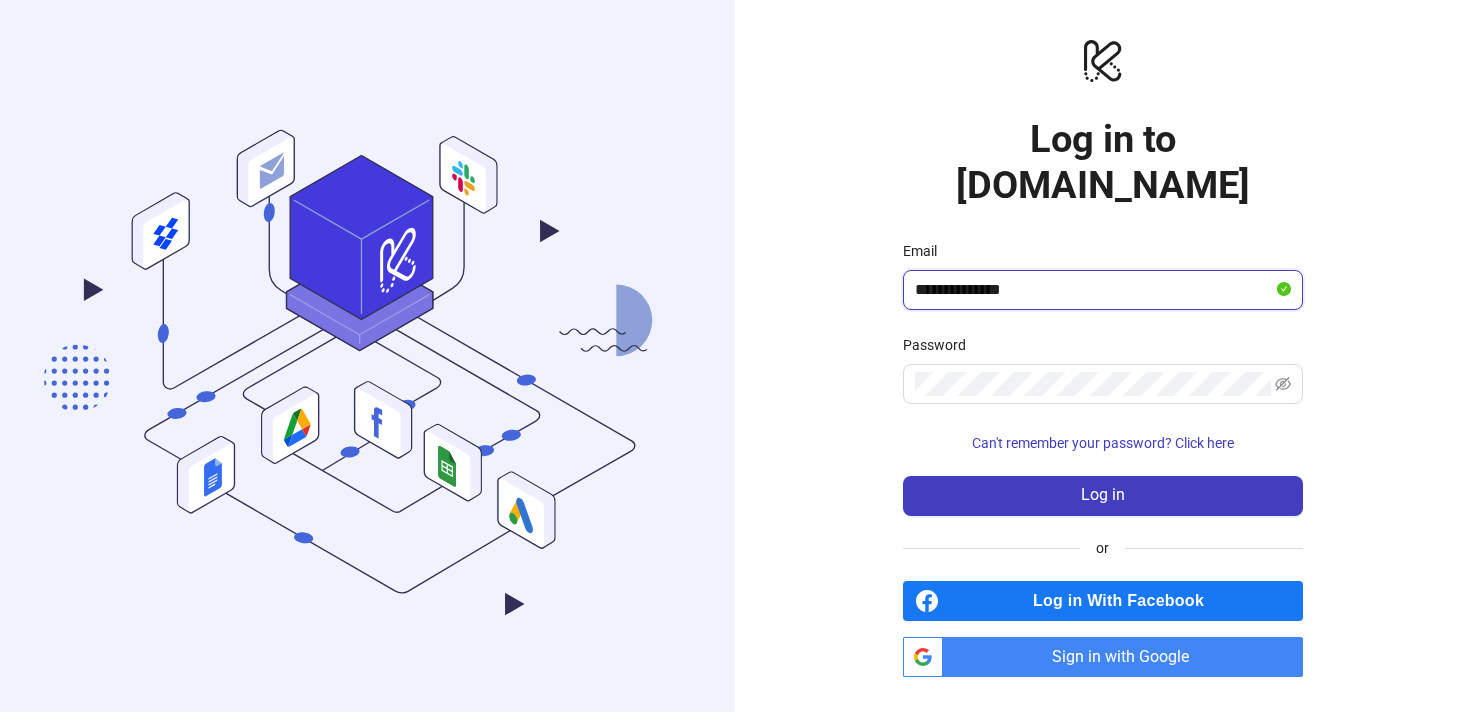 click on "Log in" at bounding box center [1103, 496] 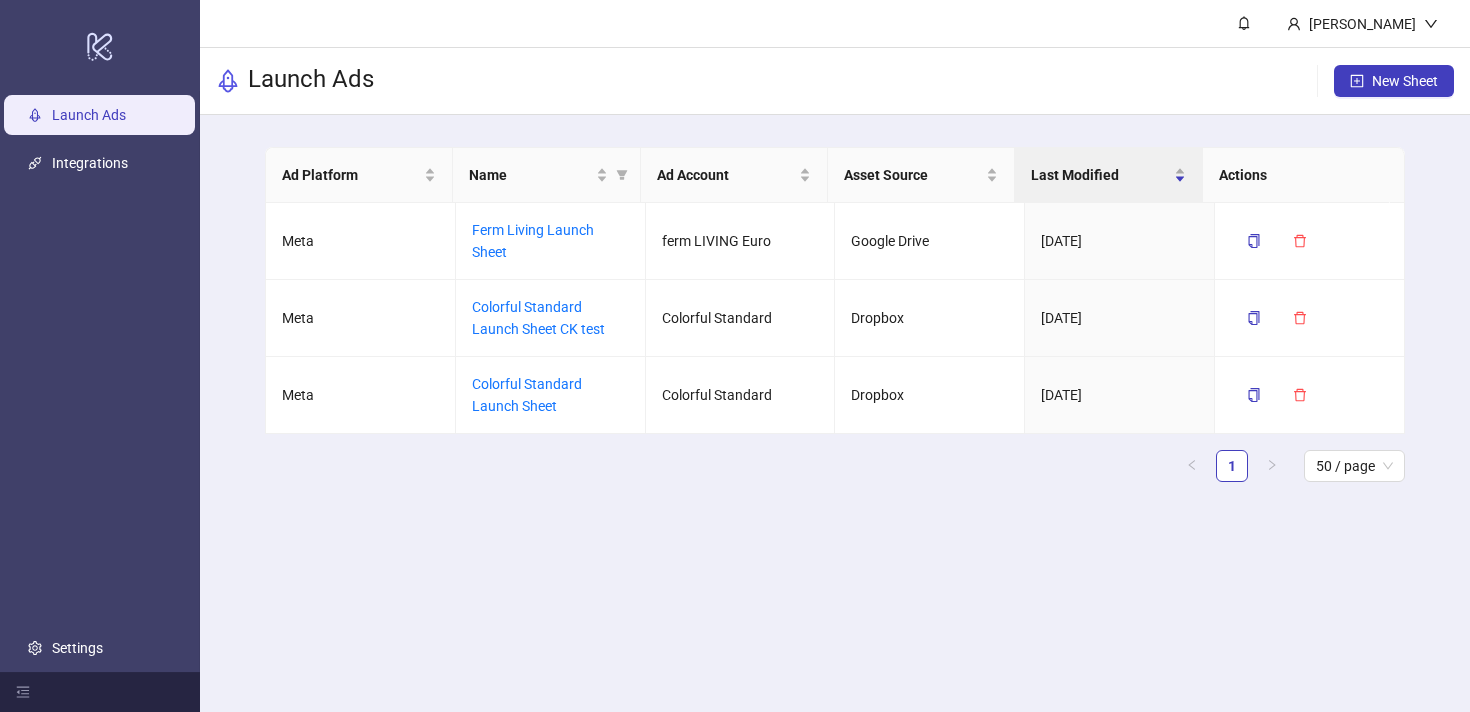 click on "[PERSON_NAME]" at bounding box center (835, 24) 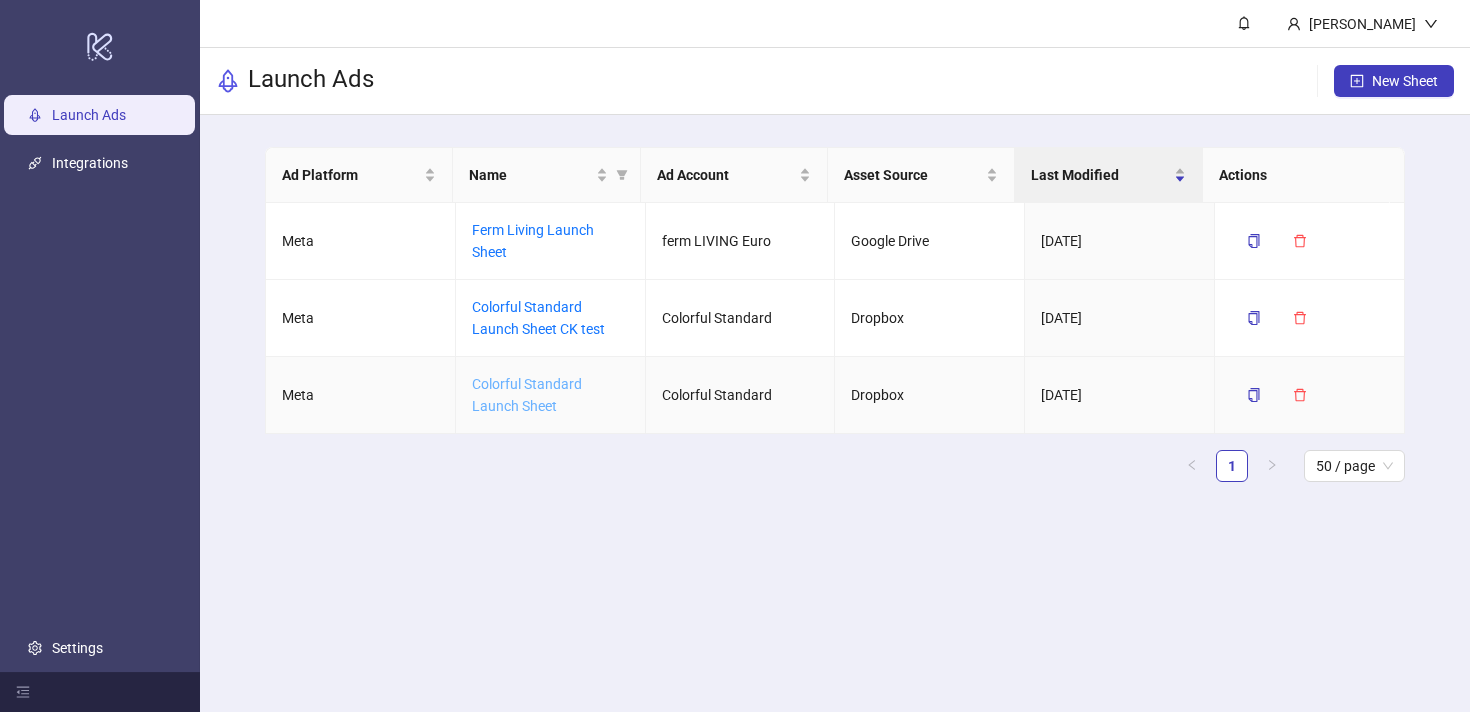click on "Colorful Standard Launch Sheet" at bounding box center (527, 395) 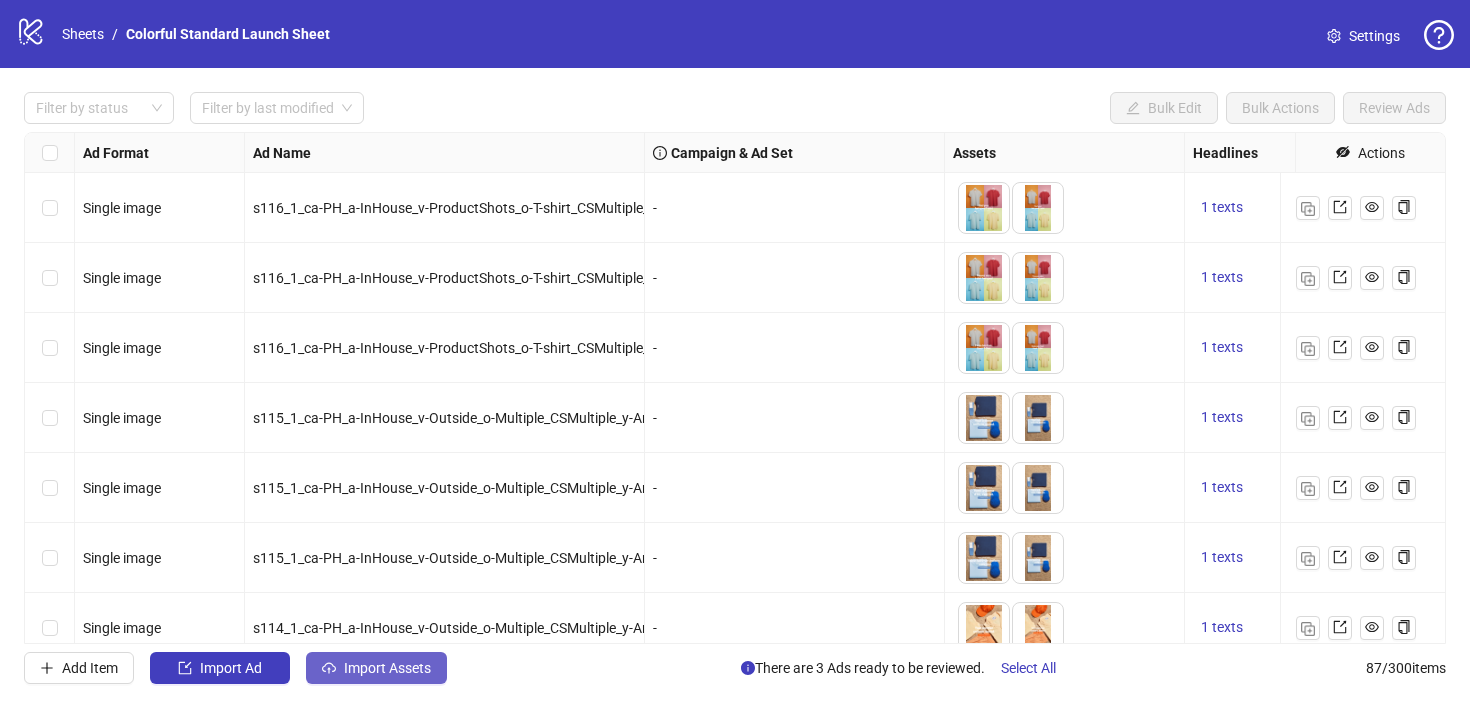 click on "Import Assets" at bounding box center [387, 668] 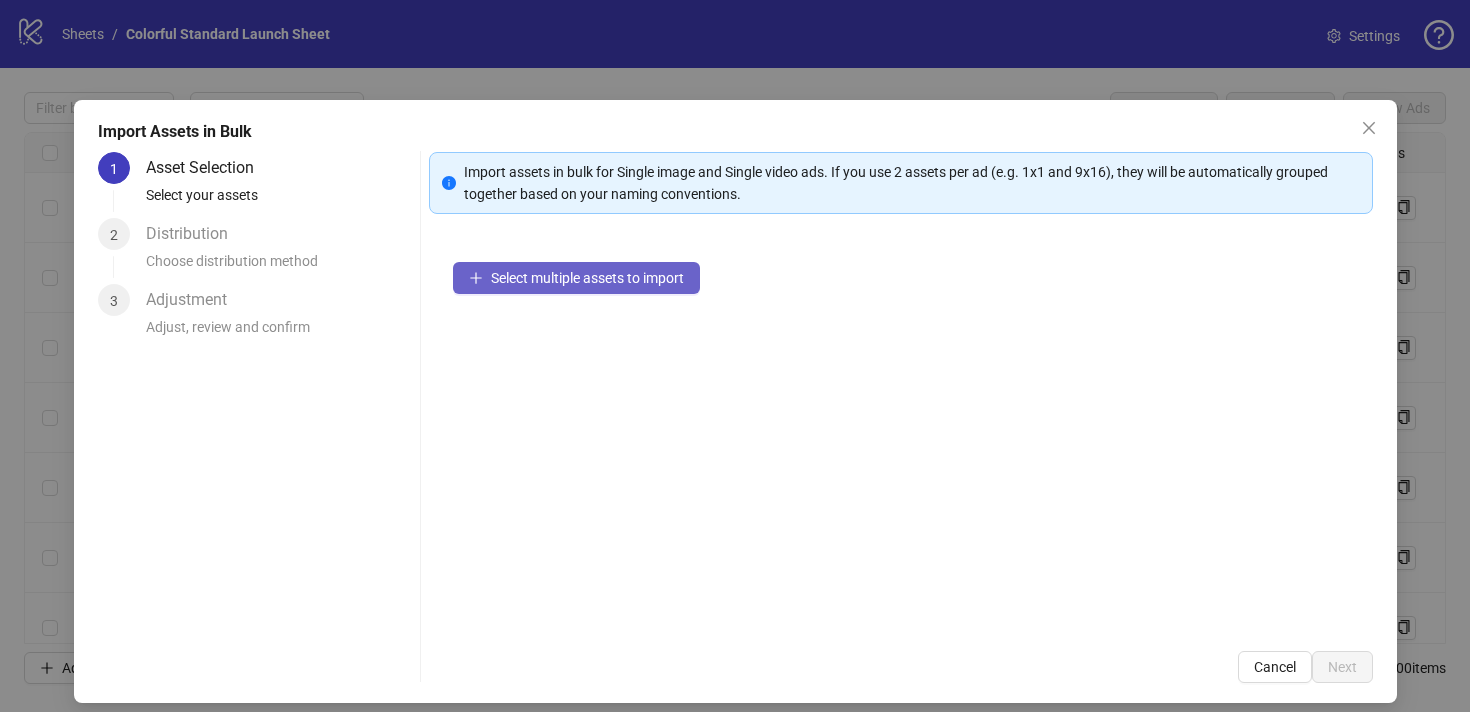click on "Select multiple assets to import" at bounding box center [587, 278] 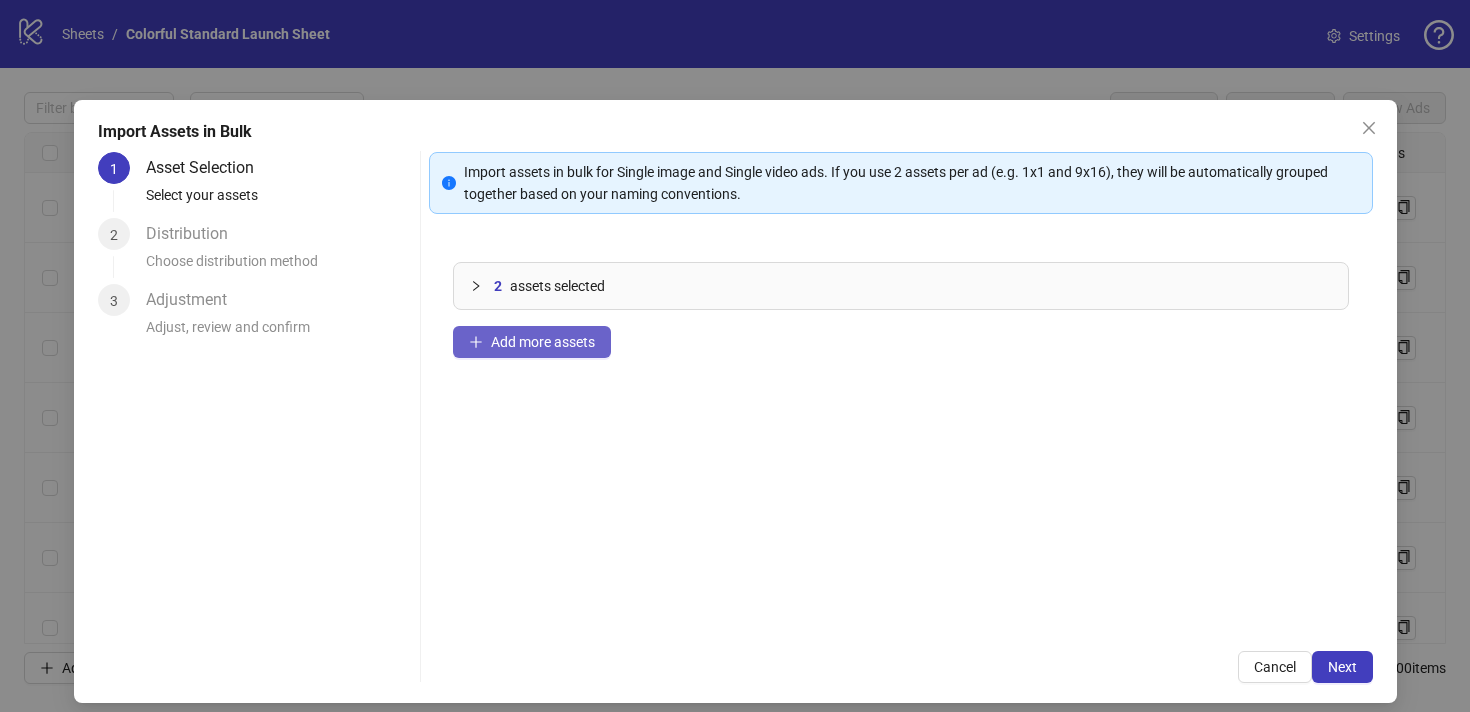 click on "Add more assets" at bounding box center (543, 342) 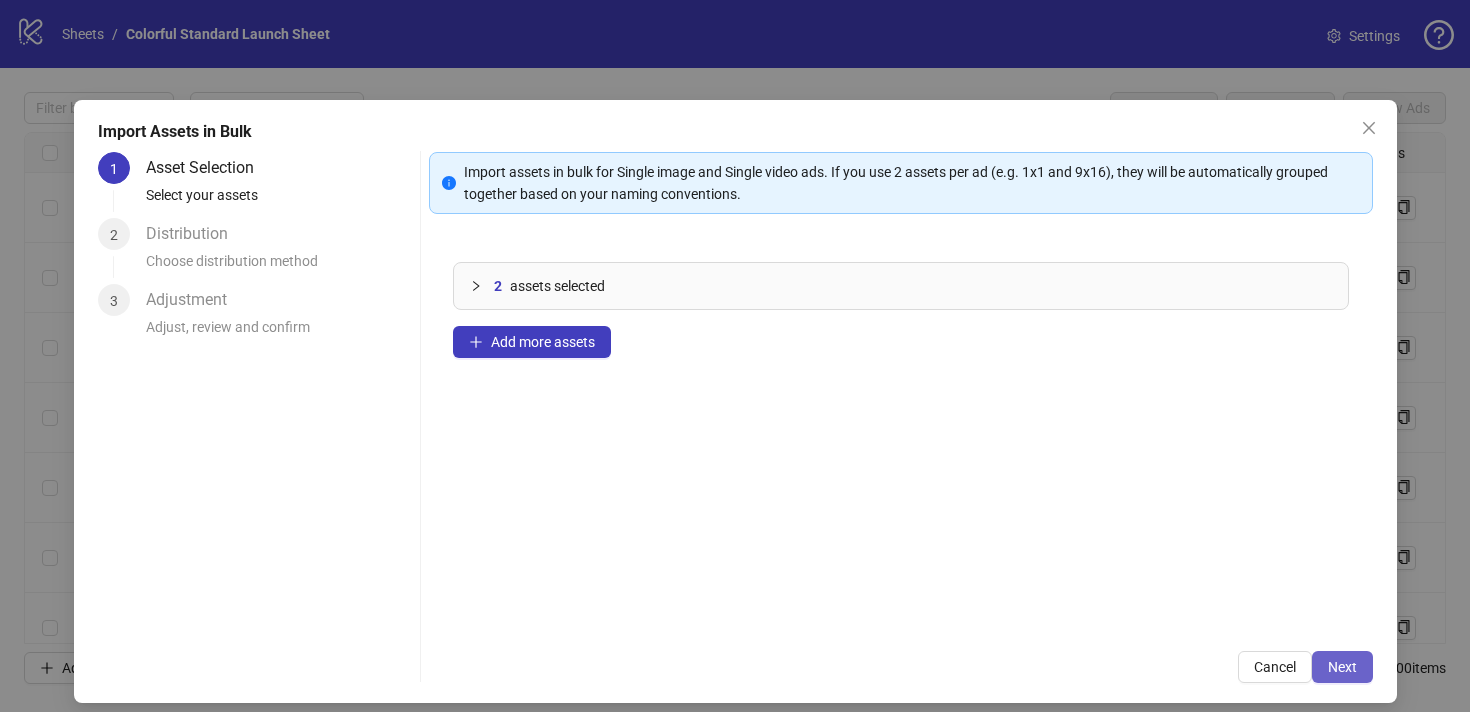 click on "Next" at bounding box center [1342, 667] 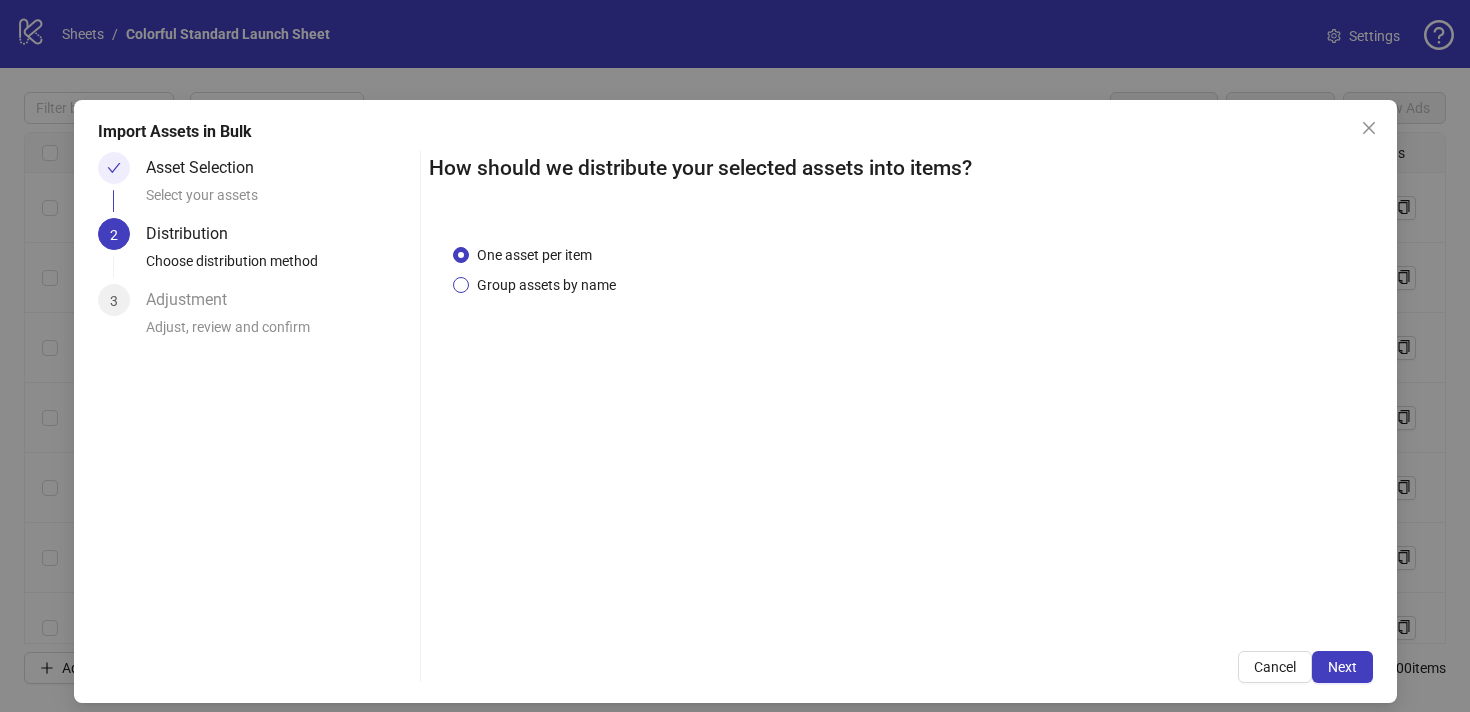 click on "Group assets by name" at bounding box center [546, 285] 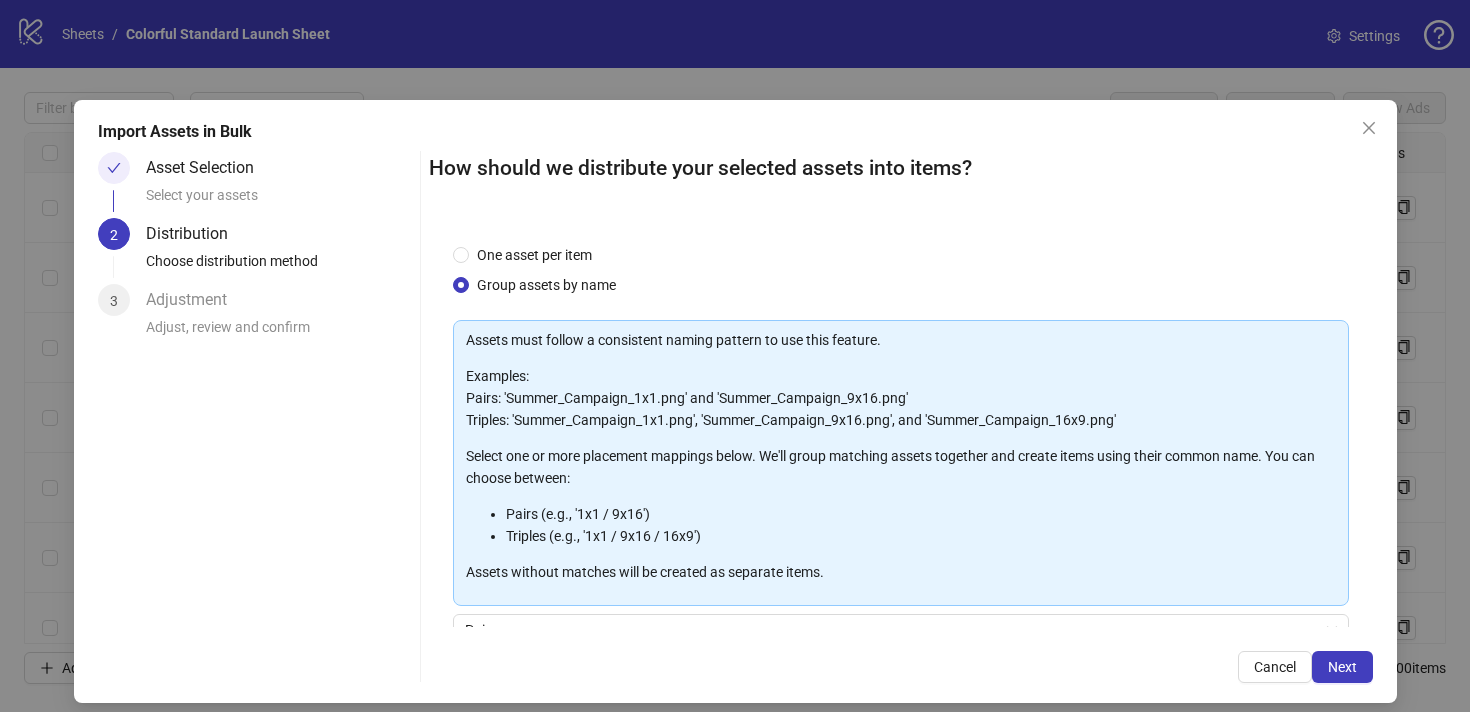 scroll, scrollTop: 178, scrollLeft: 0, axis: vertical 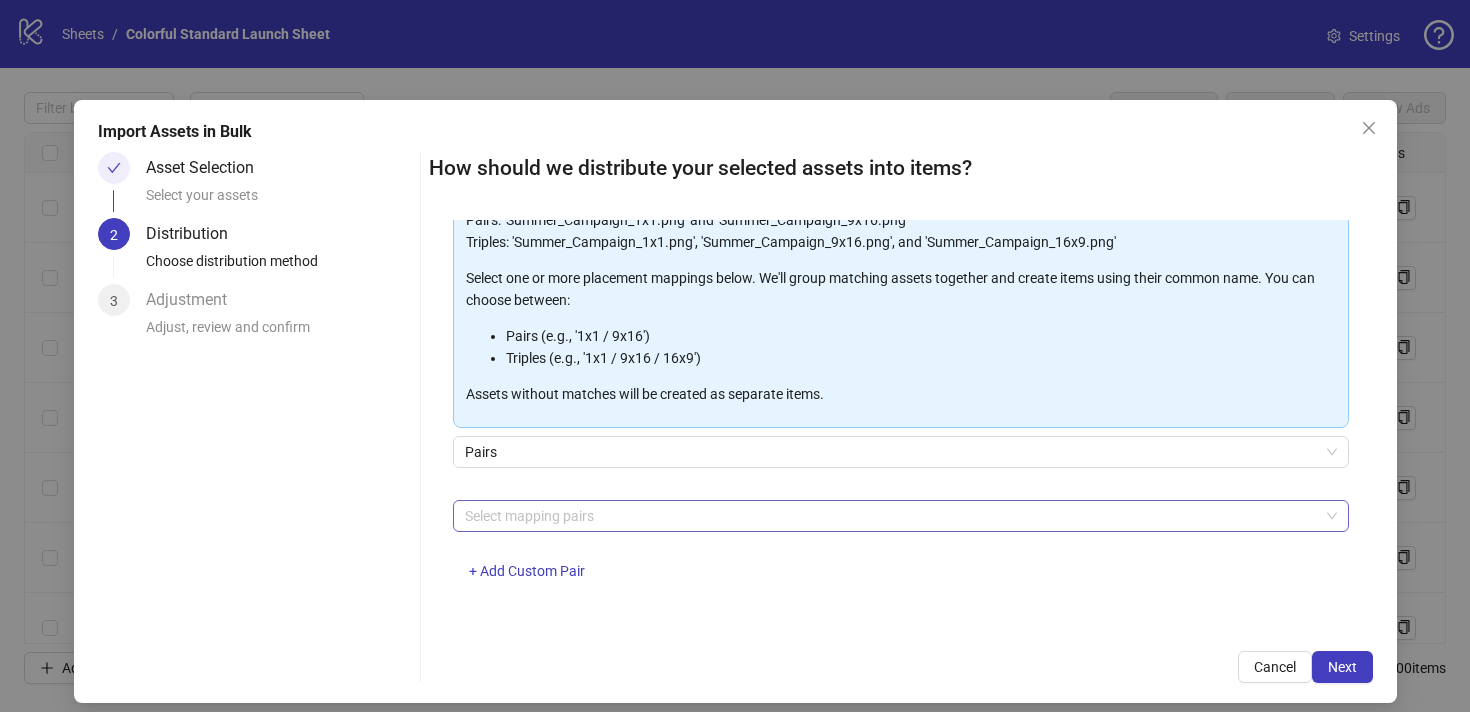 click at bounding box center (890, 516) 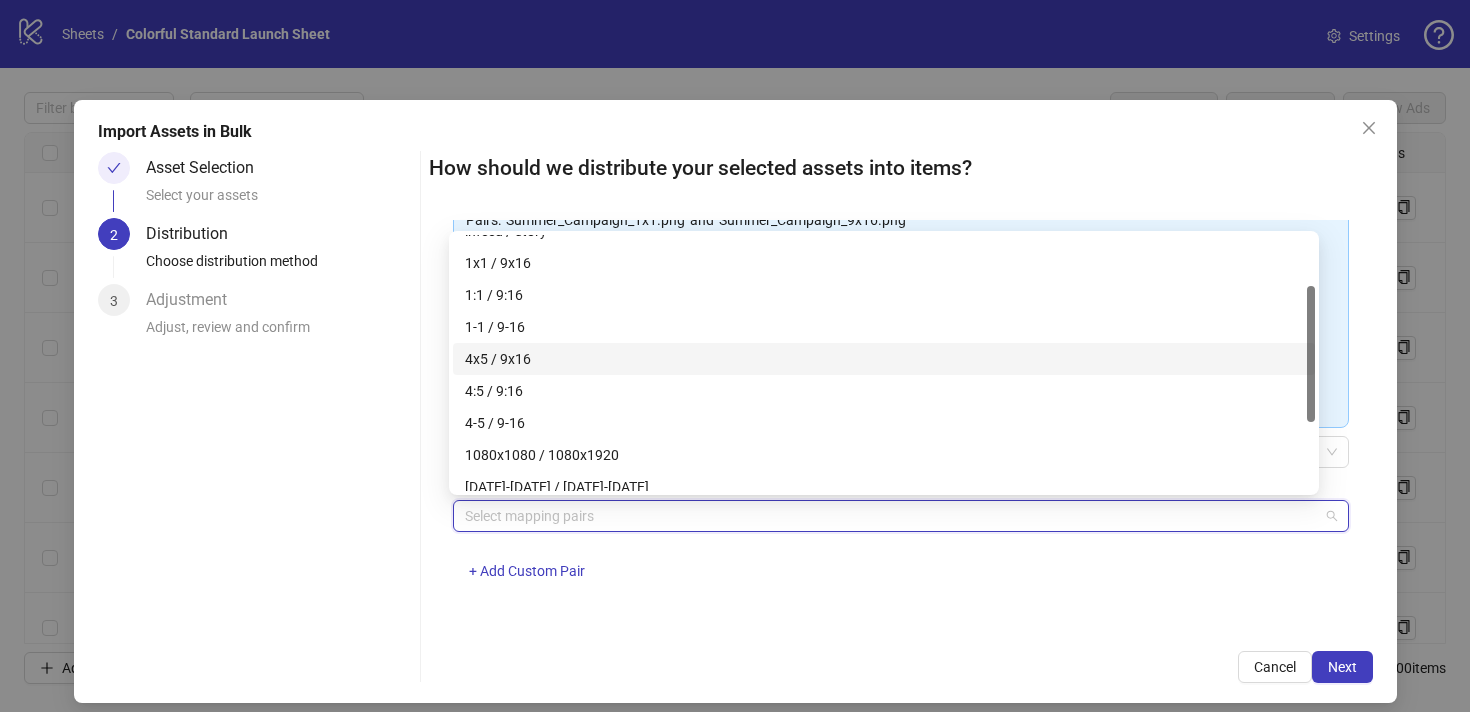 scroll, scrollTop: 96, scrollLeft: 0, axis: vertical 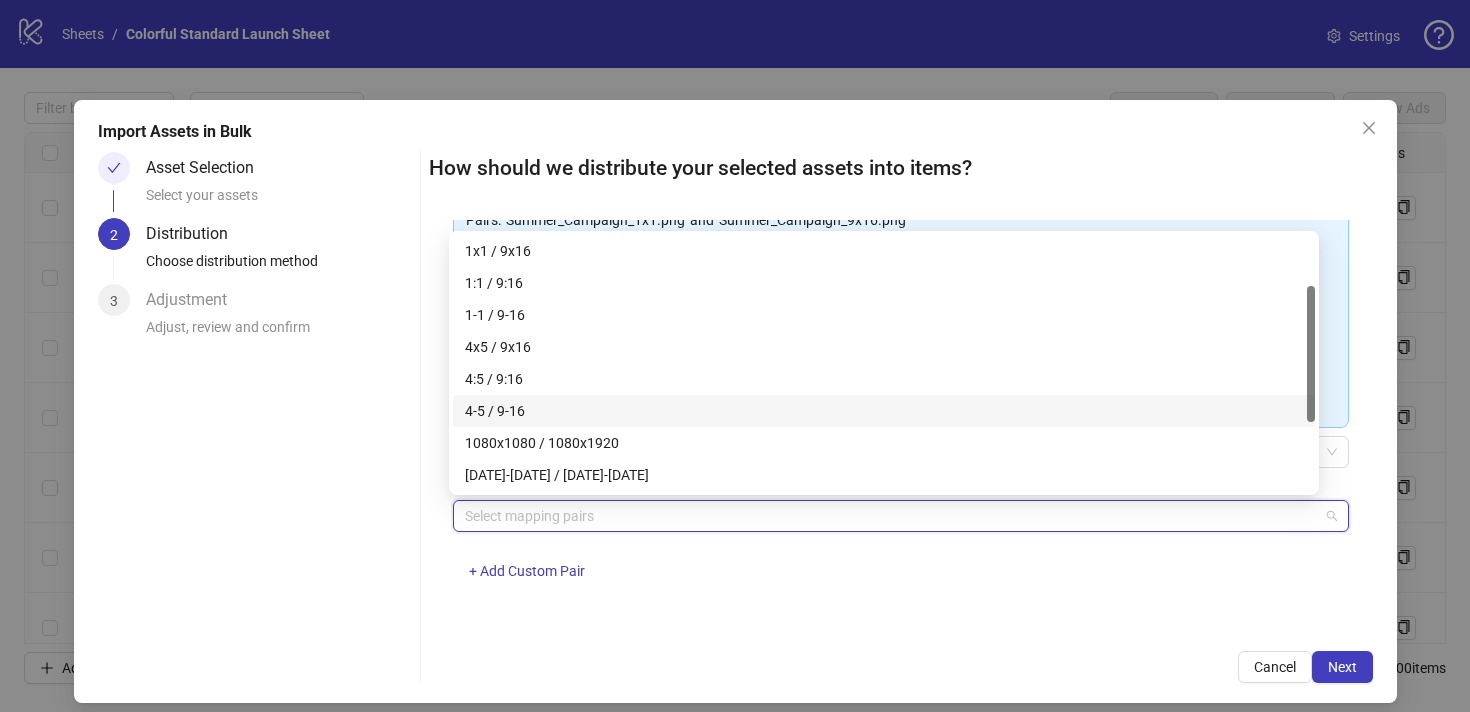 click on "4-5 / 9-16" at bounding box center [884, 411] 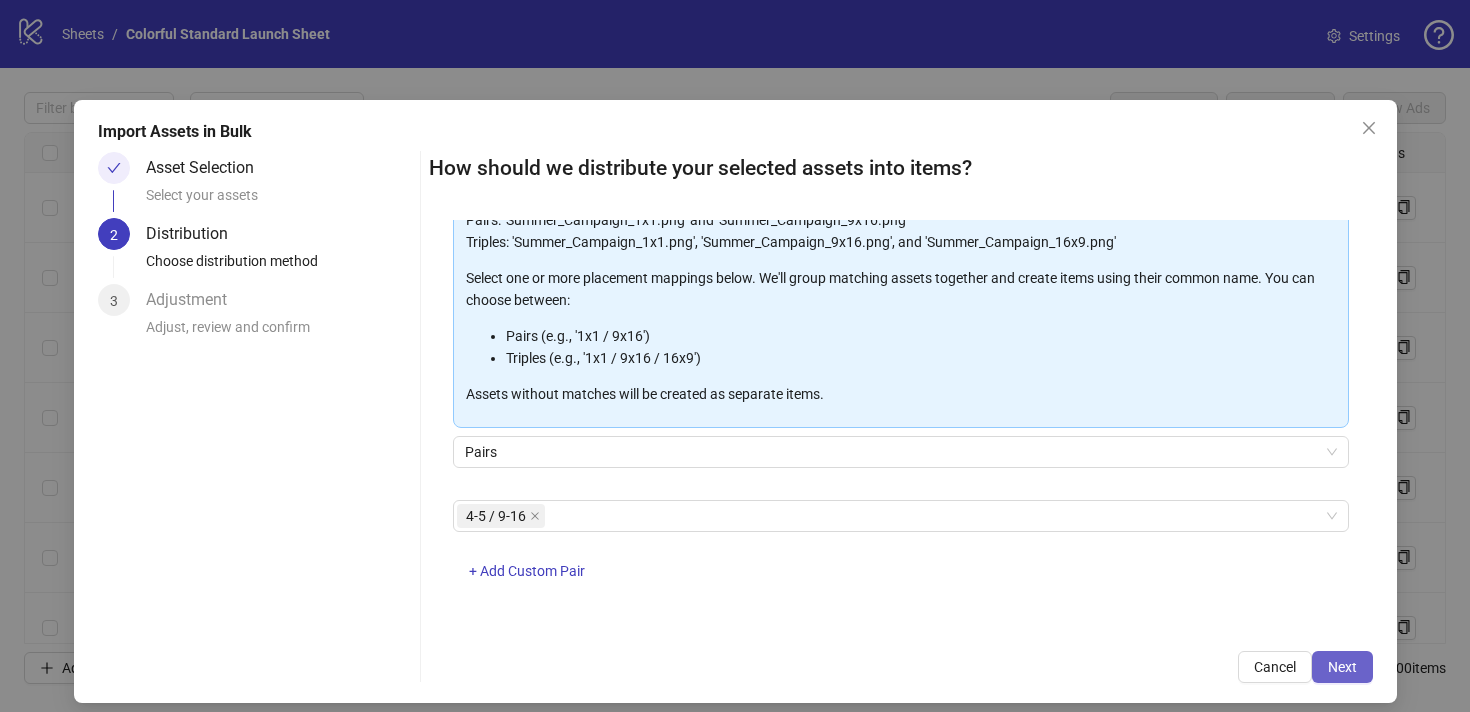 click on "Next" at bounding box center [1342, 667] 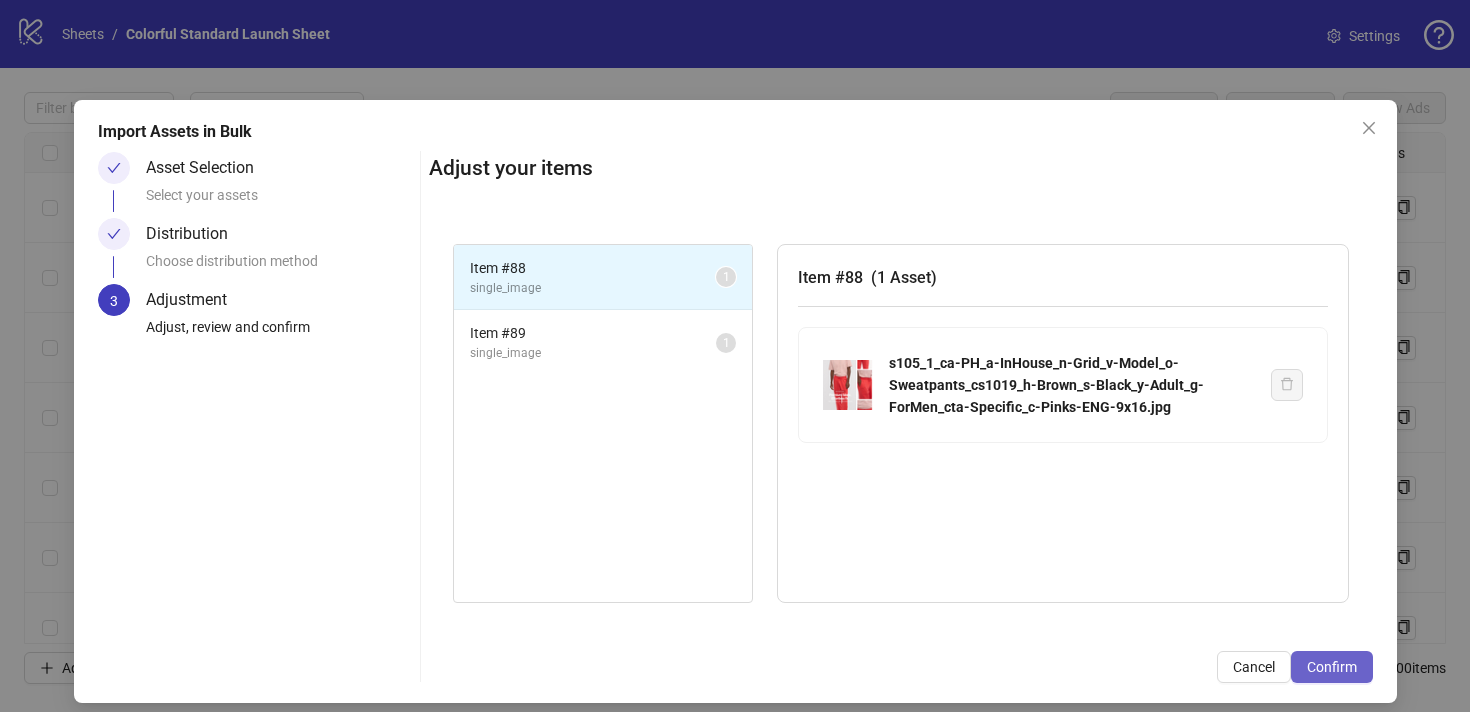 click on "Confirm" at bounding box center (1332, 667) 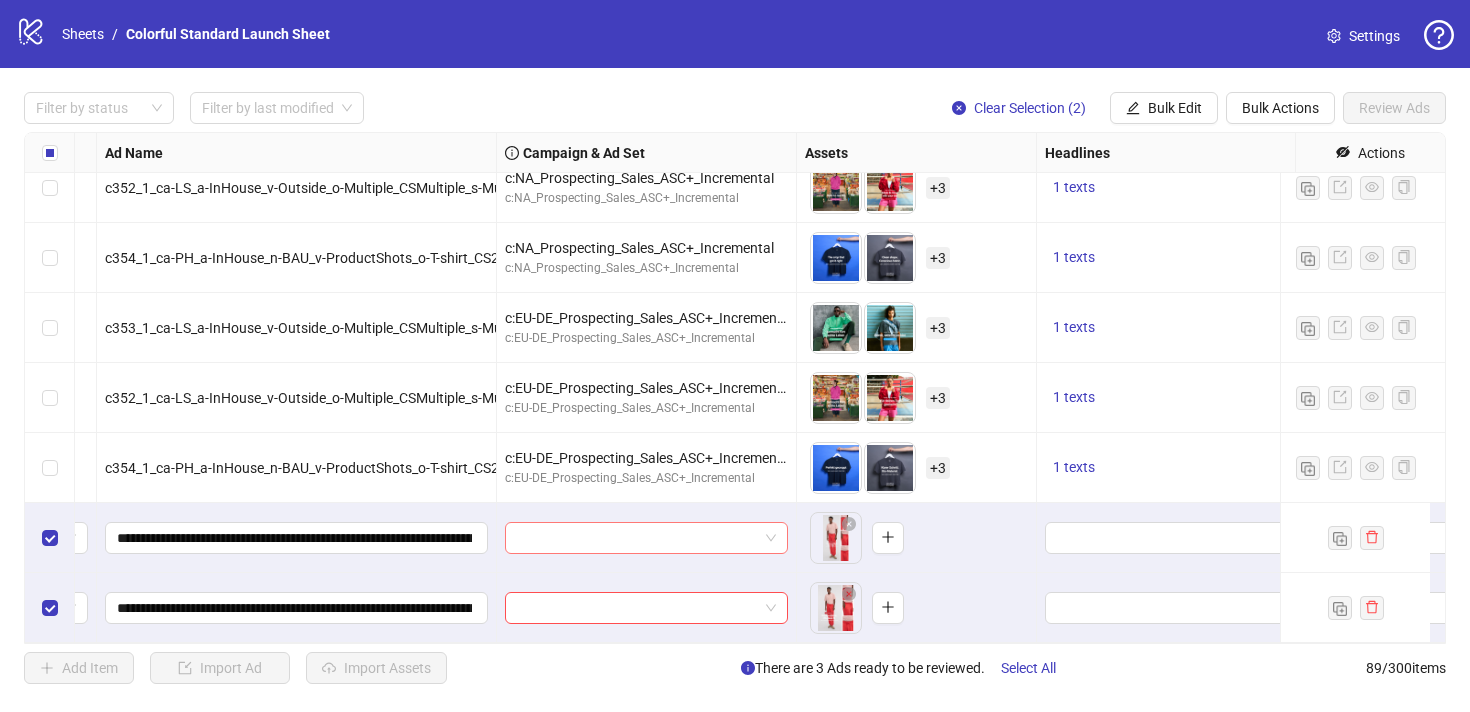 scroll, scrollTop: 5775, scrollLeft: 0, axis: vertical 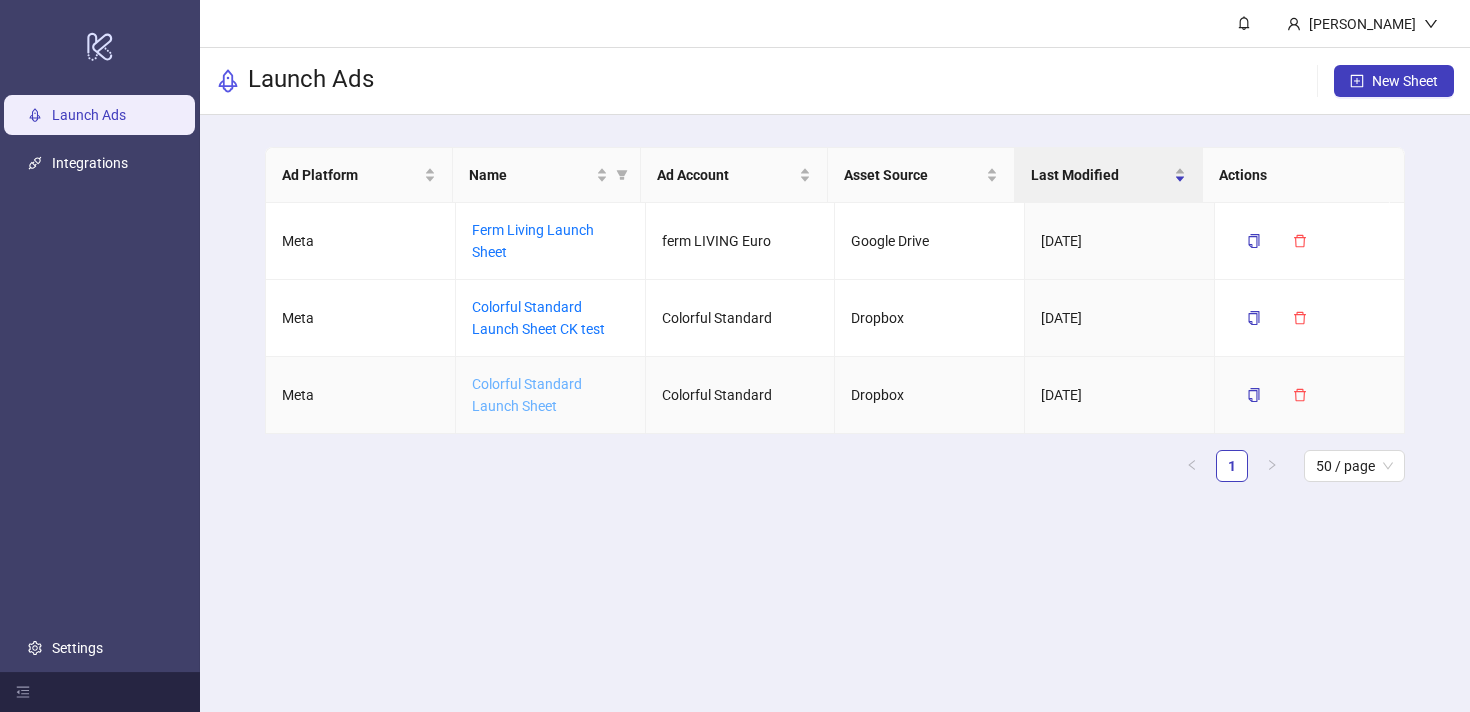 click on "Colorful Standard Launch Sheet" at bounding box center (527, 395) 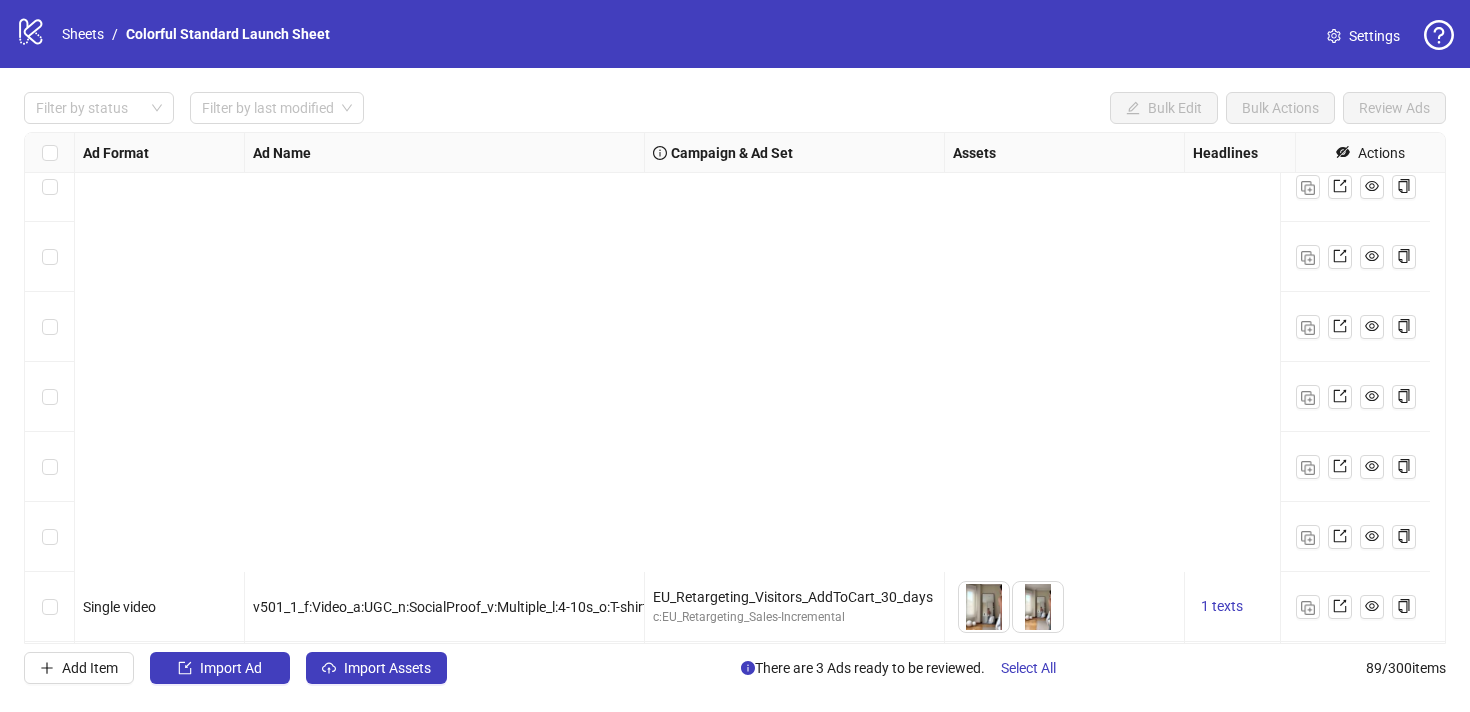 scroll, scrollTop: 0, scrollLeft: 0, axis: both 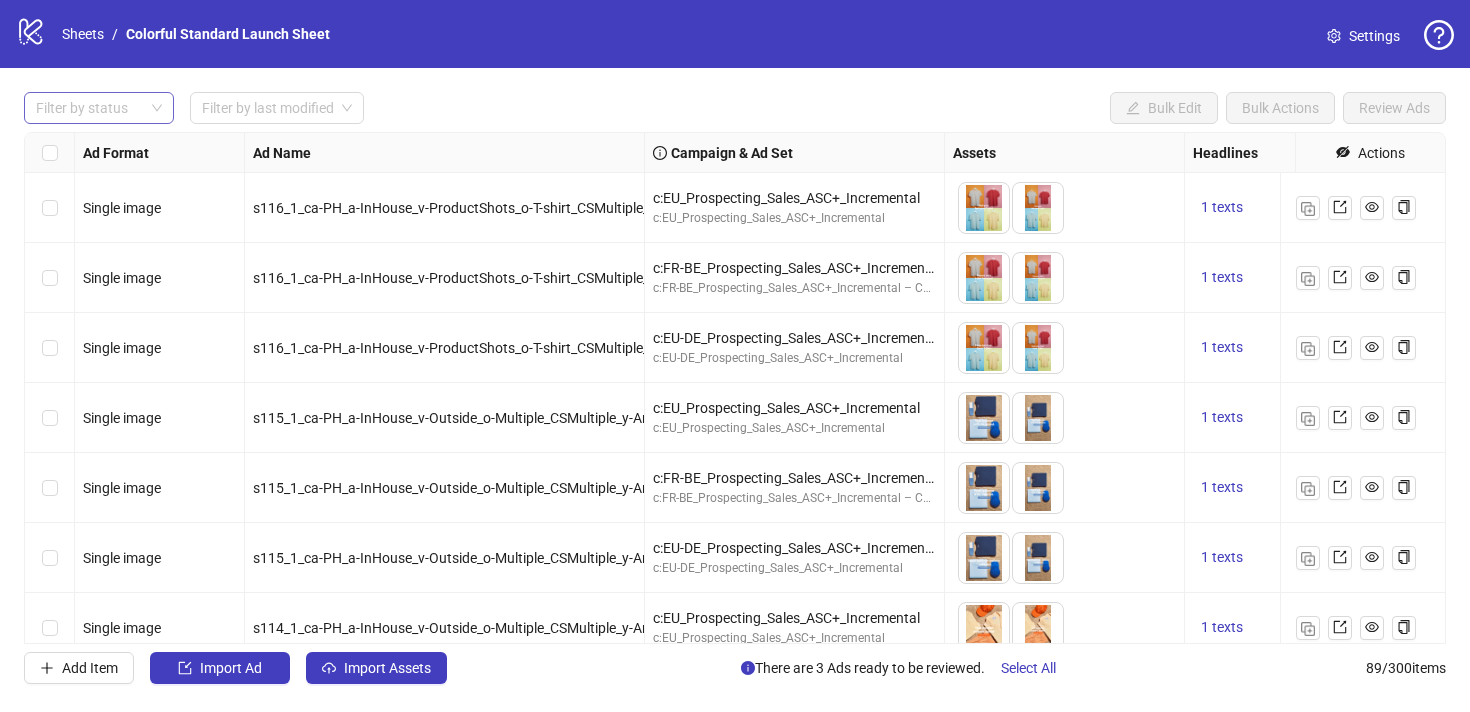 click at bounding box center [88, 108] 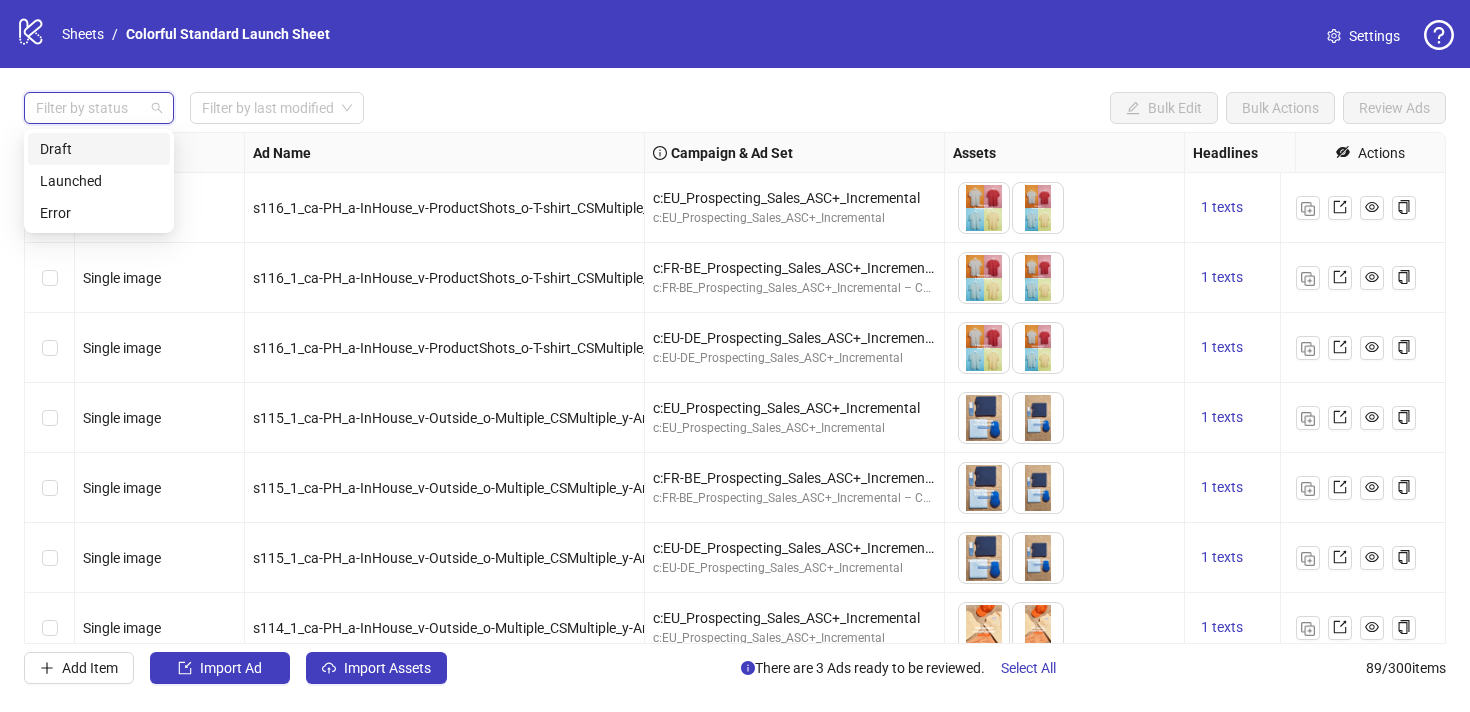click on "Draft" at bounding box center (99, 149) 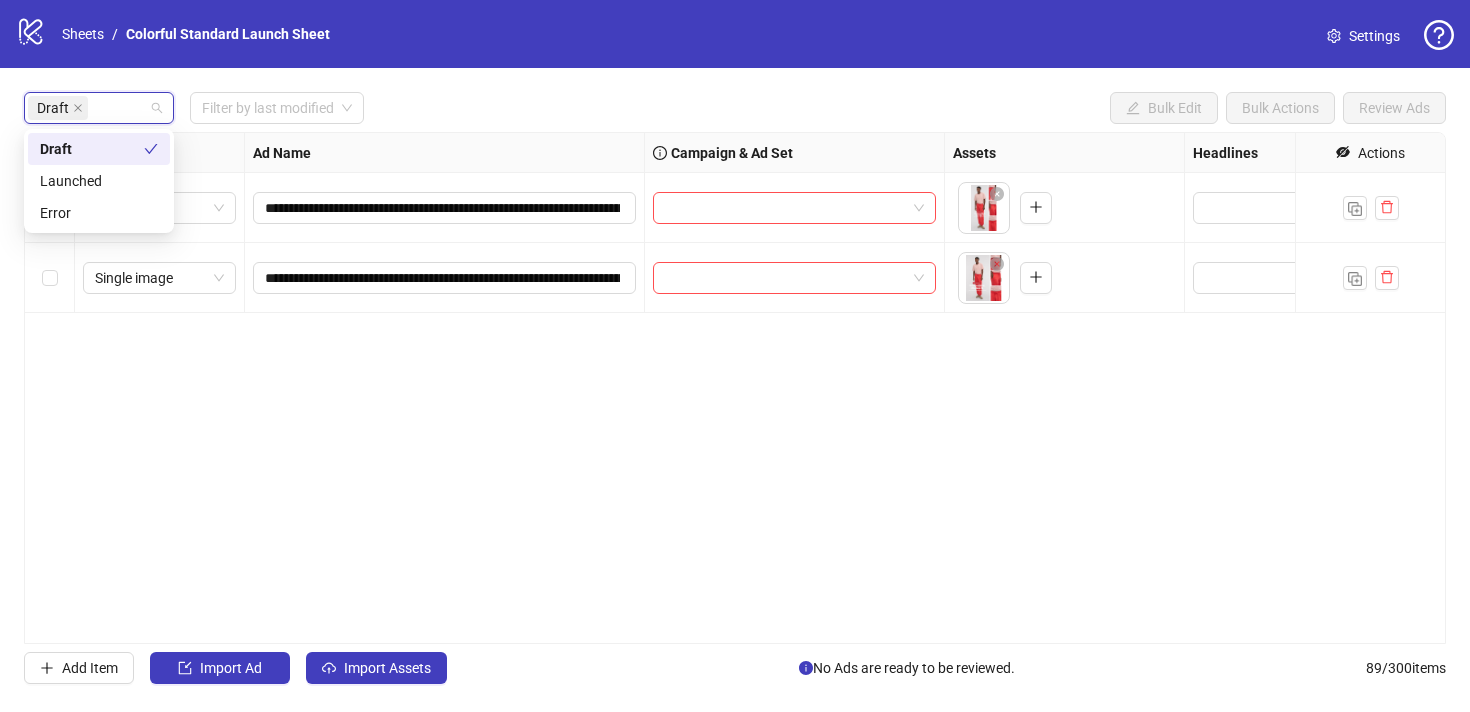 click on "Draft   Filter by last modified Bulk Edit Bulk Actions Review Ads" at bounding box center (735, 108) 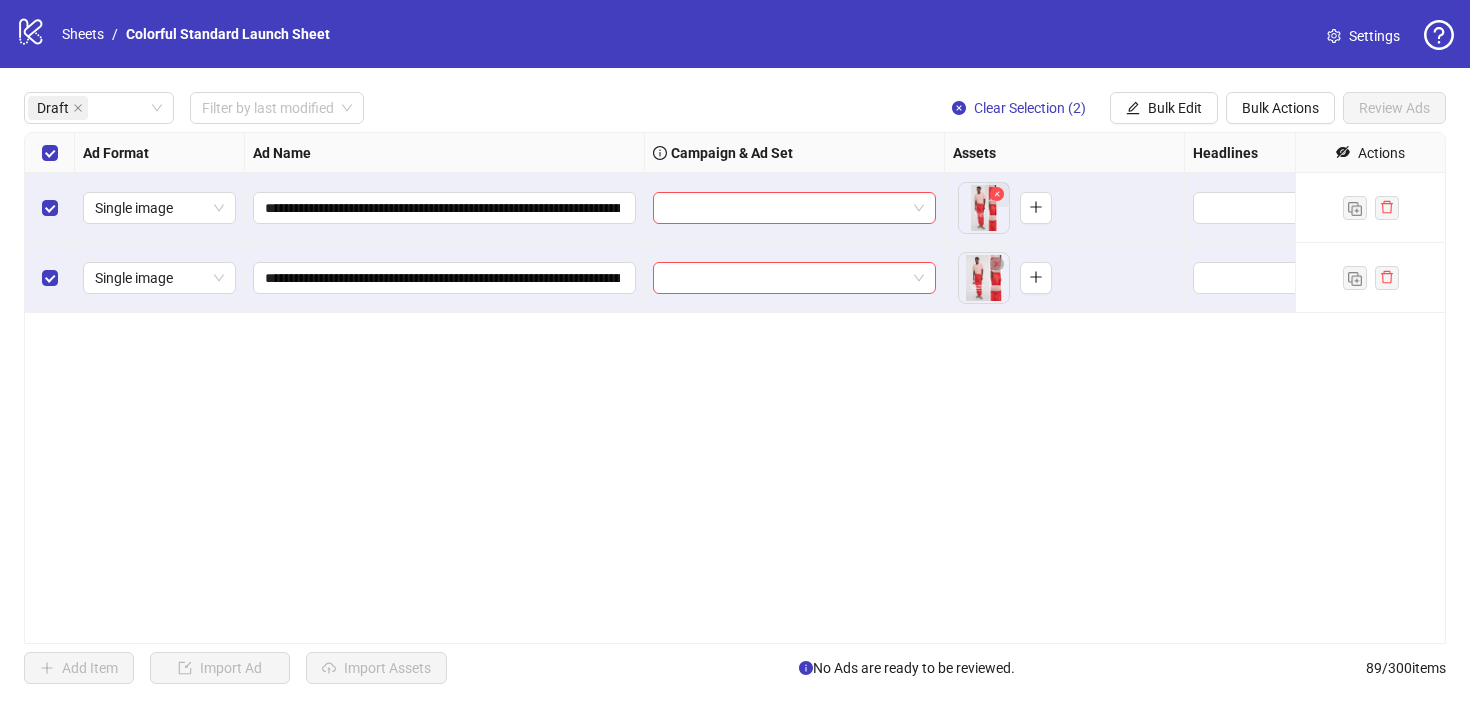 click 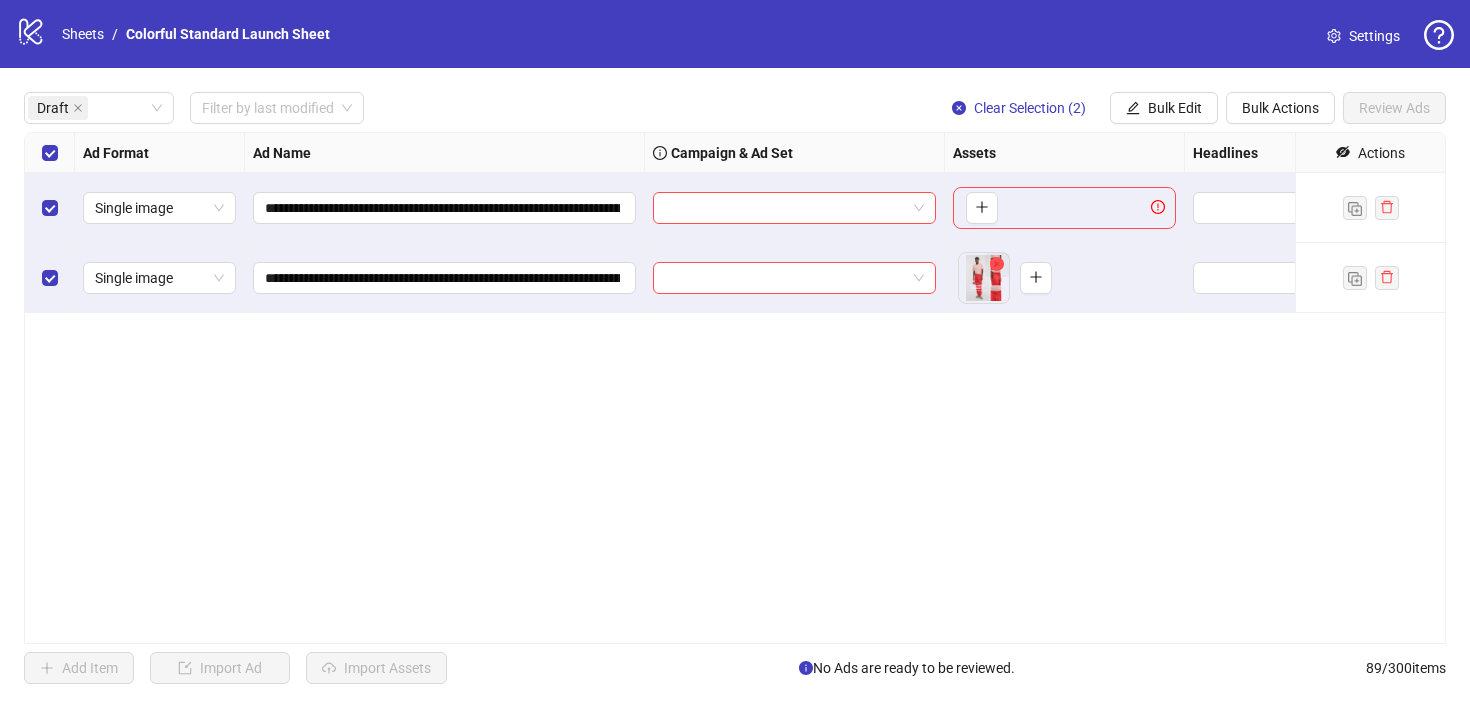 click 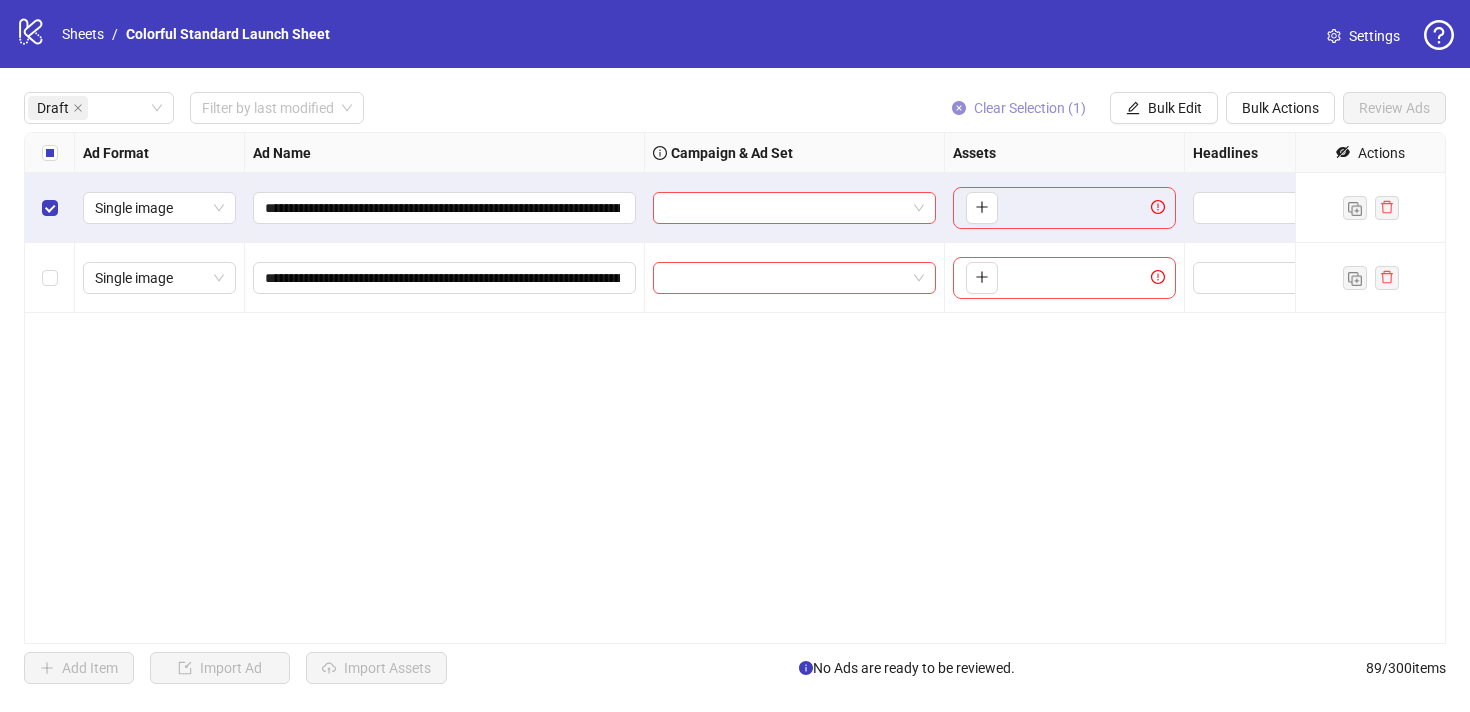 click on "Clear Selection (1)" at bounding box center [1030, 108] 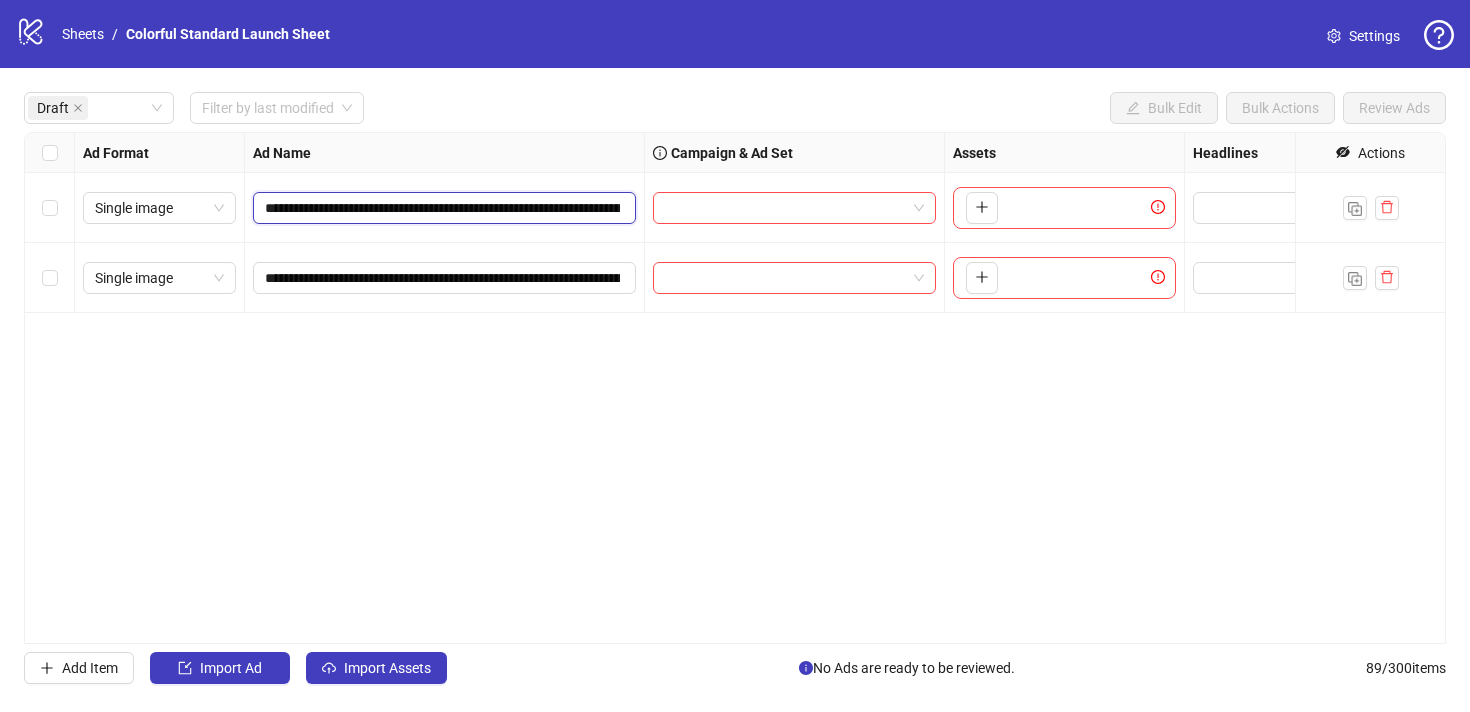 click on "**********" at bounding box center [442, 208] 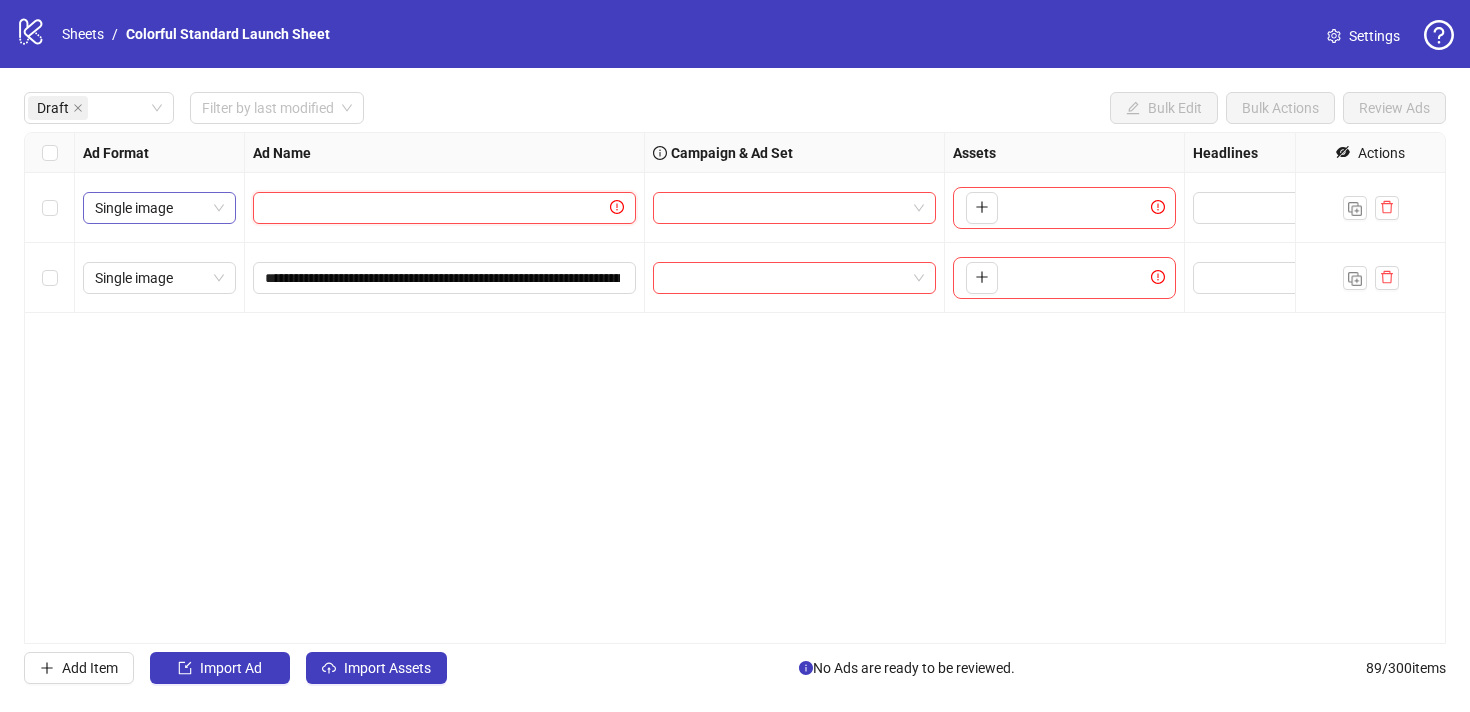 click on "Single image" at bounding box center [159, 208] 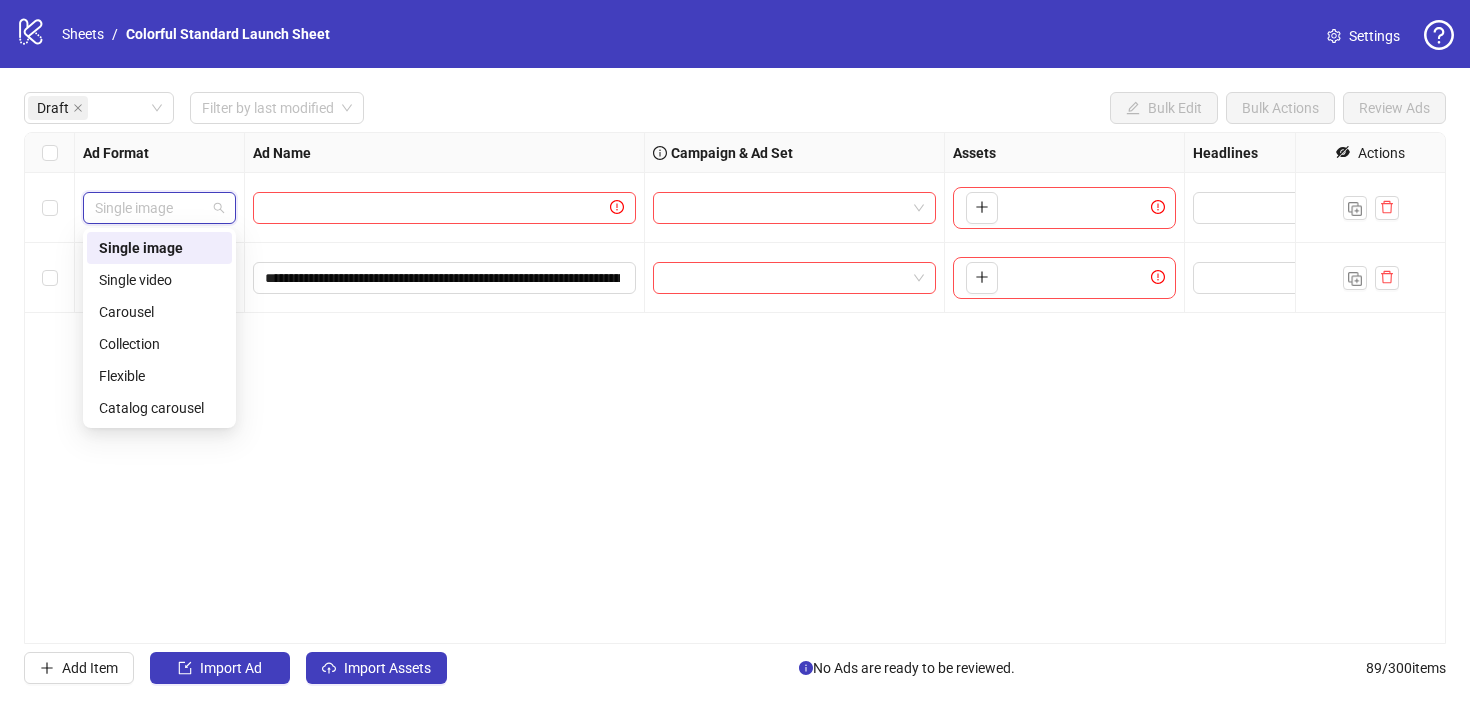 click on "Single image" at bounding box center [159, 248] 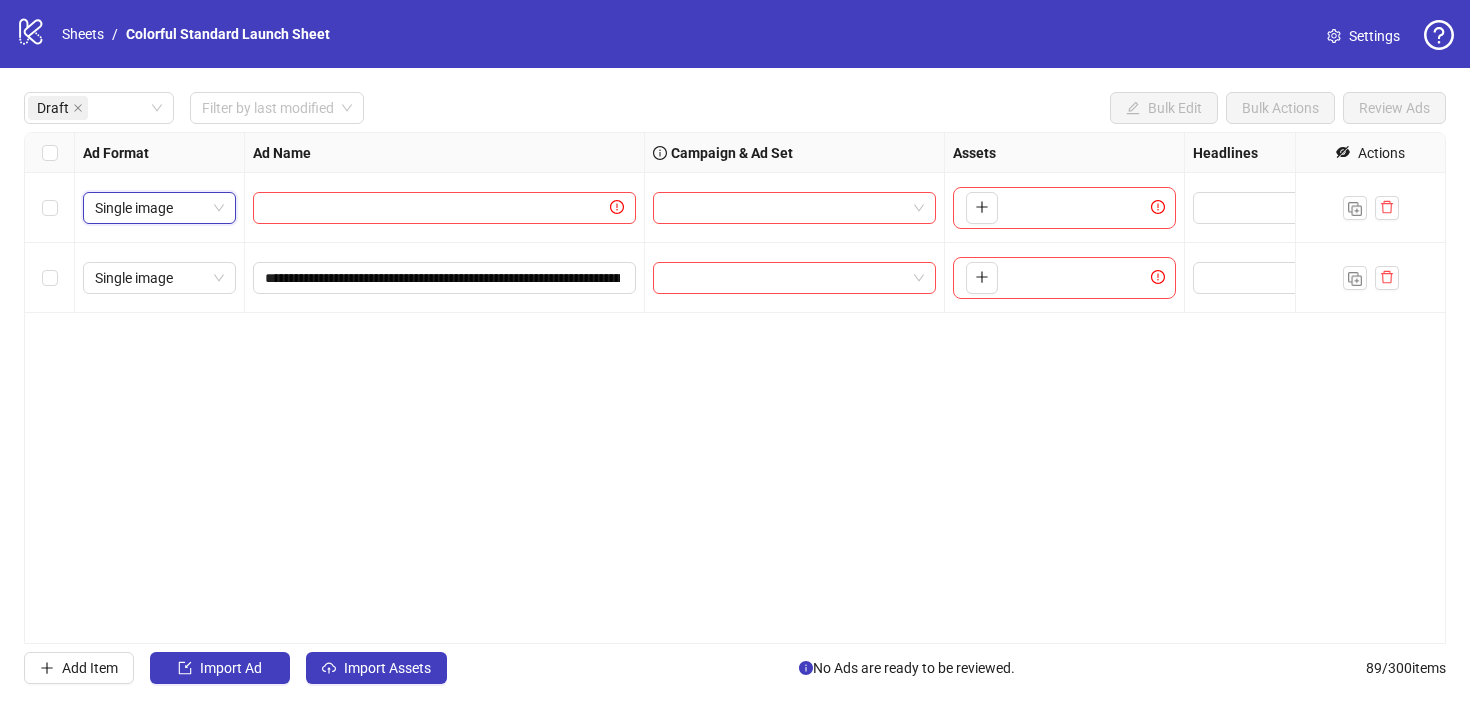 click on "**********" at bounding box center (445, 278) 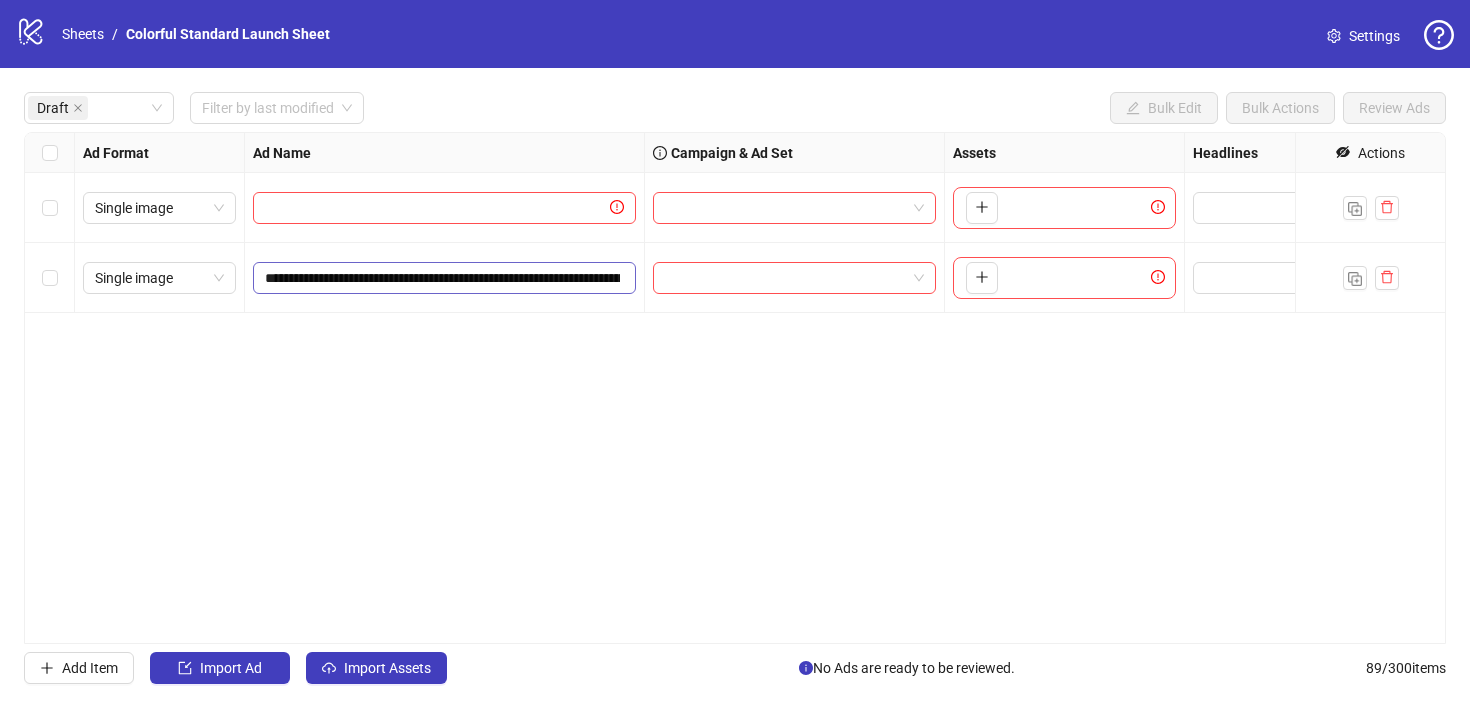 click on "**********" at bounding box center [444, 278] 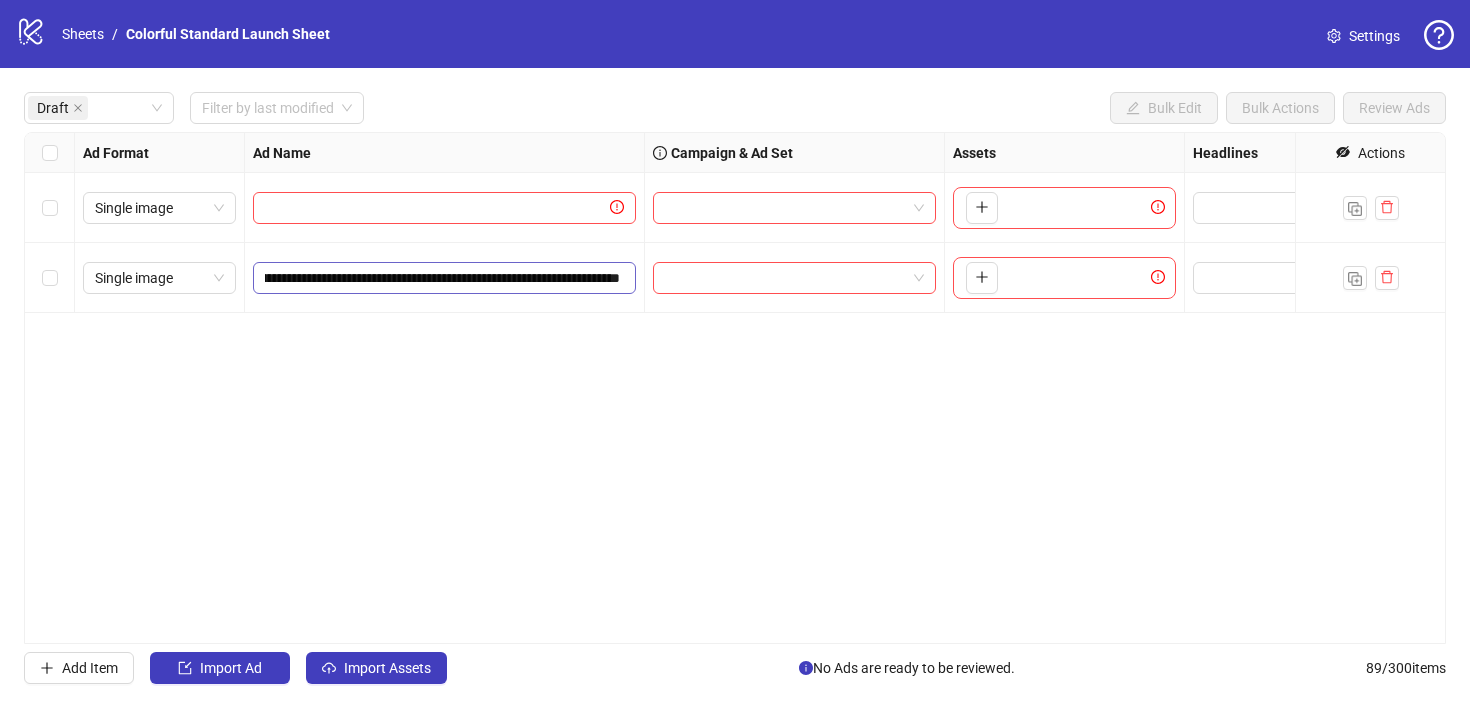 click on "**********" at bounding box center (444, 278) 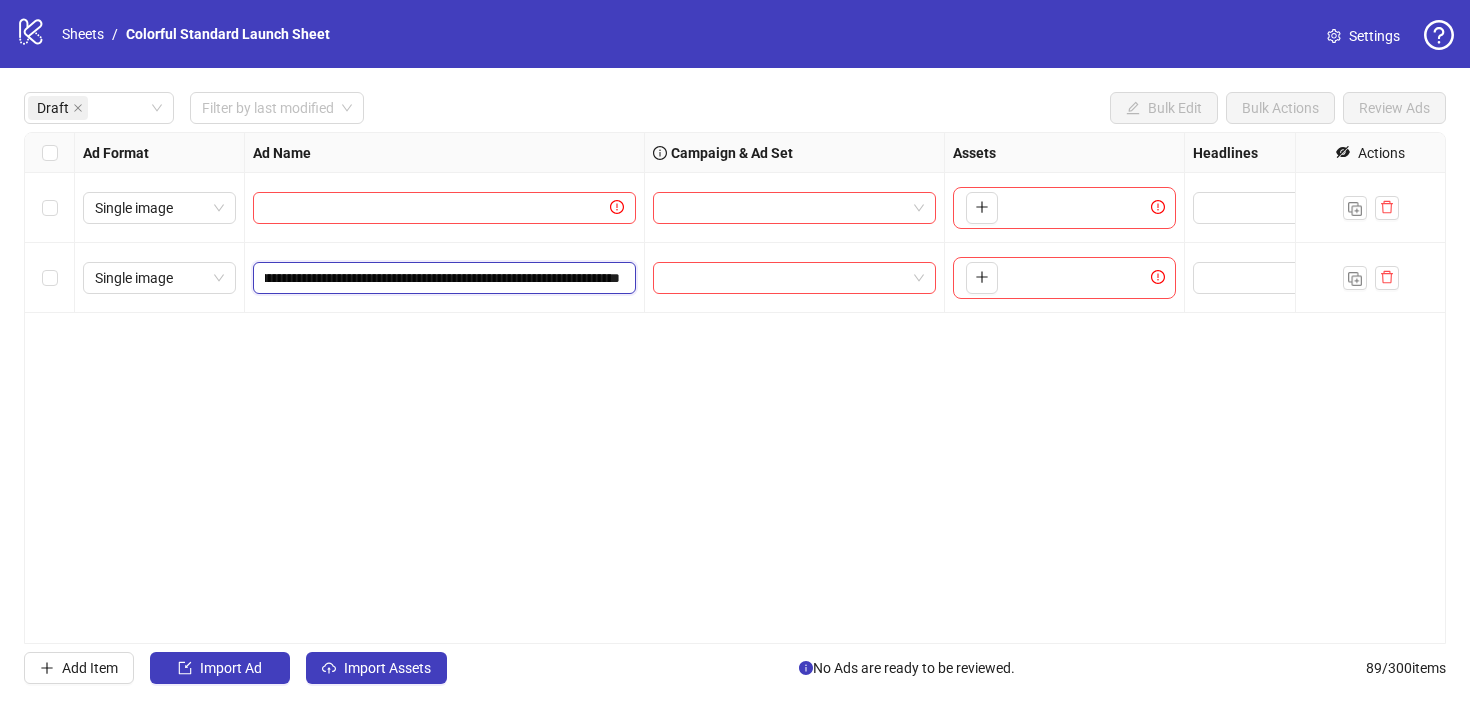 scroll, scrollTop: 0, scrollLeft: 460, axis: horizontal 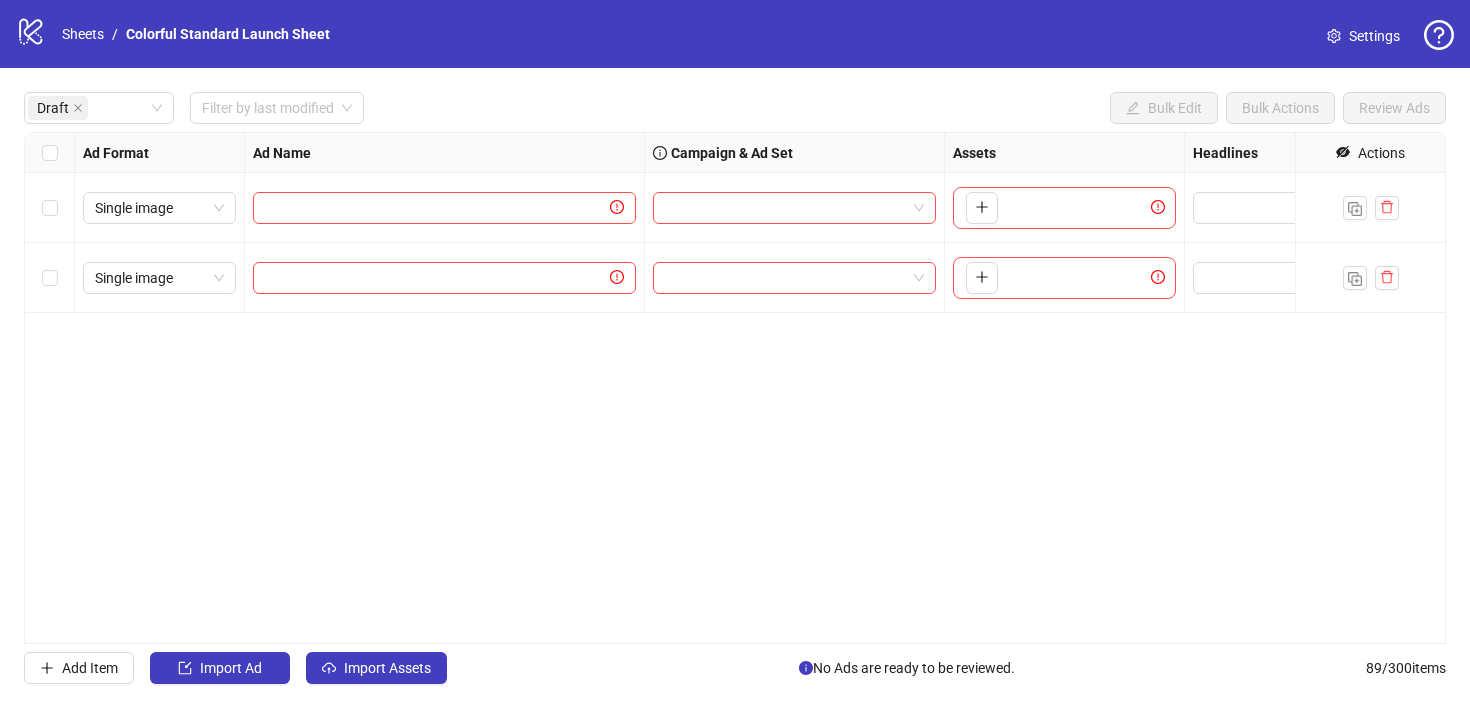click on "Ad Format Ad Name Campaign & Ad Set Assets Headlines Primary Texts Descriptions Destination URL App Product Page ID Display URL Leadgen Form Product Set ID Call to Action Actions Single image
To pick up a draggable item, press the space bar.
While dragging, use the arrow keys to move the item.
Press space again to drop the item in its new position, or press escape to cancel.
Single image
To pick up a draggable item, press the space bar.
While dragging, use the arrow keys to move the item.
Press space again to drop the item in its new position, or press escape to cancel." at bounding box center (735, 388) 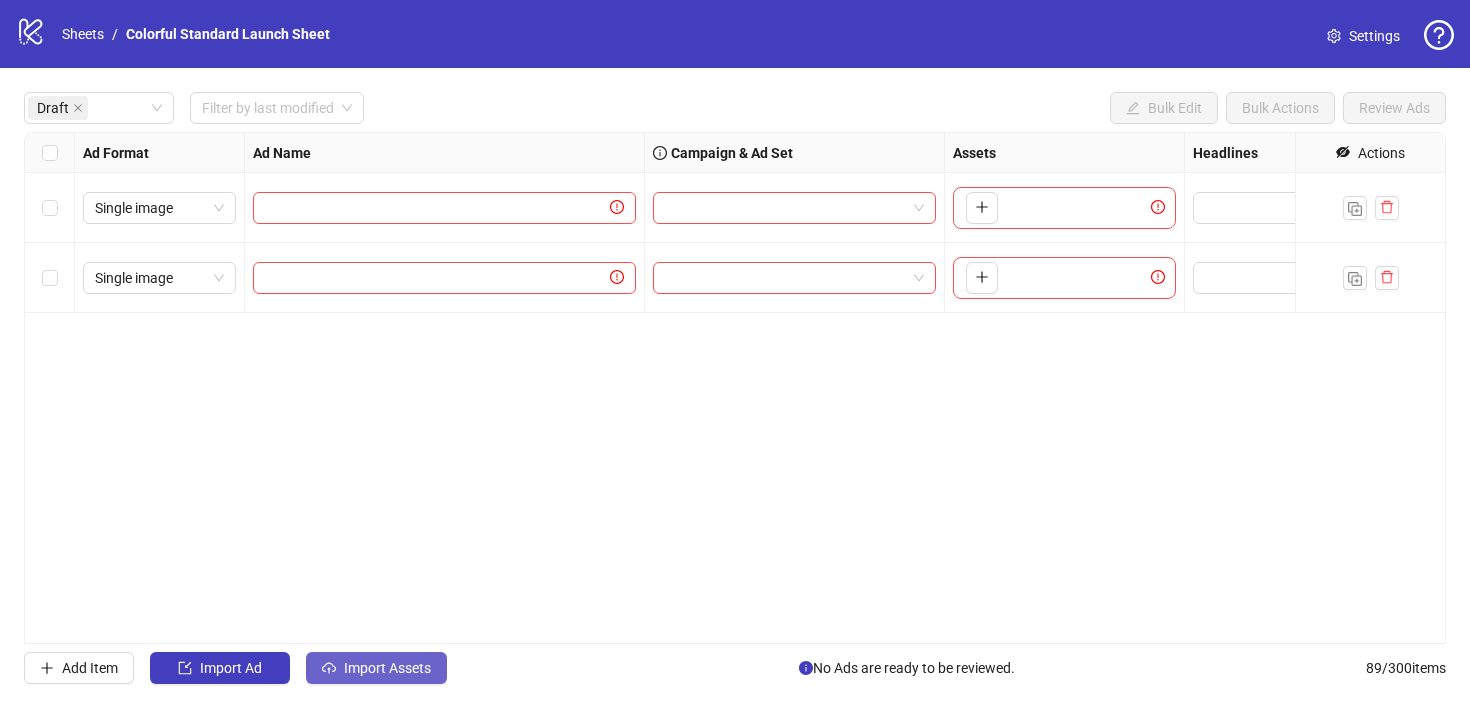 click on "Import Assets" at bounding box center [387, 668] 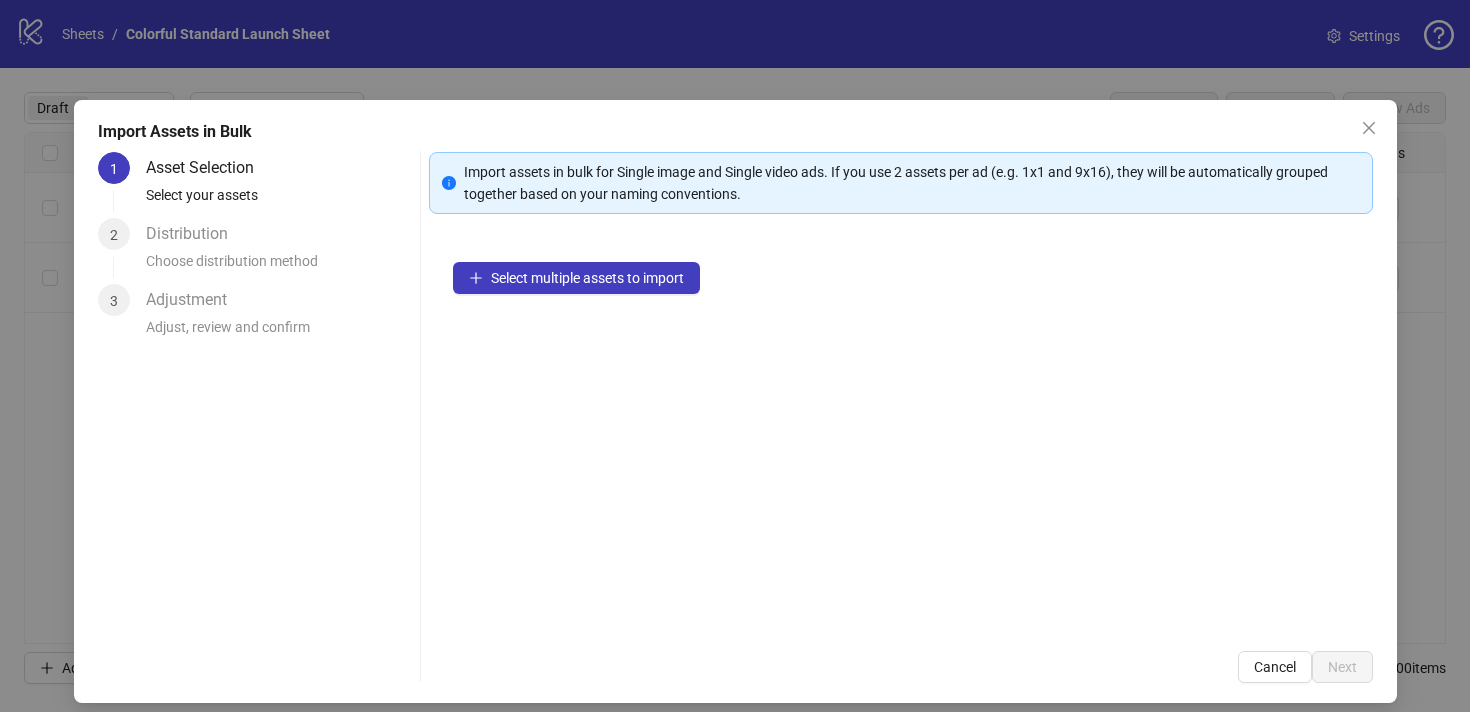 click on "Select multiple assets to import" at bounding box center (901, 432) 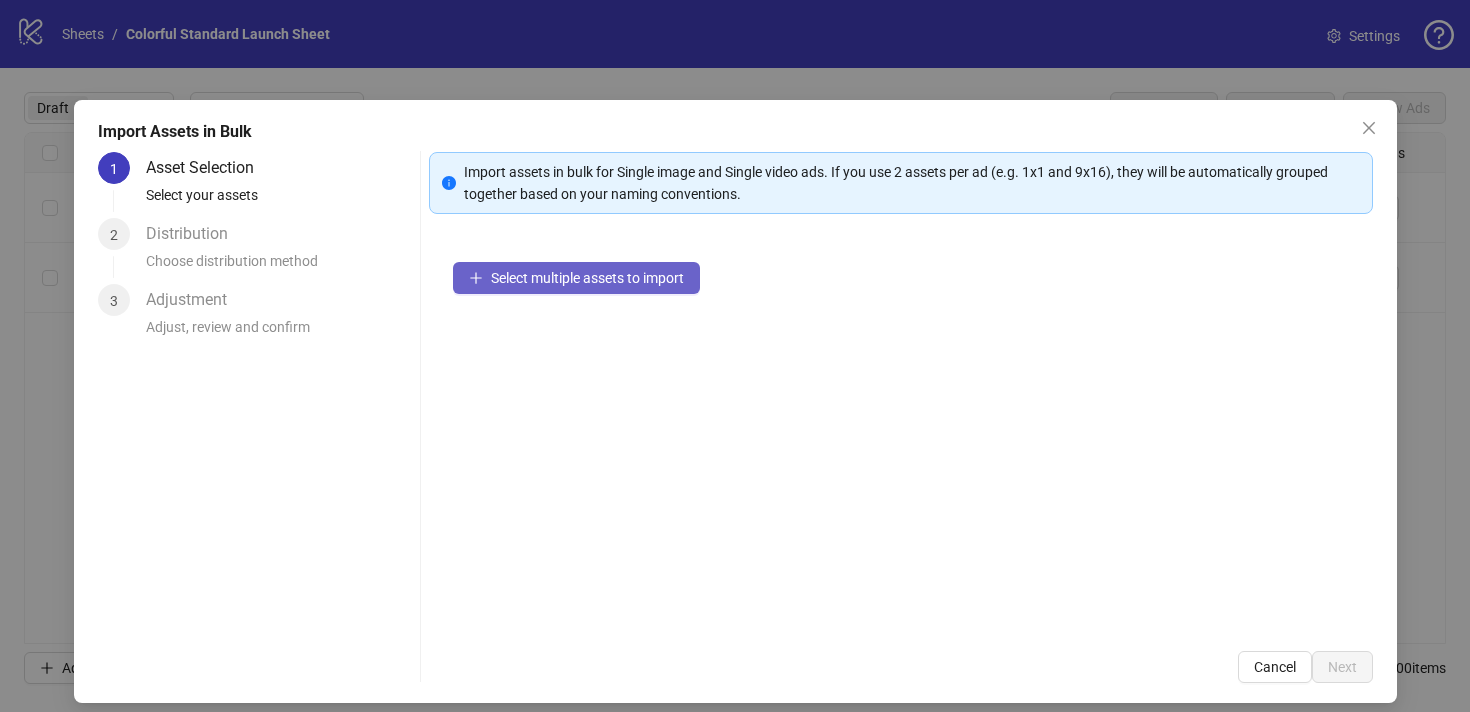 click on "Select multiple assets to import" at bounding box center (587, 278) 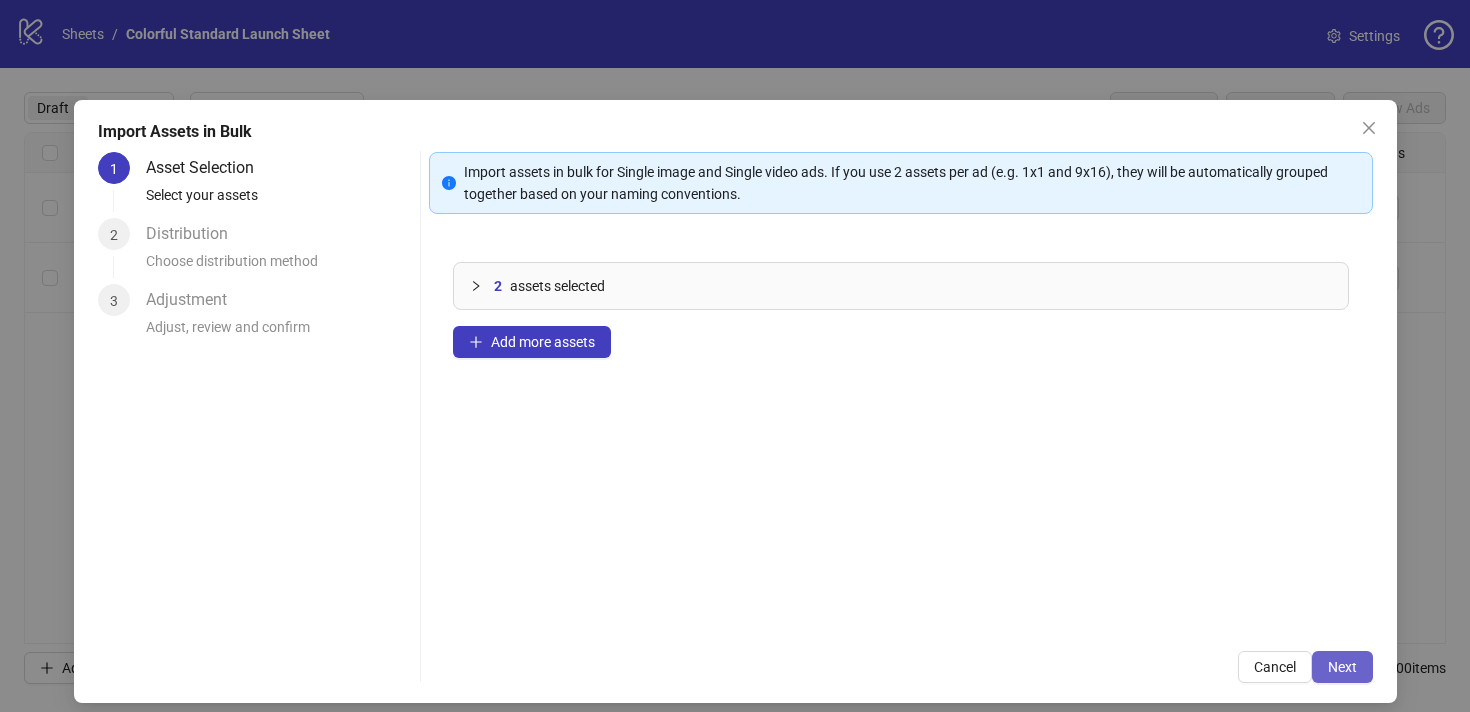 click on "Next" at bounding box center (1342, 667) 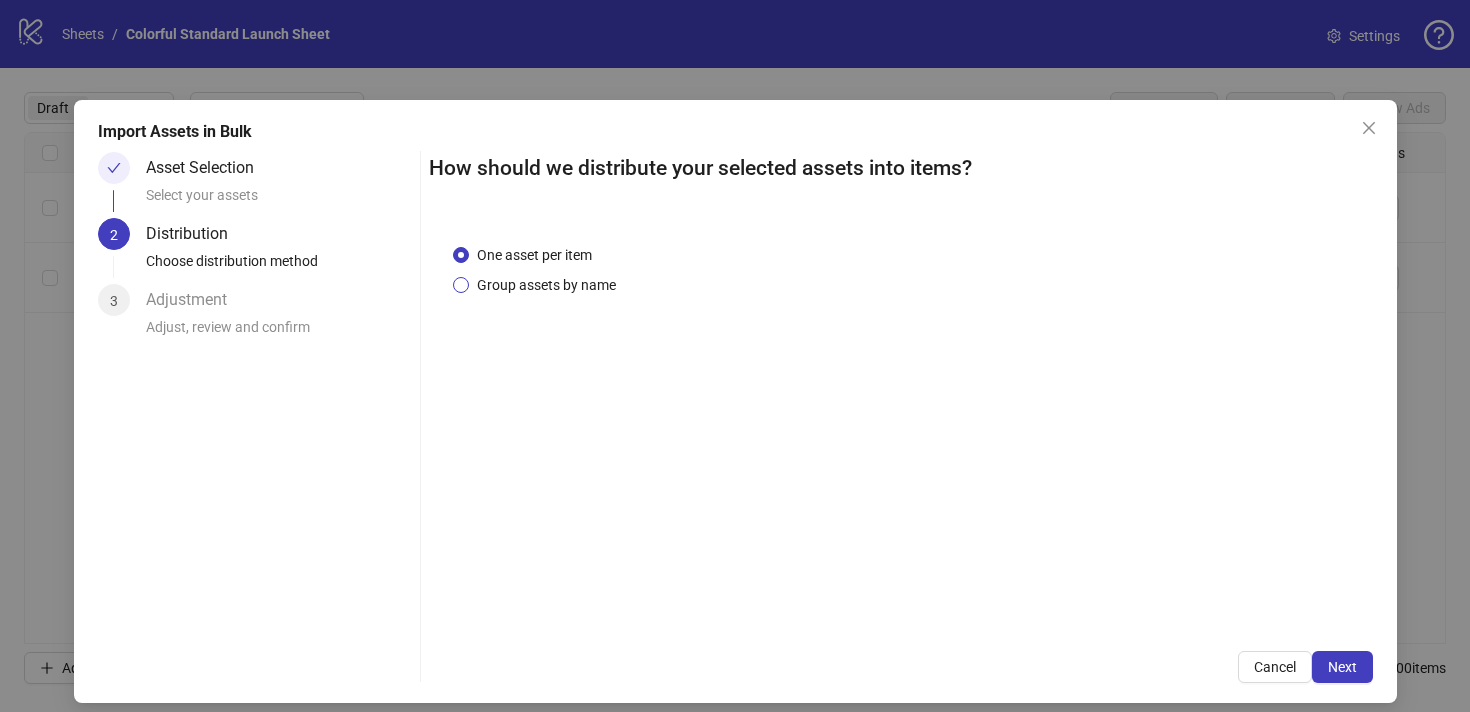 click on "Group assets by name" at bounding box center [546, 285] 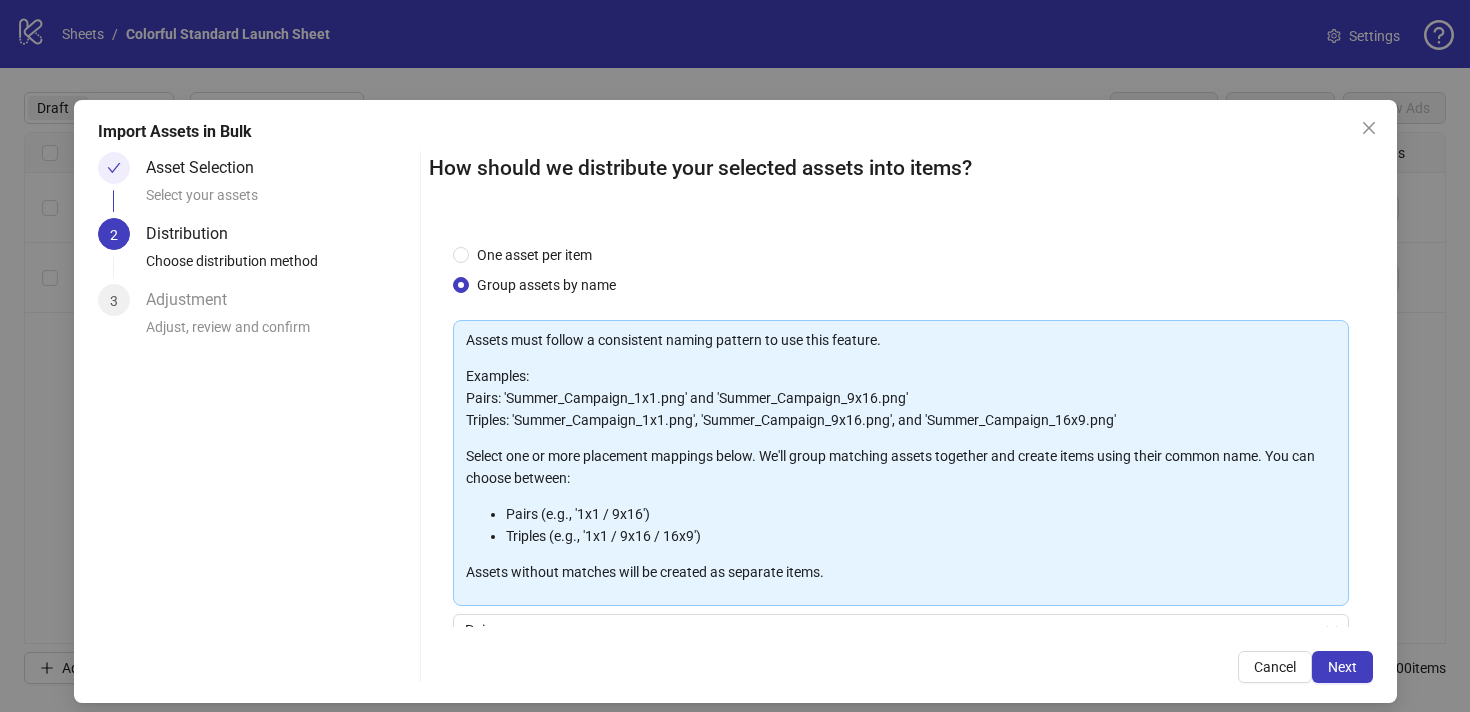 scroll, scrollTop: 178, scrollLeft: 0, axis: vertical 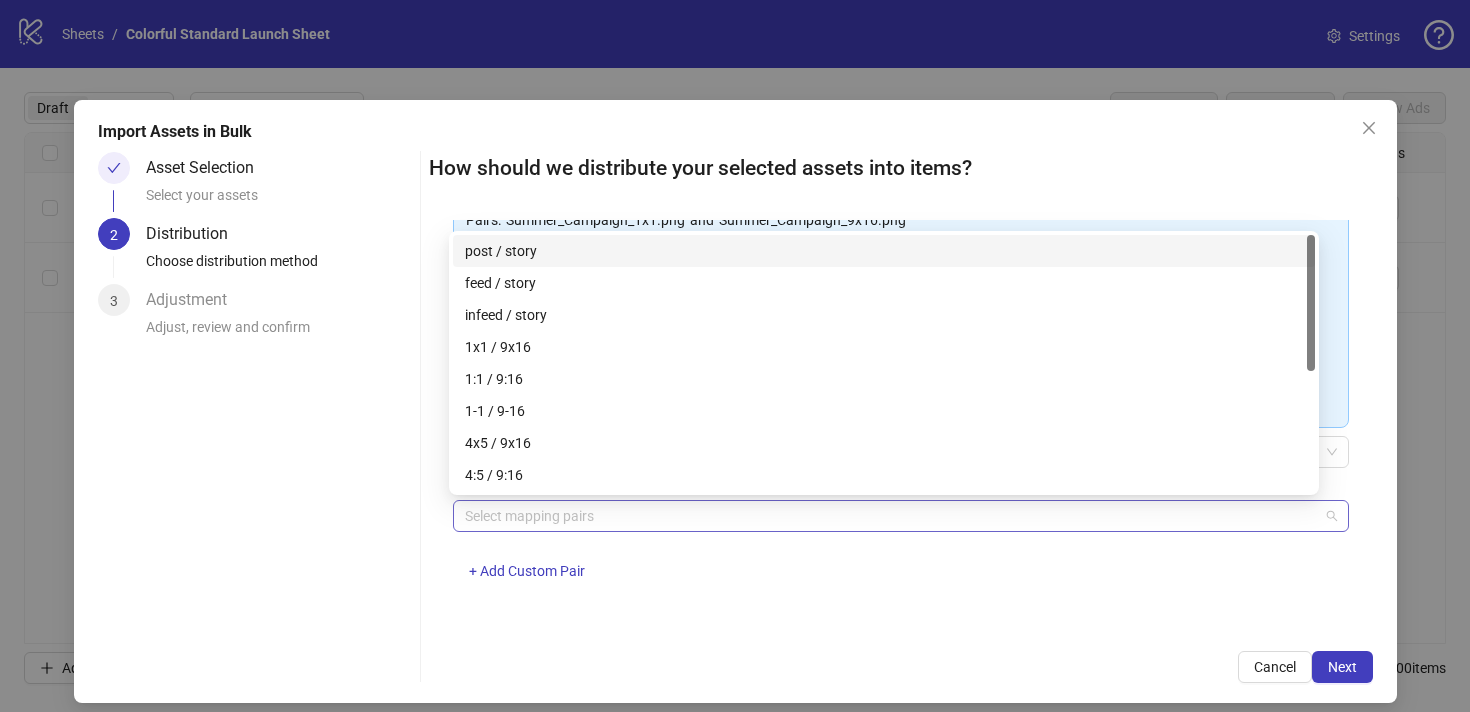 click at bounding box center (890, 516) 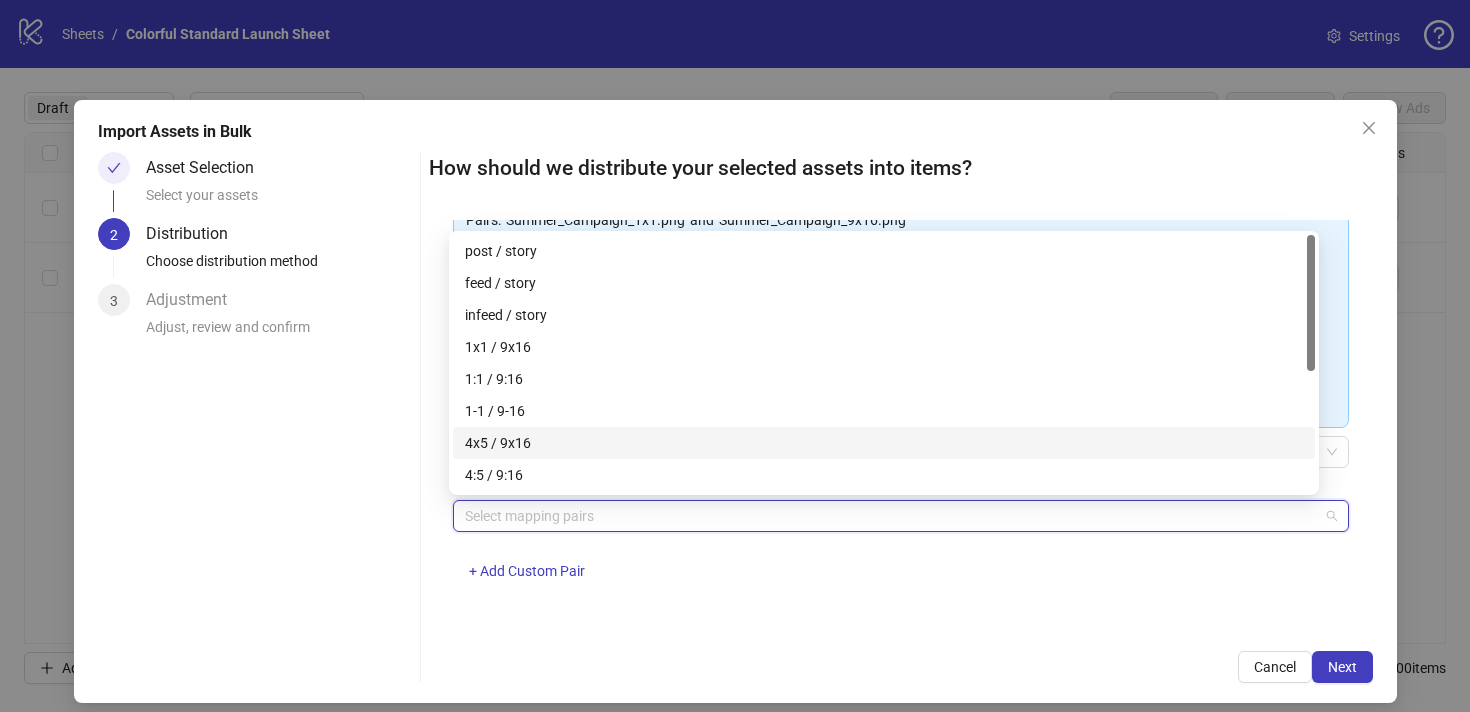 click on "4x5 / 9x16" at bounding box center [884, 443] 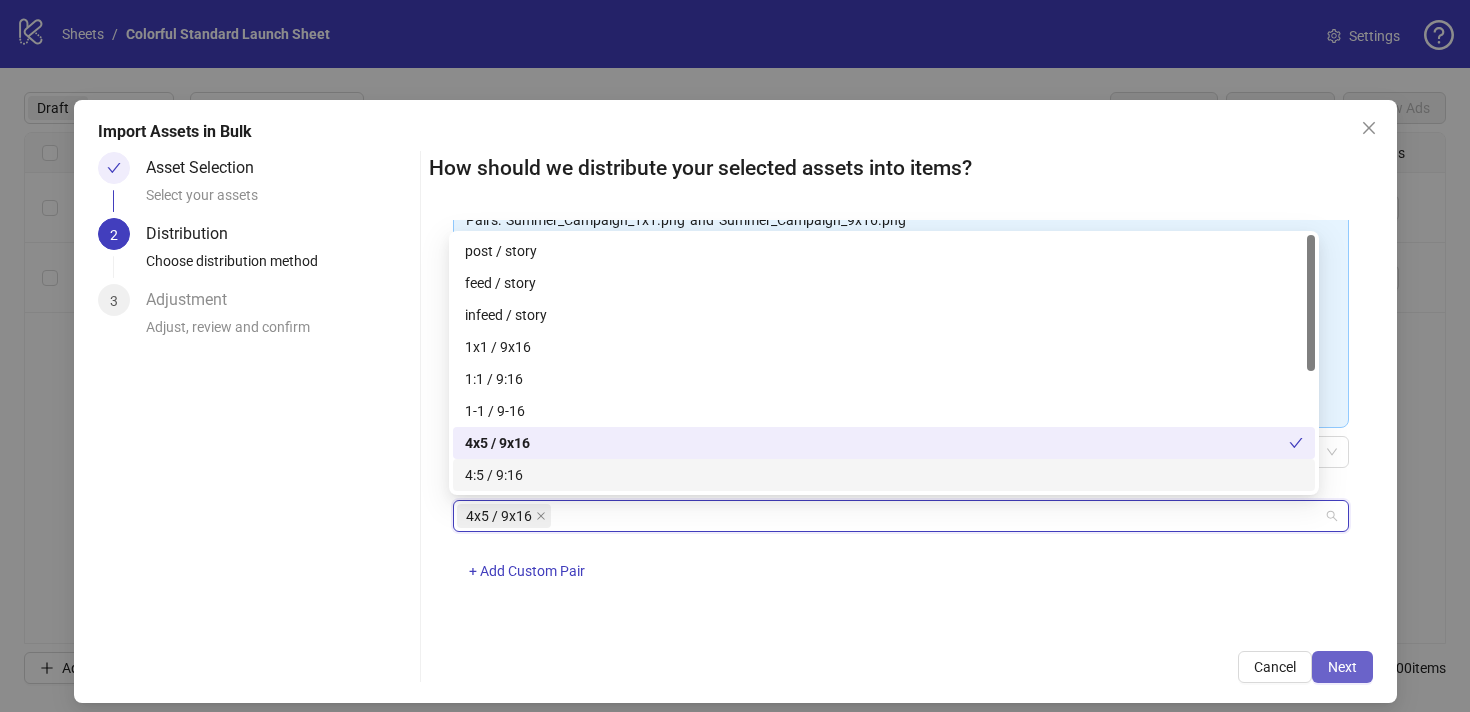 click on "Next" at bounding box center [1342, 667] 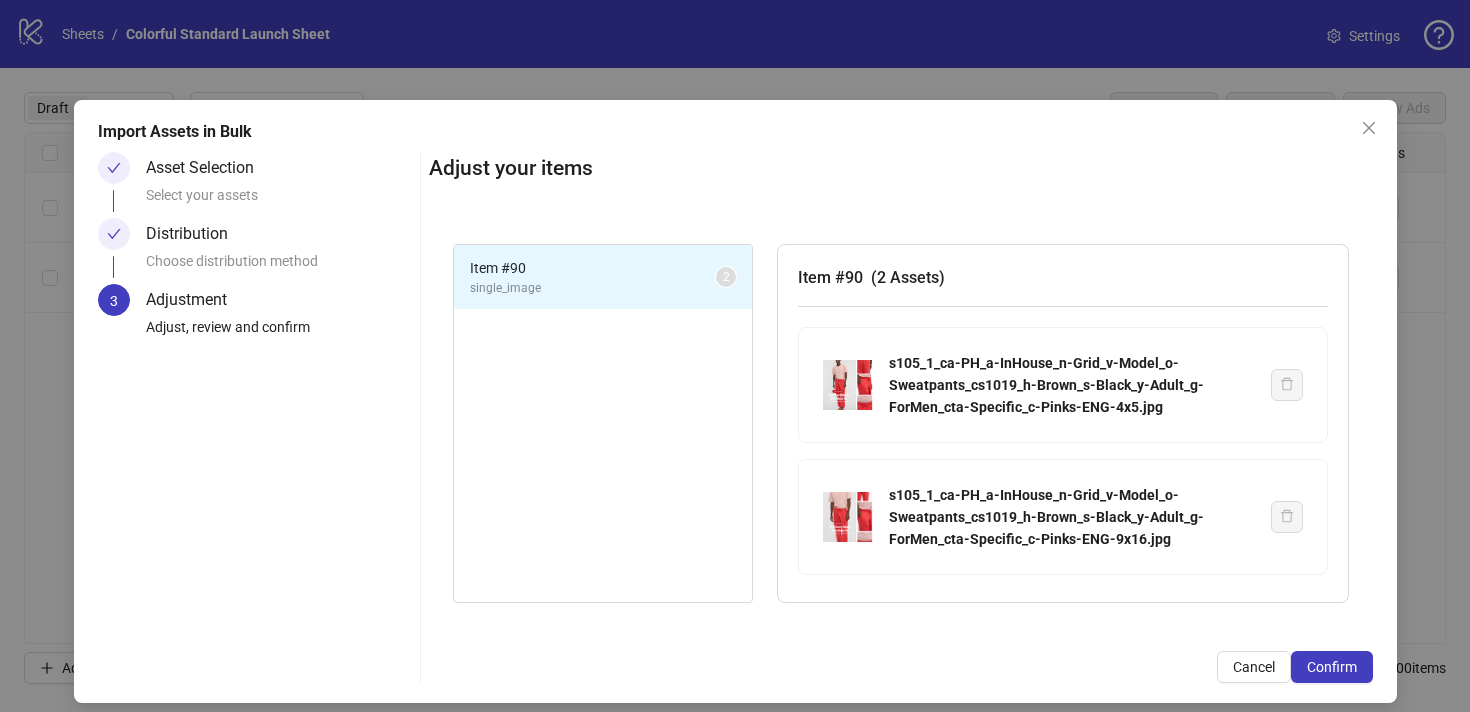 scroll, scrollTop: 15, scrollLeft: 0, axis: vertical 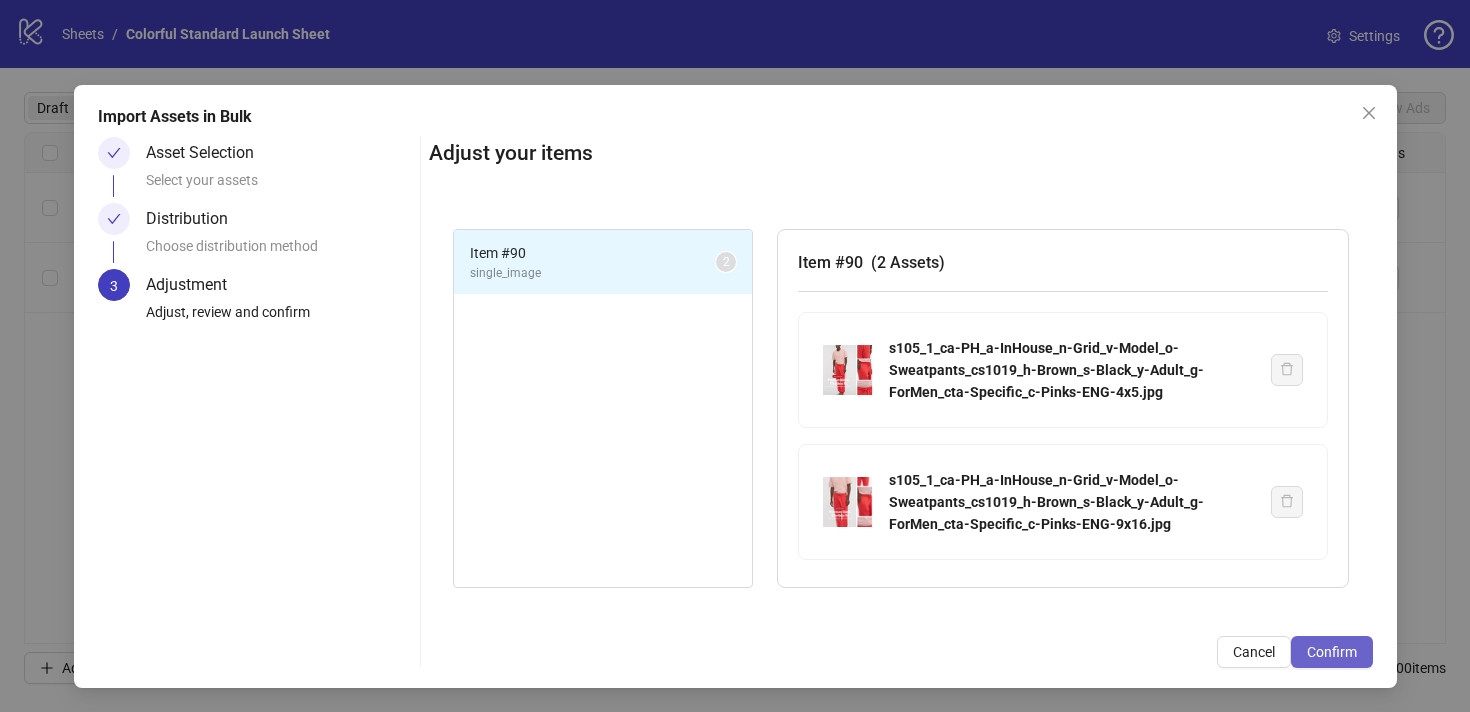 click on "Confirm" at bounding box center (1332, 652) 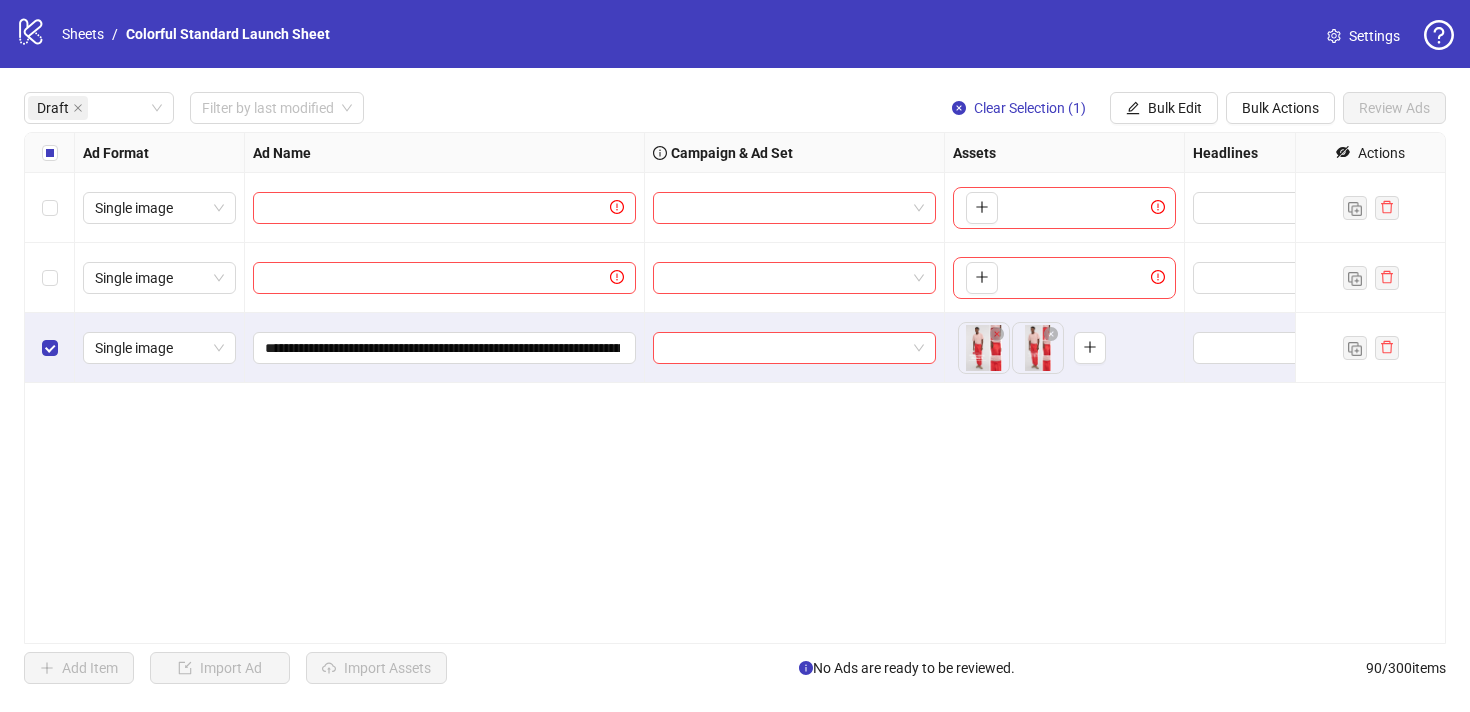 scroll, scrollTop: 0, scrollLeft: 0, axis: both 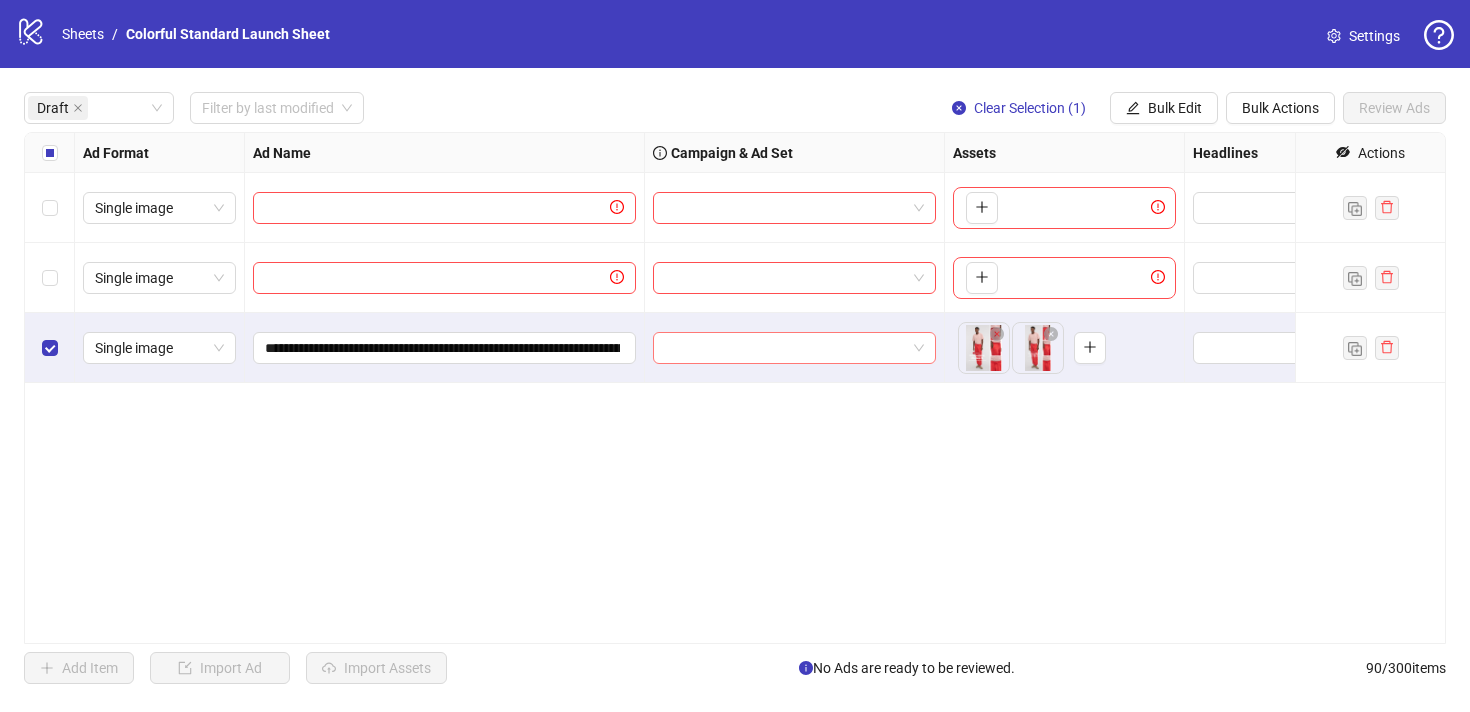 click at bounding box center [785, 348] 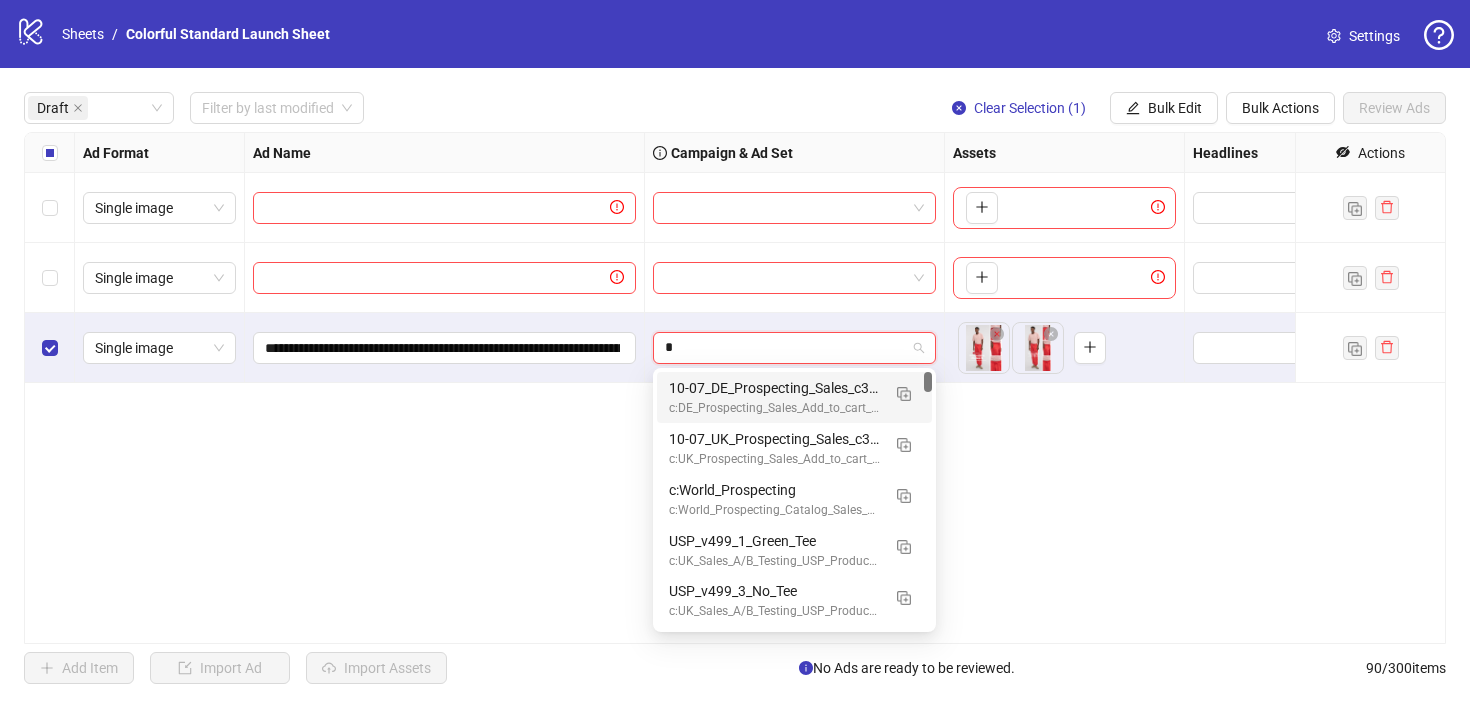 type on "**" 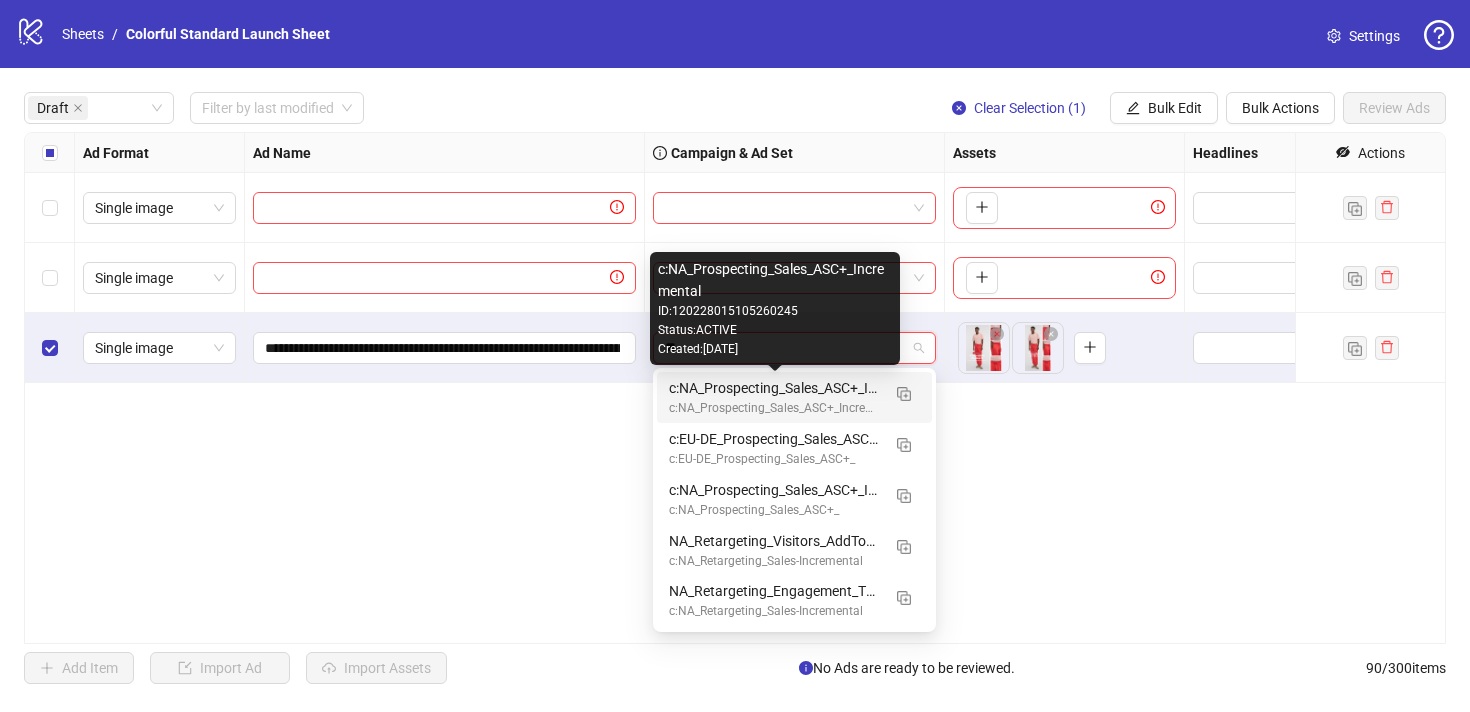 click on "c:NA_Prospecting_Sales_ASC+_Incremental" at bounding box center [774, 388] 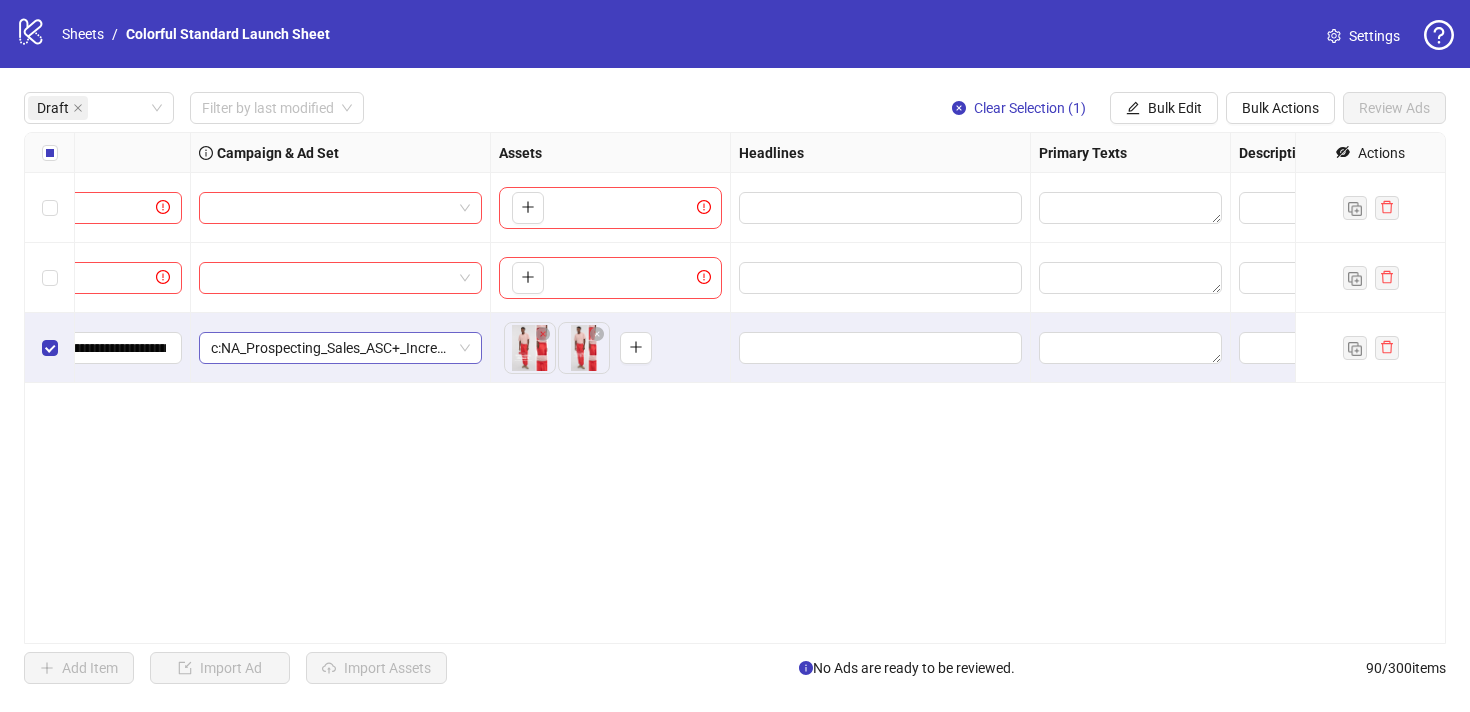 scroll, scrollTop: 0, scrollLeft: 752, axis: horizontal 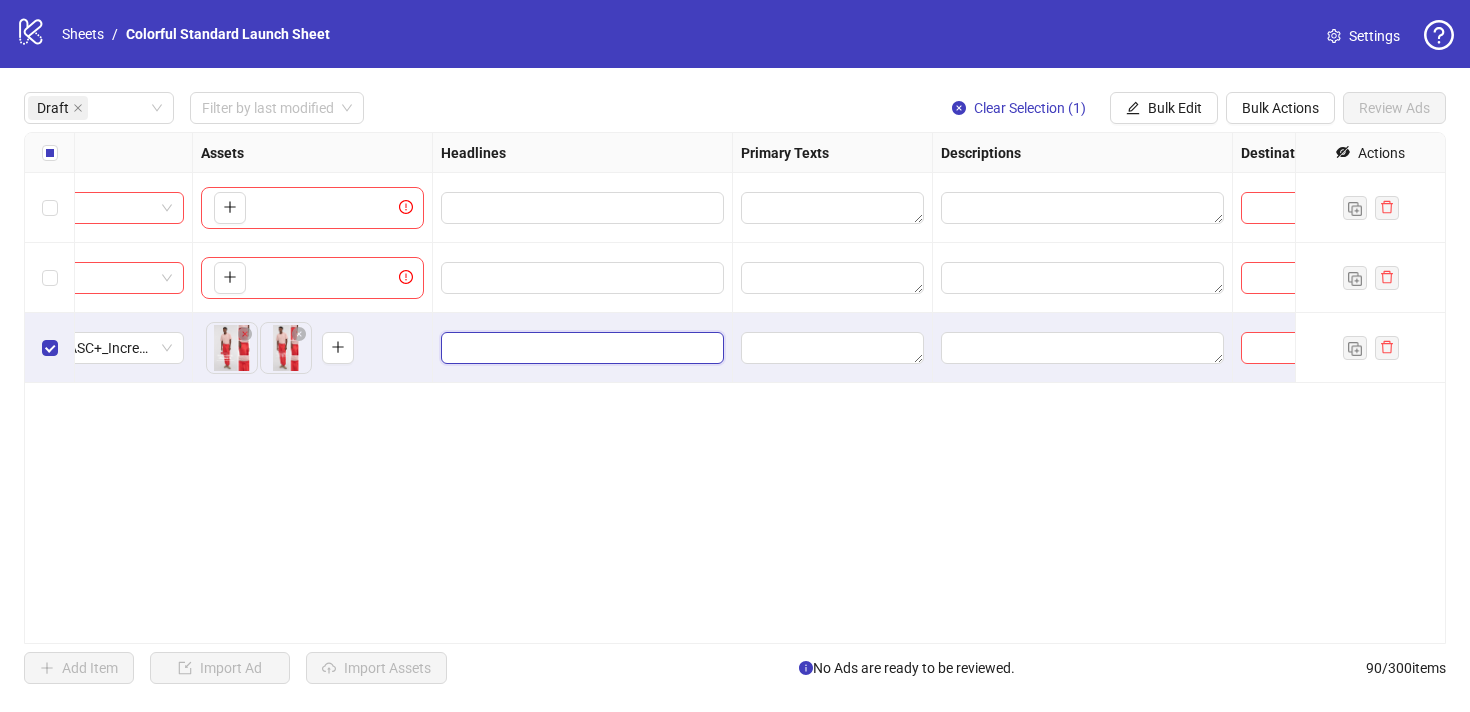 click at bounding box center (580, 348) 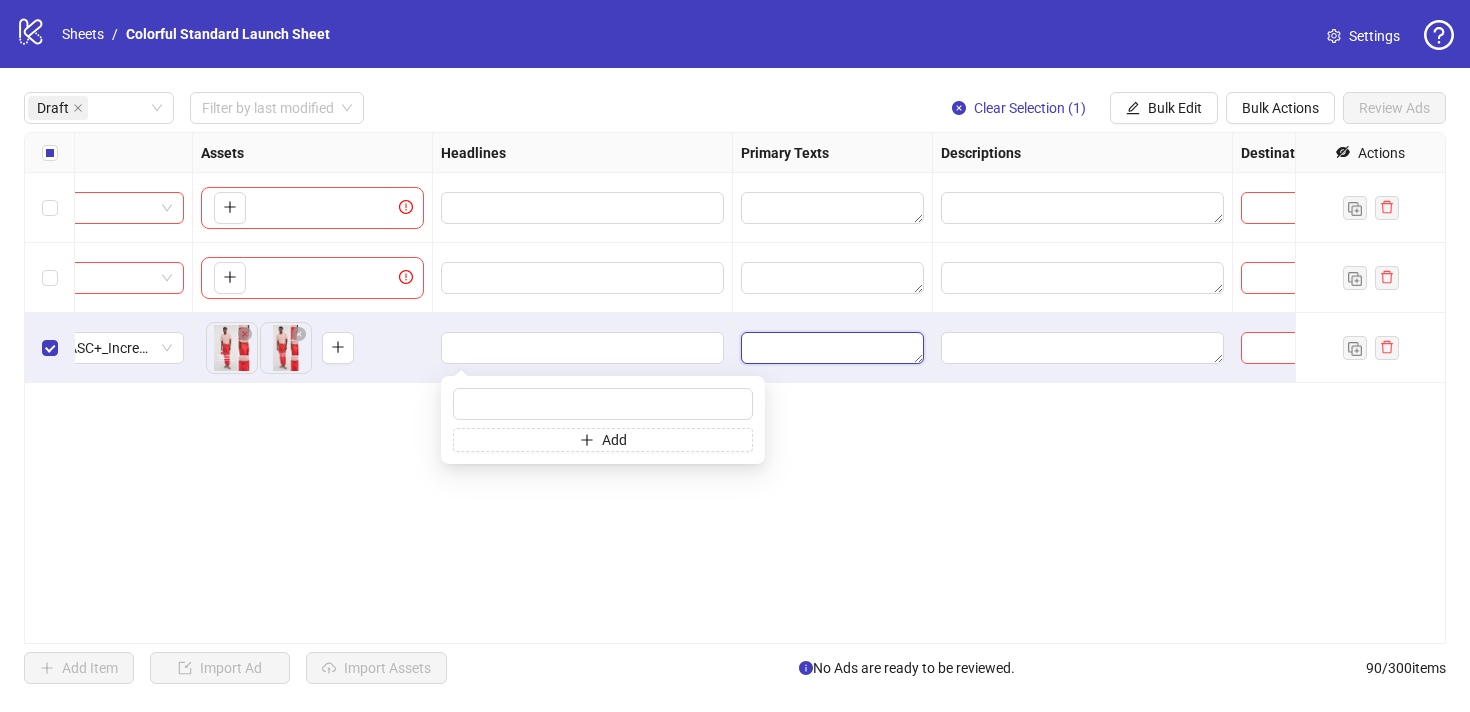click at bounding box center (832, 348) 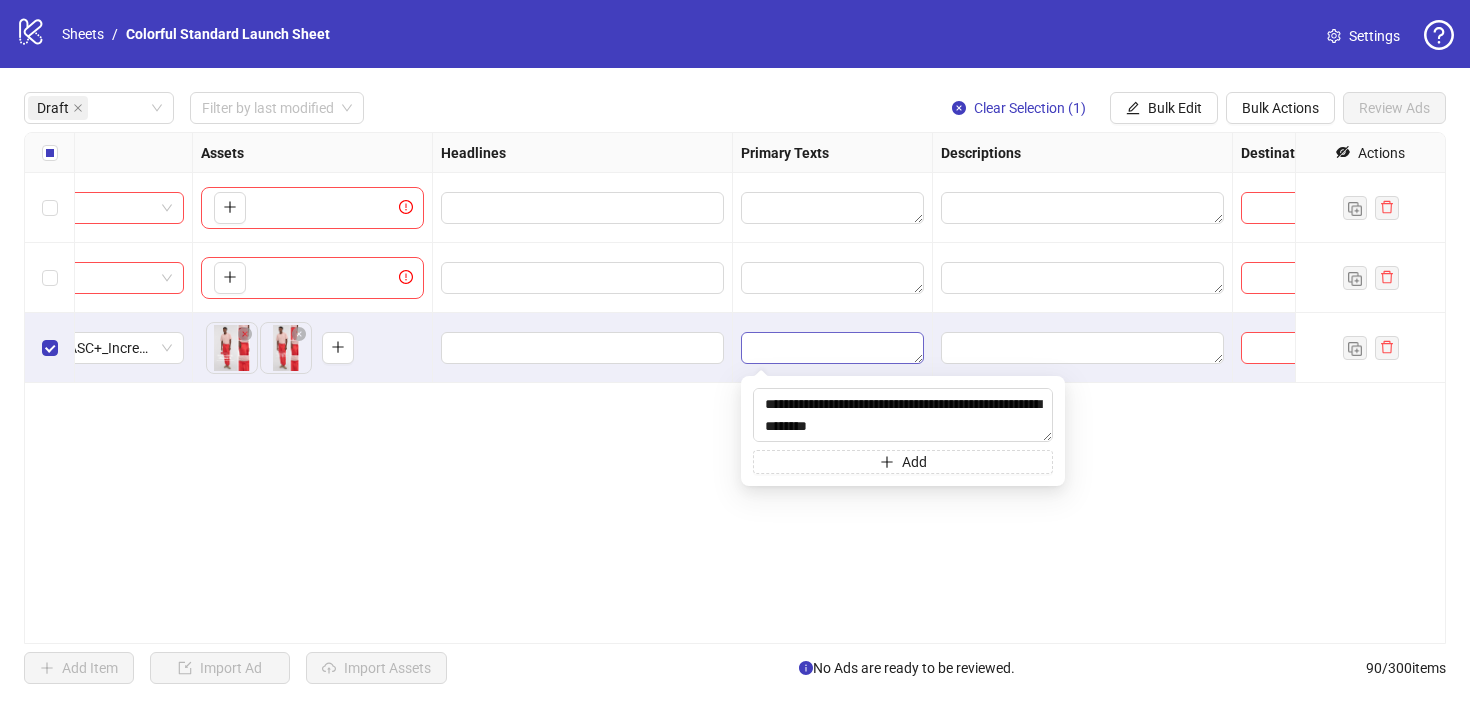 scroll, scrollTop: 147, scrollLeft: 0, axis: vertical 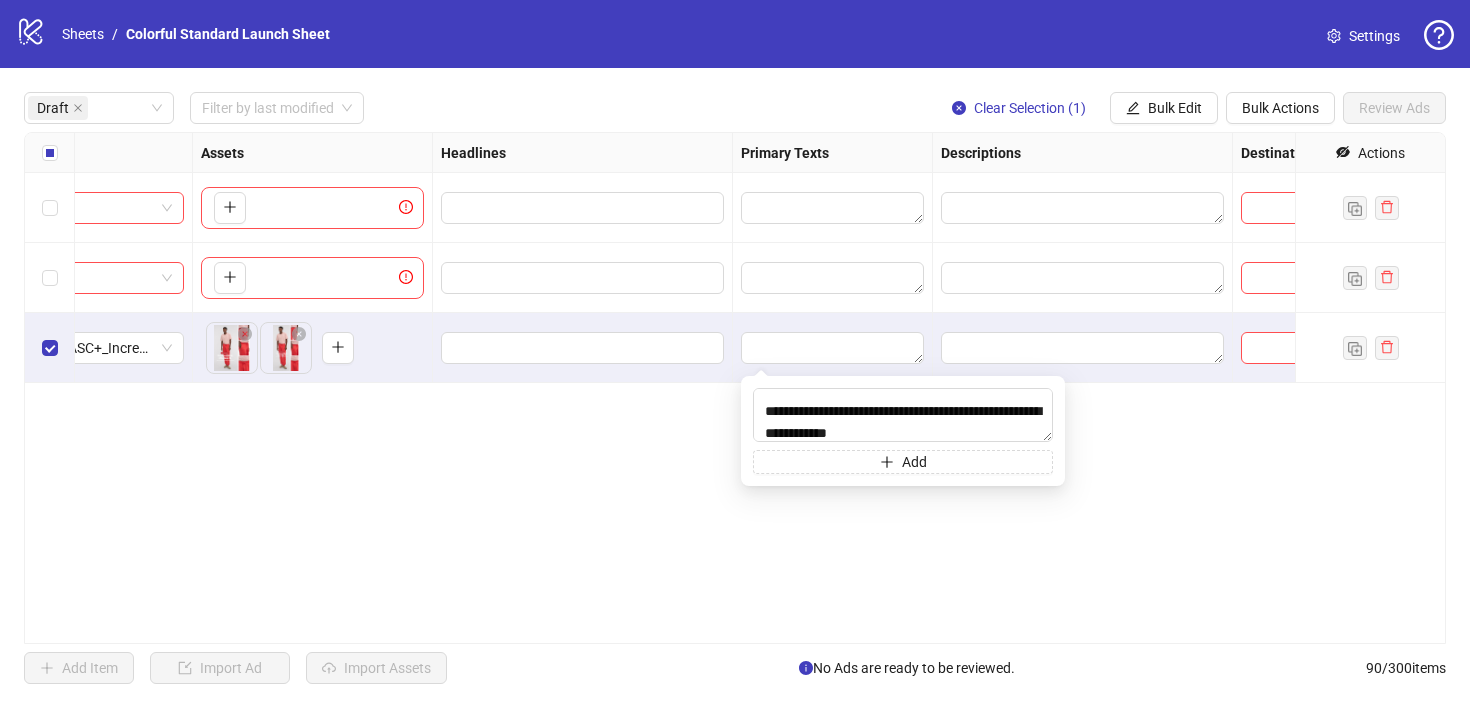type on "**********" 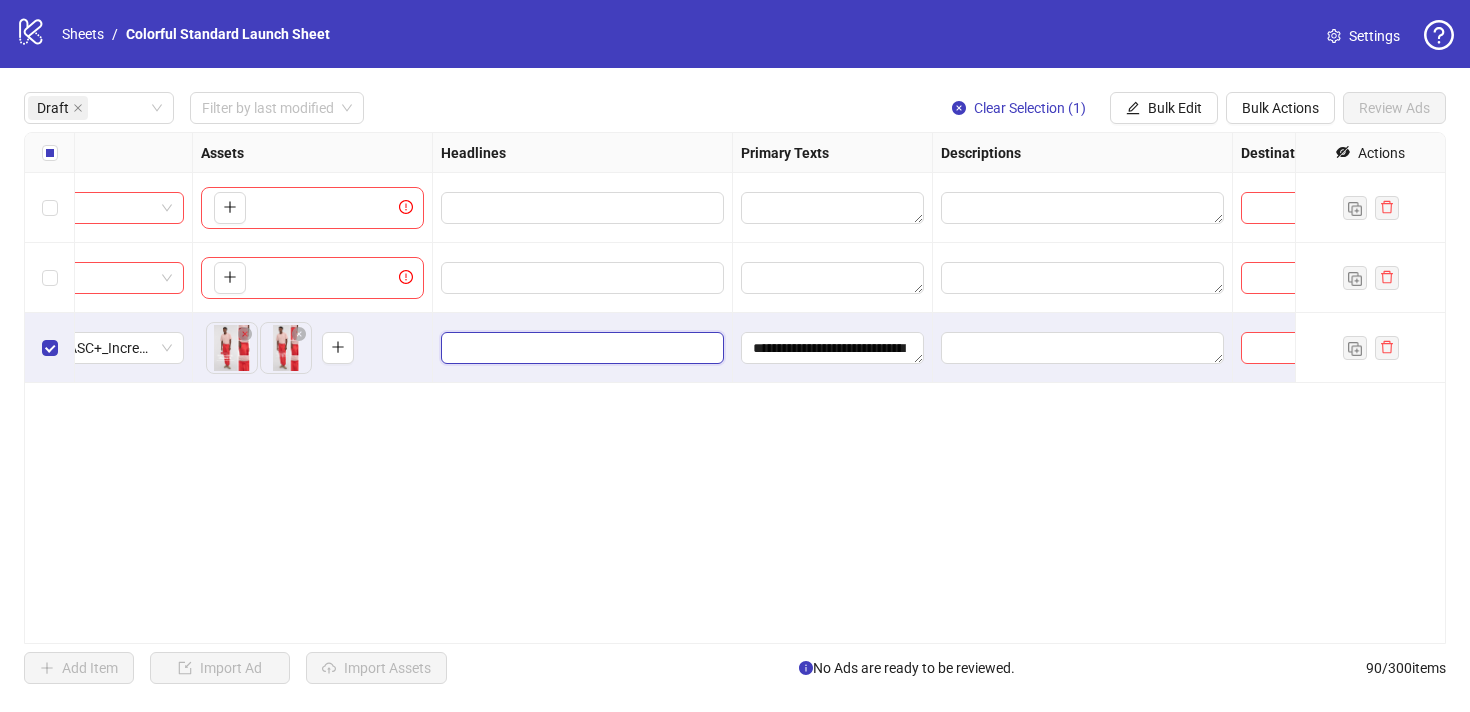 click at bounding box center [580, 348] 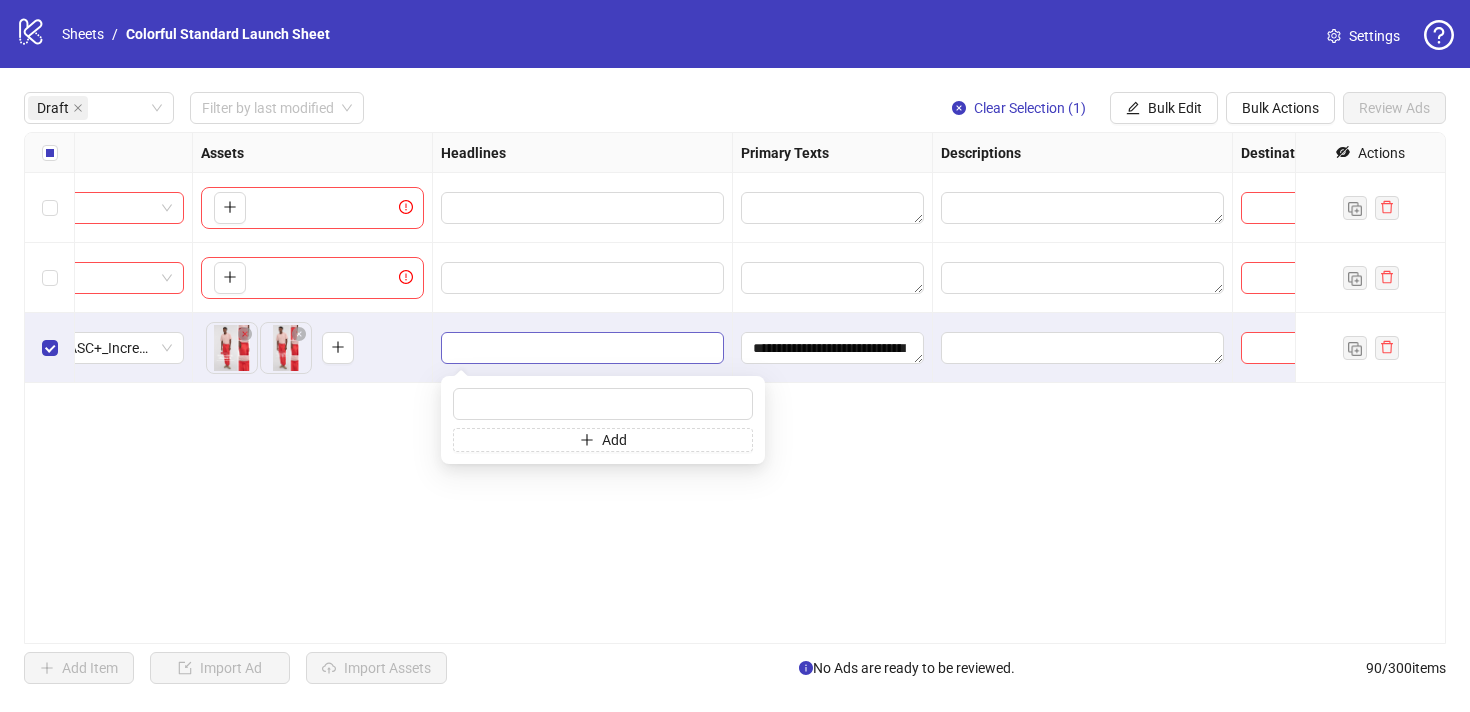 type on "**********" 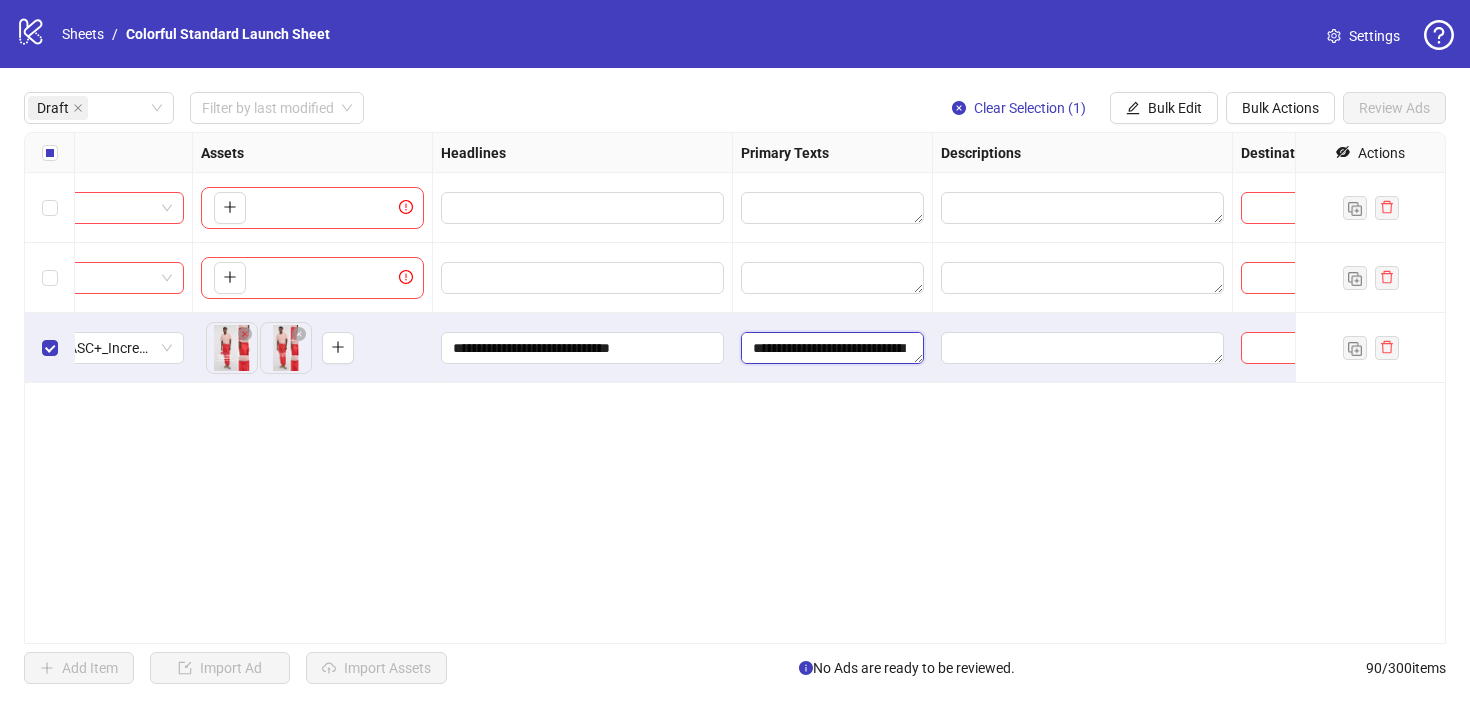 click on "**********" at bounding box center (832, 348) 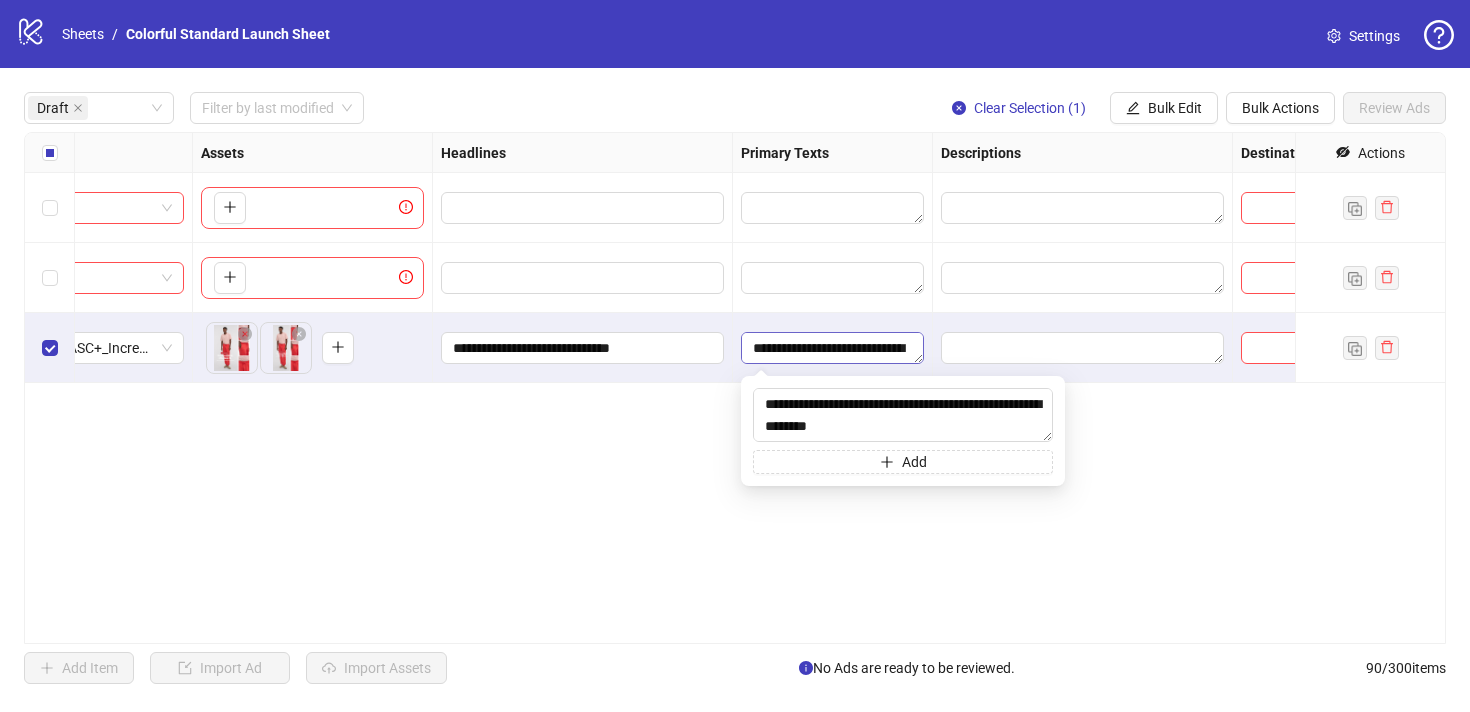 click on "**********" at bounding box center (832, 348) 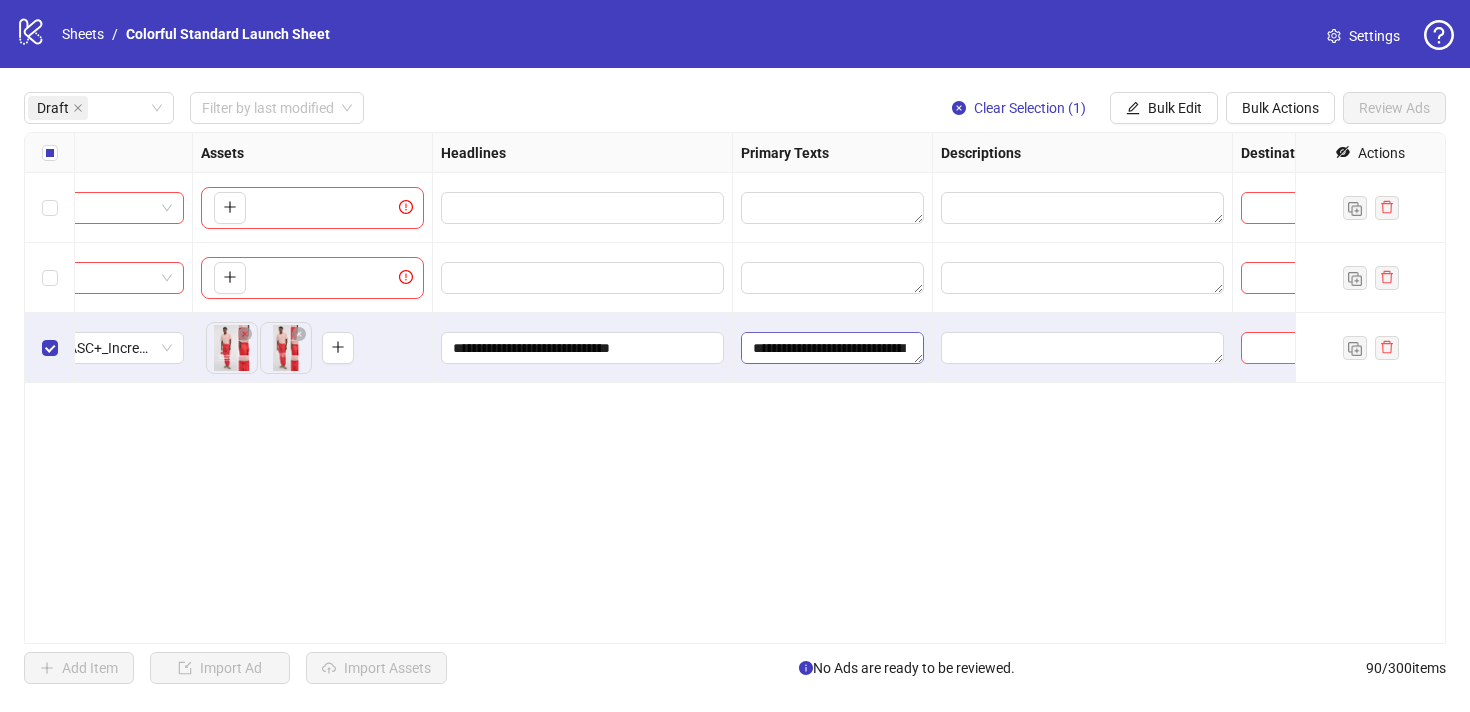 click on "**********" at bounding box center (832, 348) 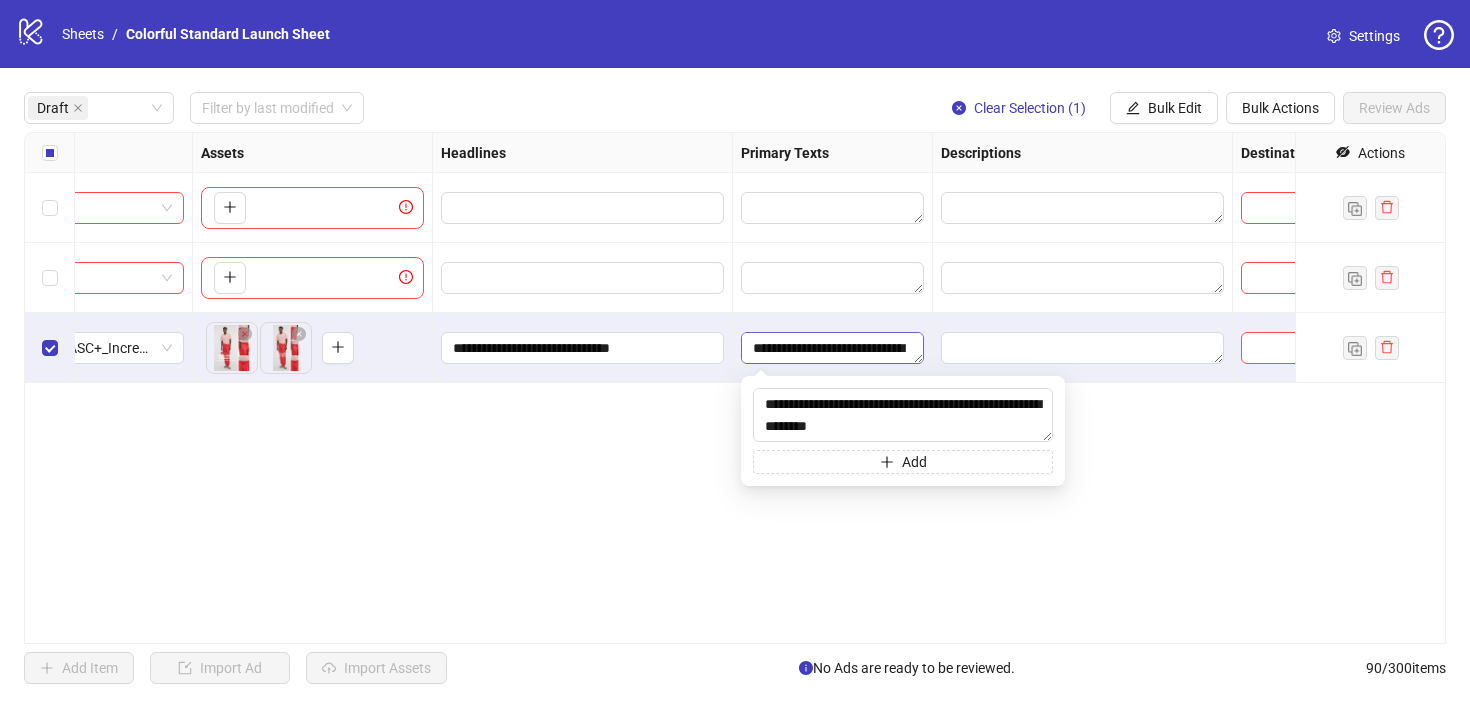 click on "**********" at bounding box center [832, 348] 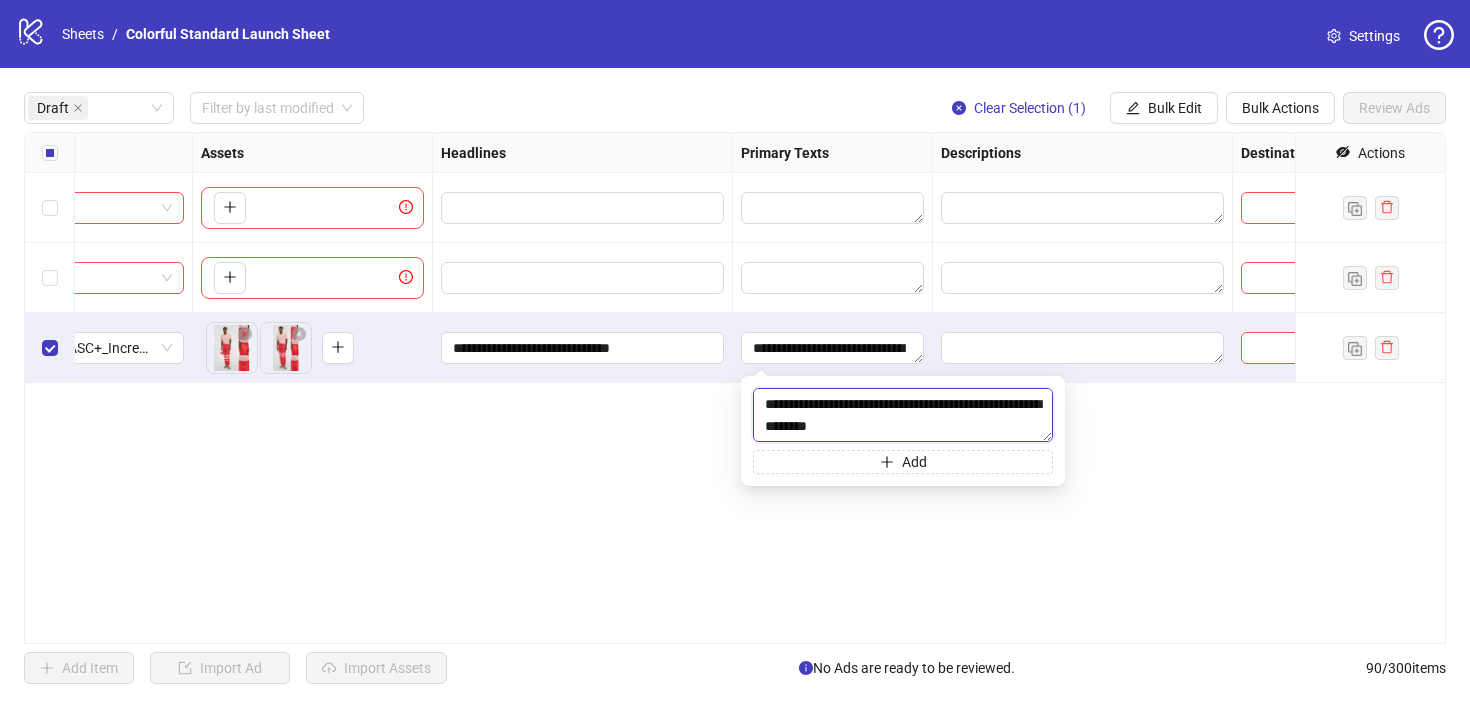 click on "**********" at bounding box center (903, 415) 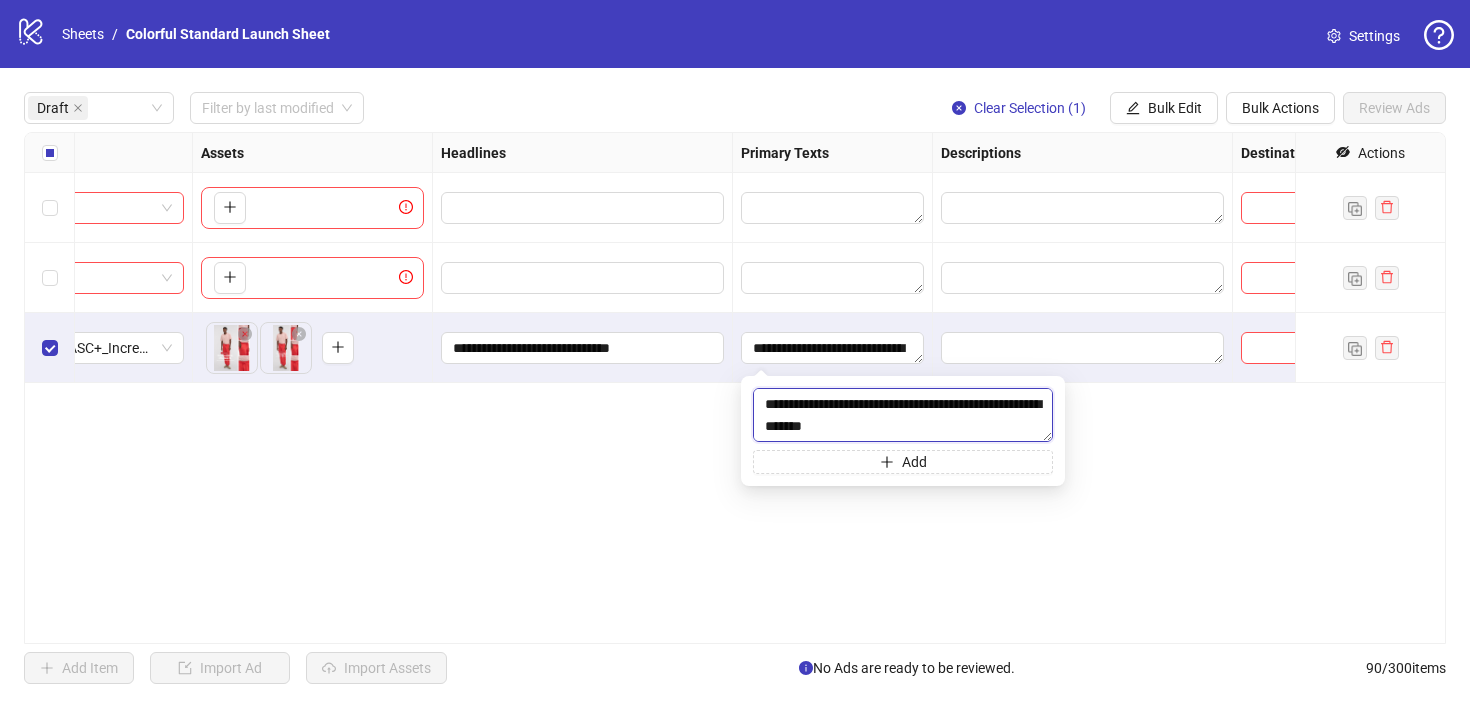 click on "**********" at bounding box center (903, 415) 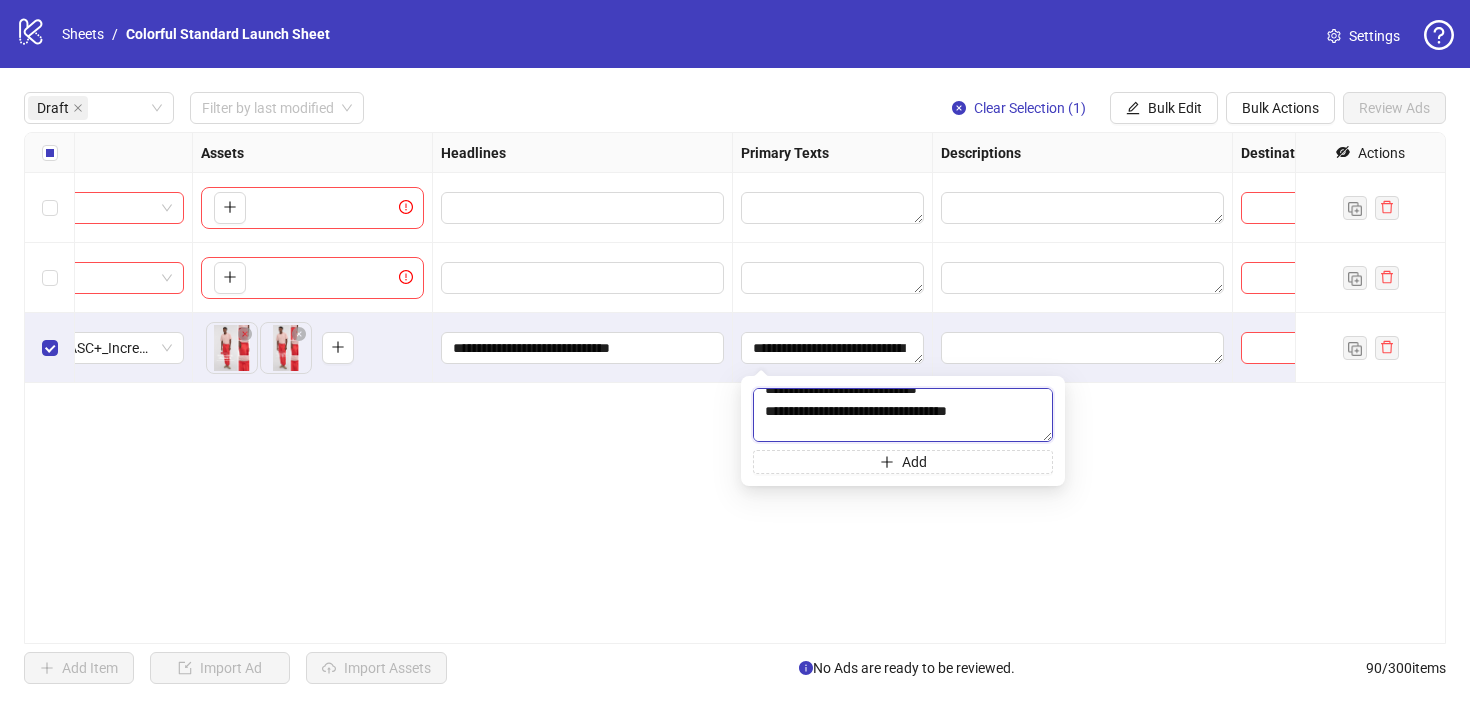 scroll, scrollTop: 147, scrollLeft: 0, axis: vertical 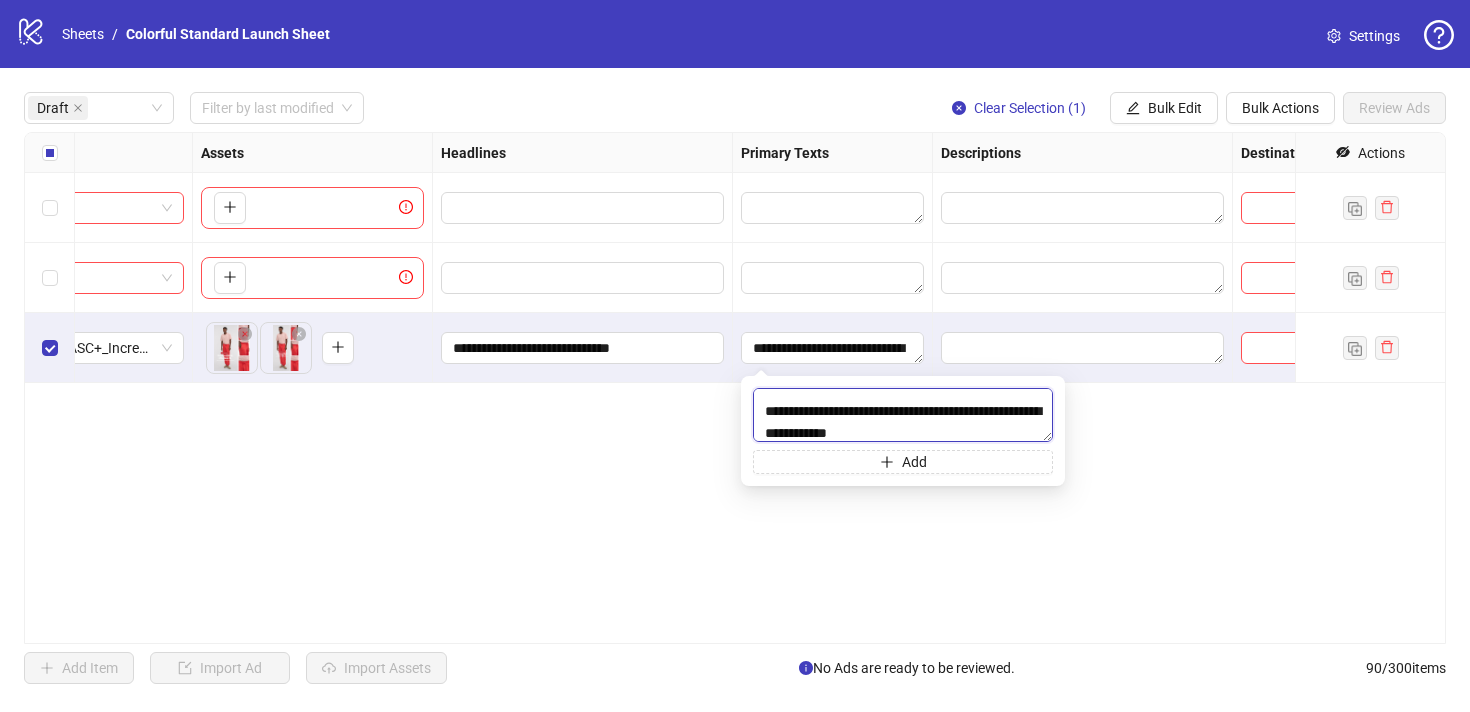 type on "**********" 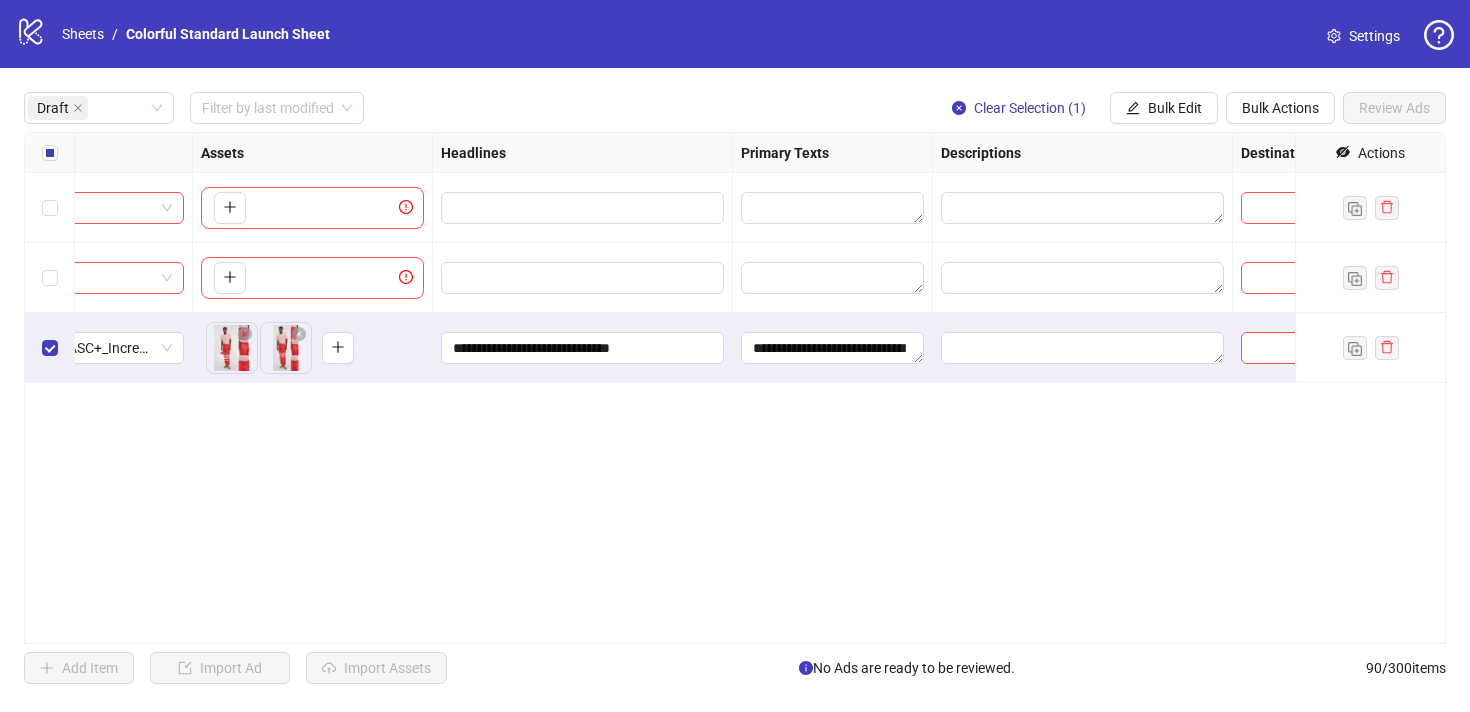 click at bounding box center (1083, 348) 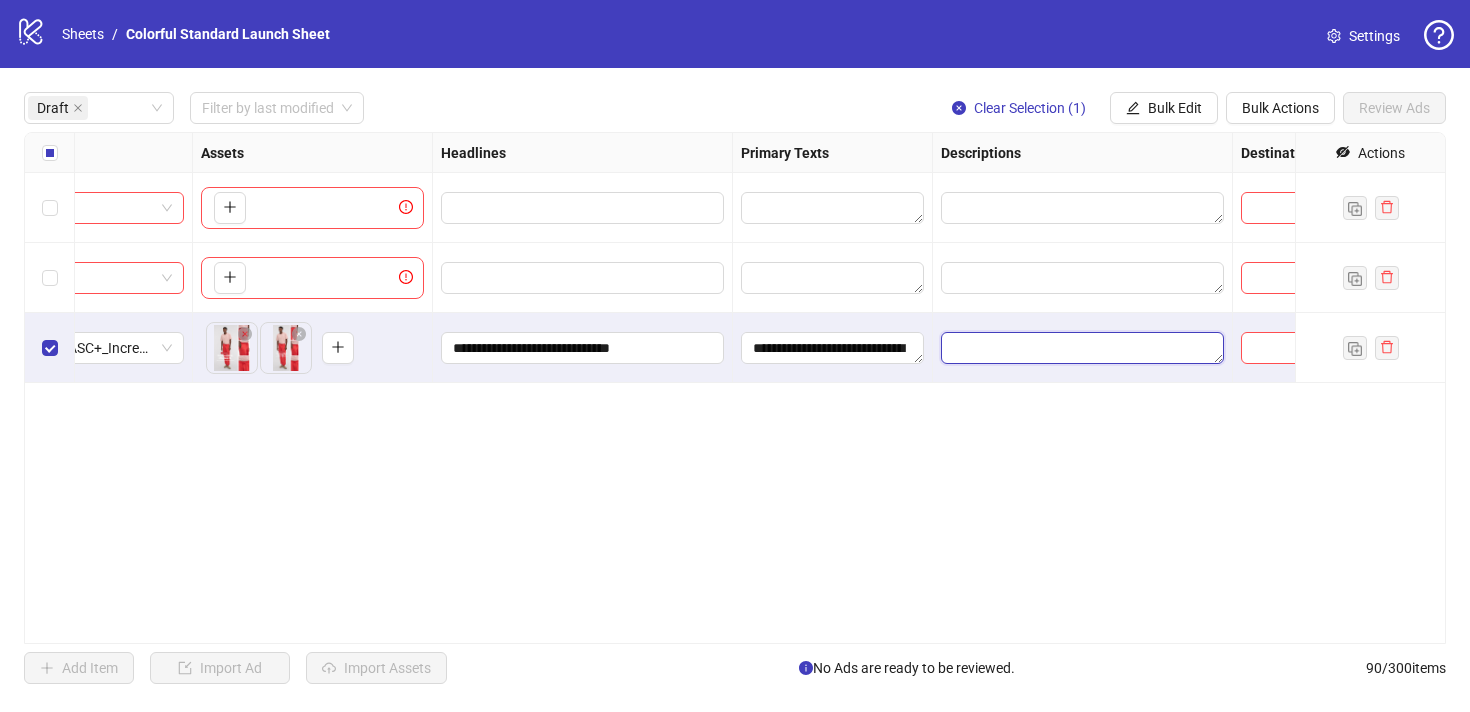 click at bounding box center (1082, 348) 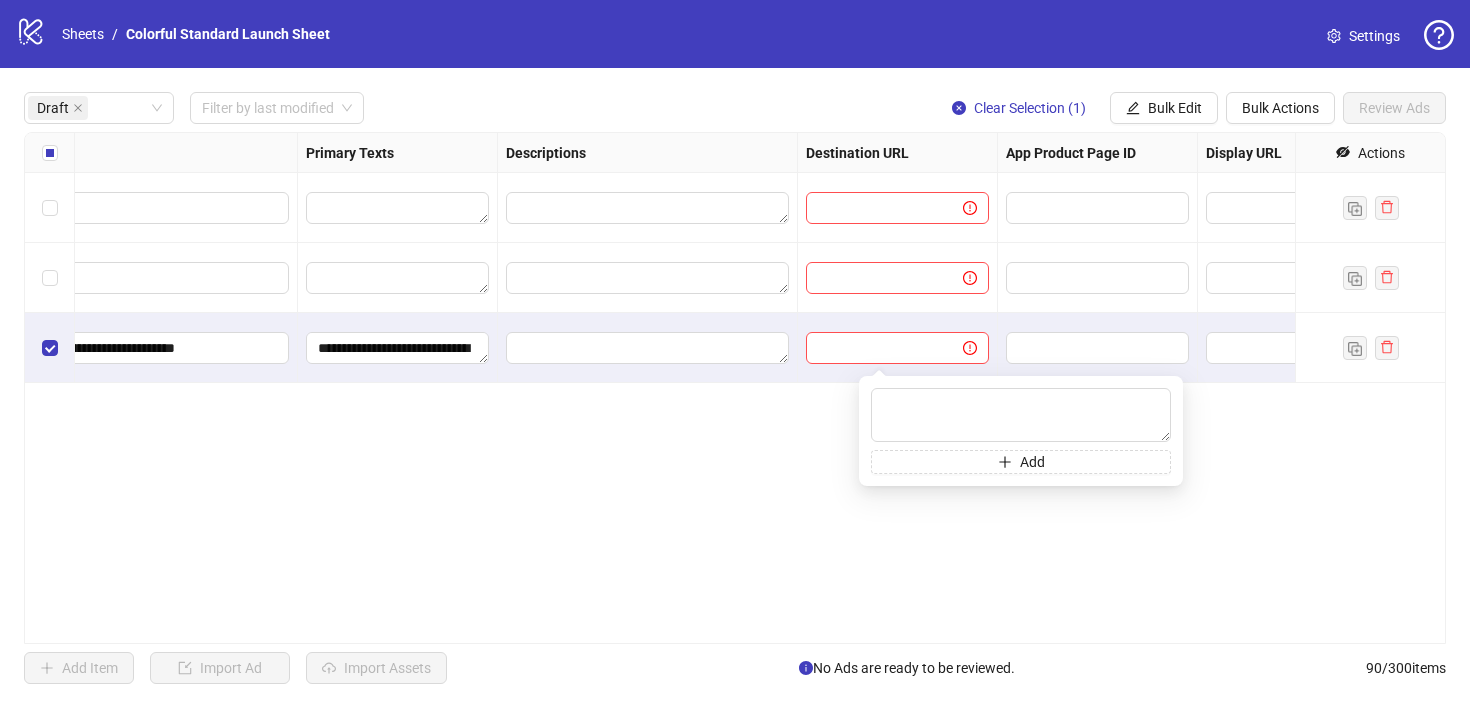 scroll, scrollTop: 0, scrollLeft: 1366, axis: horizontal 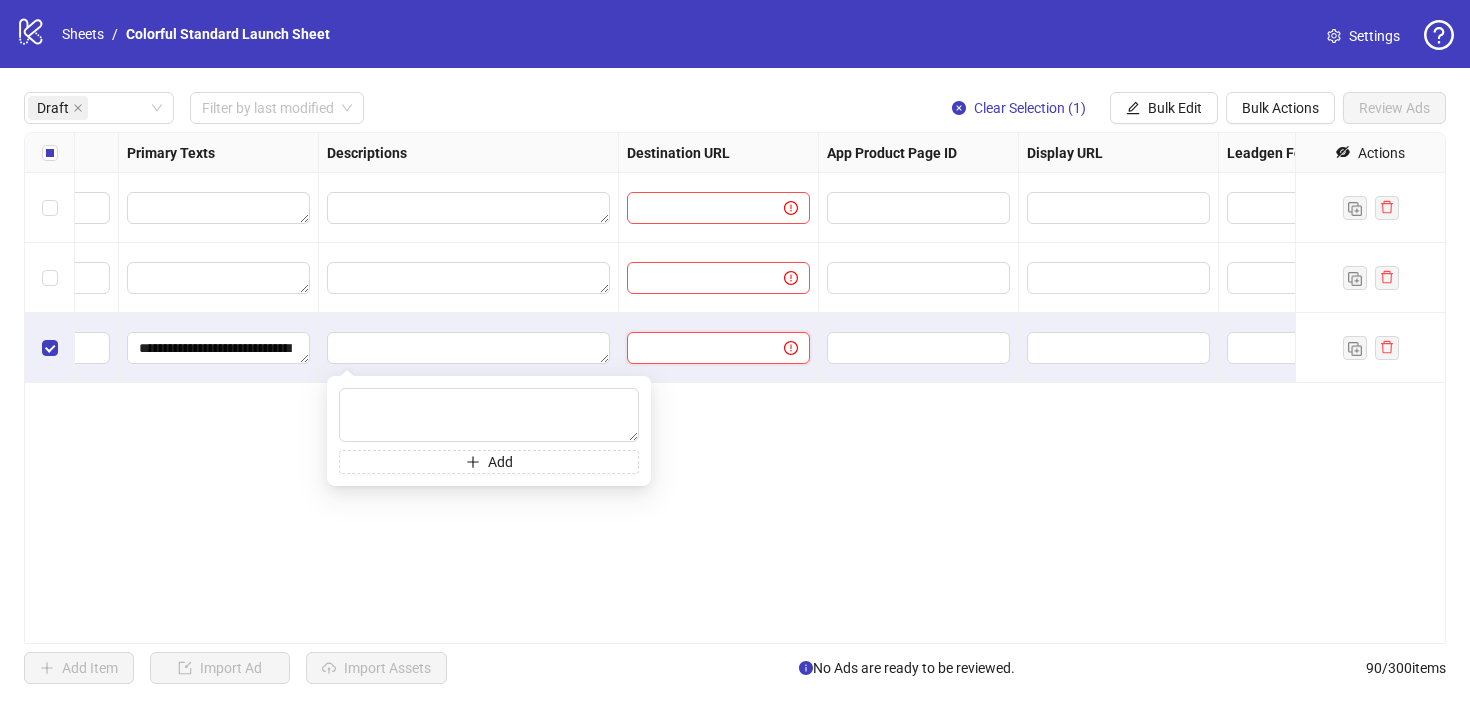 click at bounding box center [697, 348] 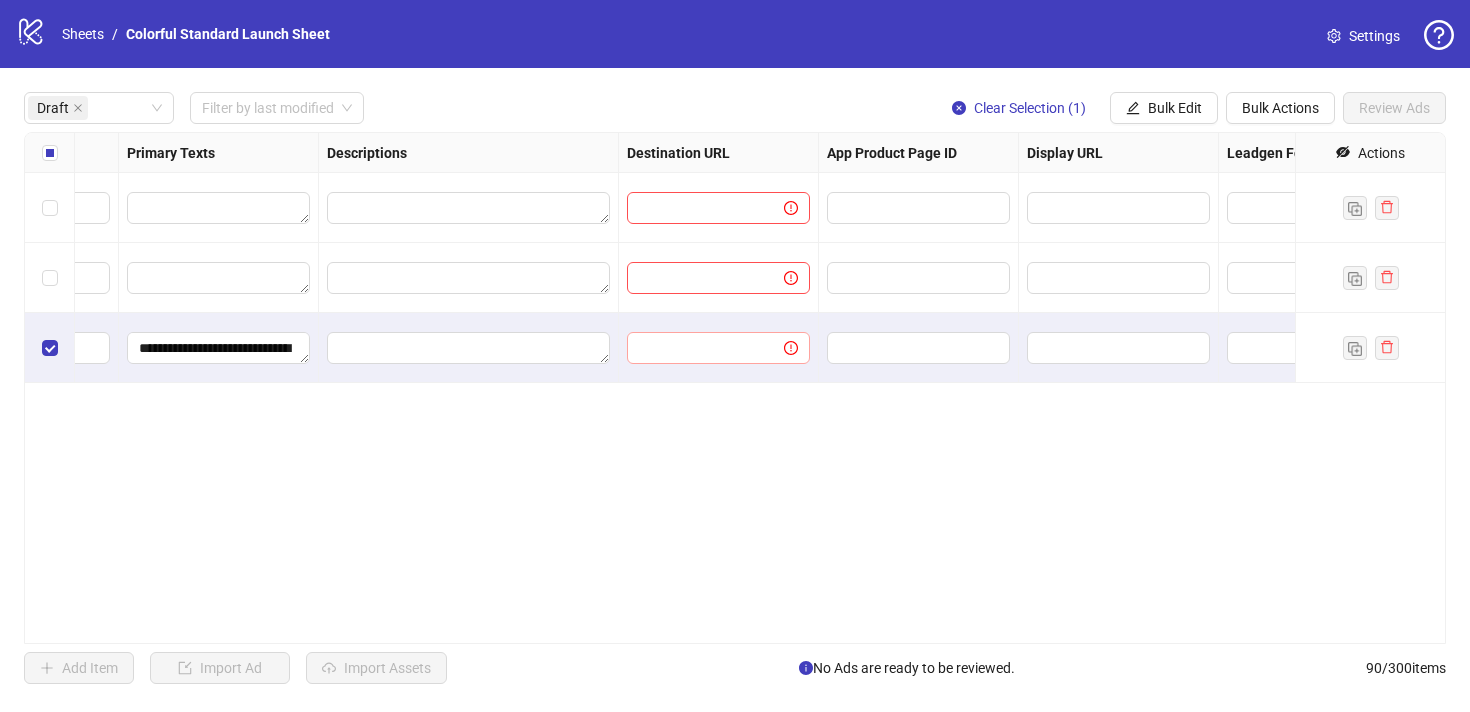 click at bounding box center (779, 348) 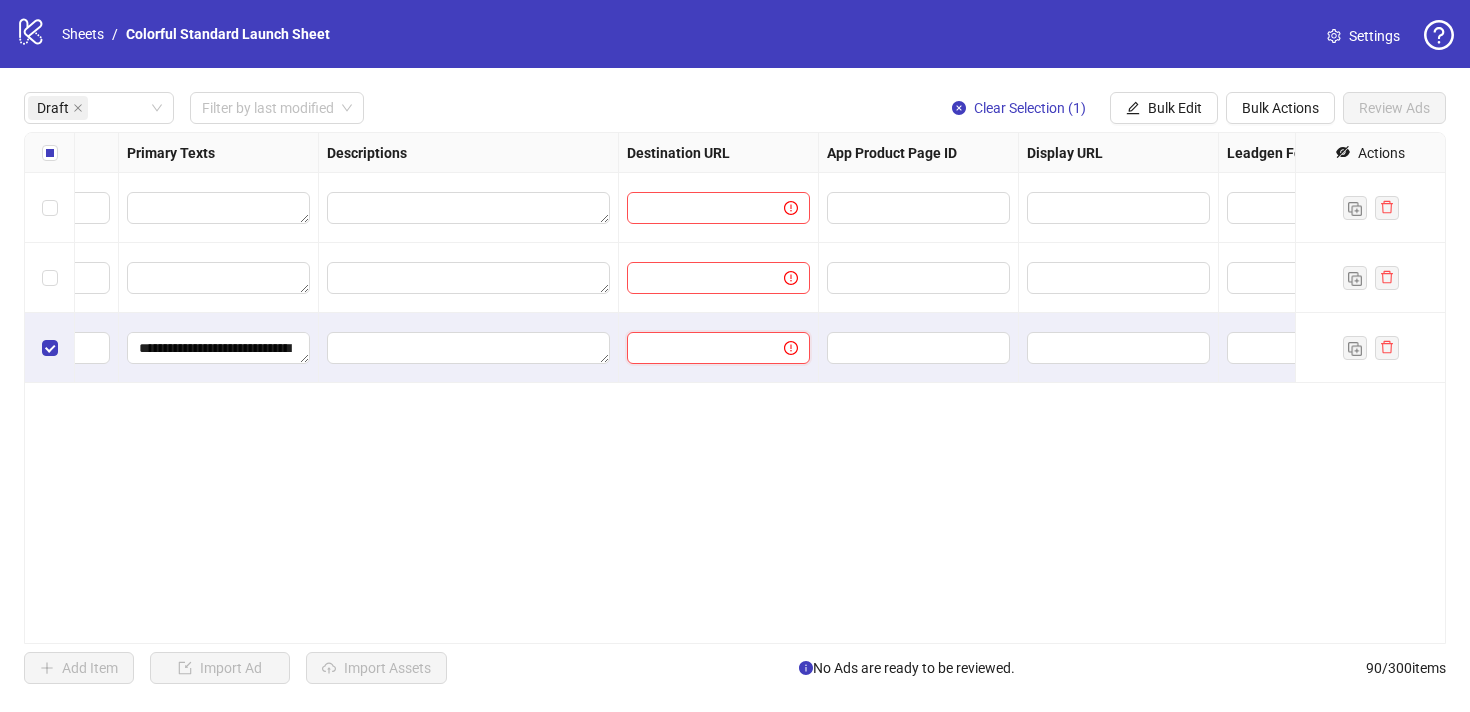 paste on "**********" 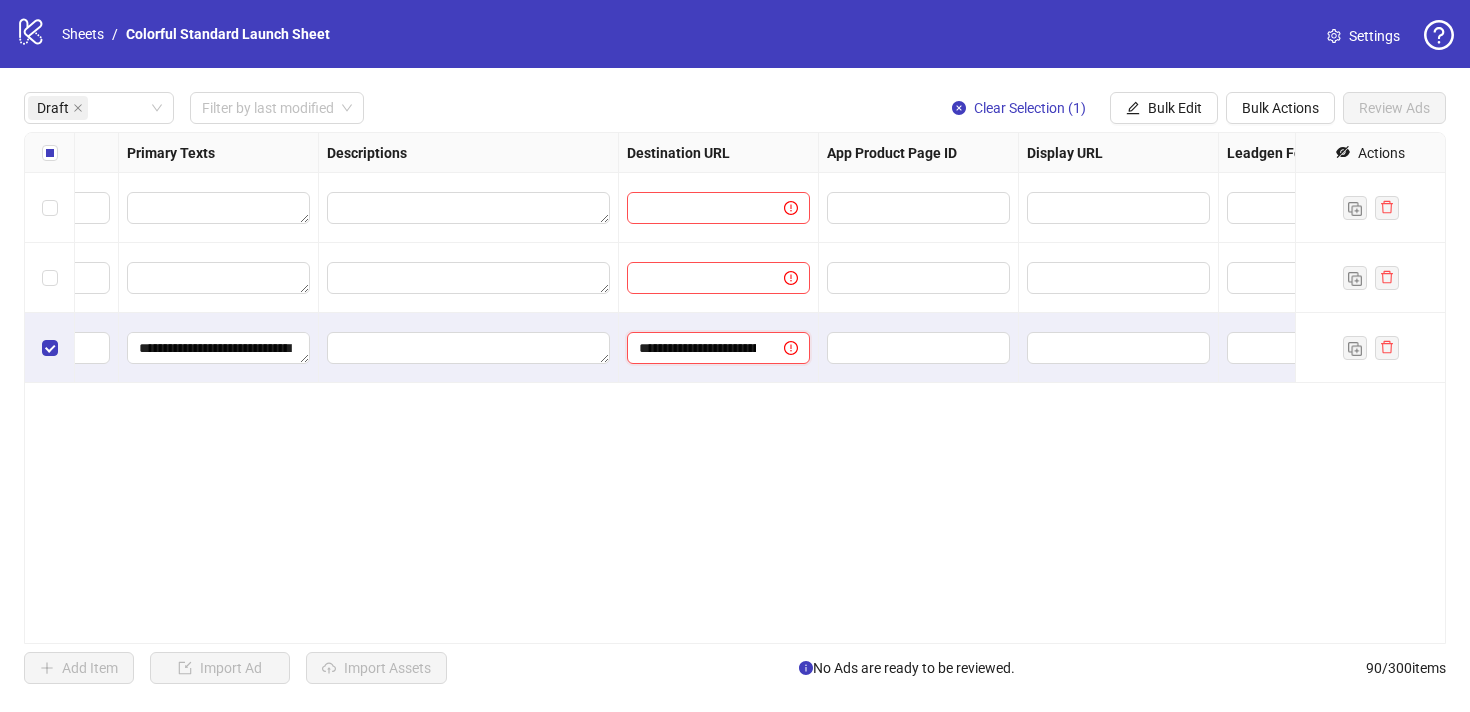 scroll, scrollTop: 0, scrollLeft: 338, axis: horizontal 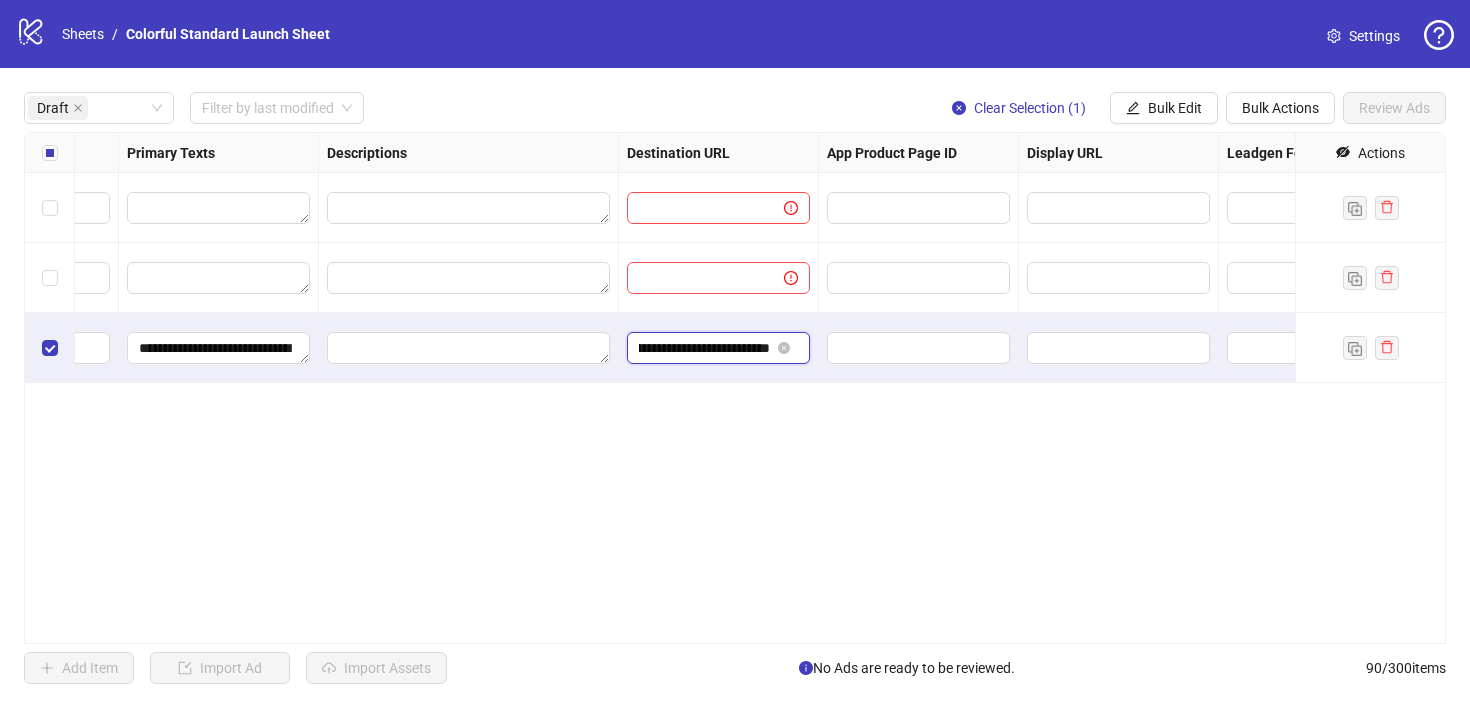 click on "**********" at bounding box center [704, 348] 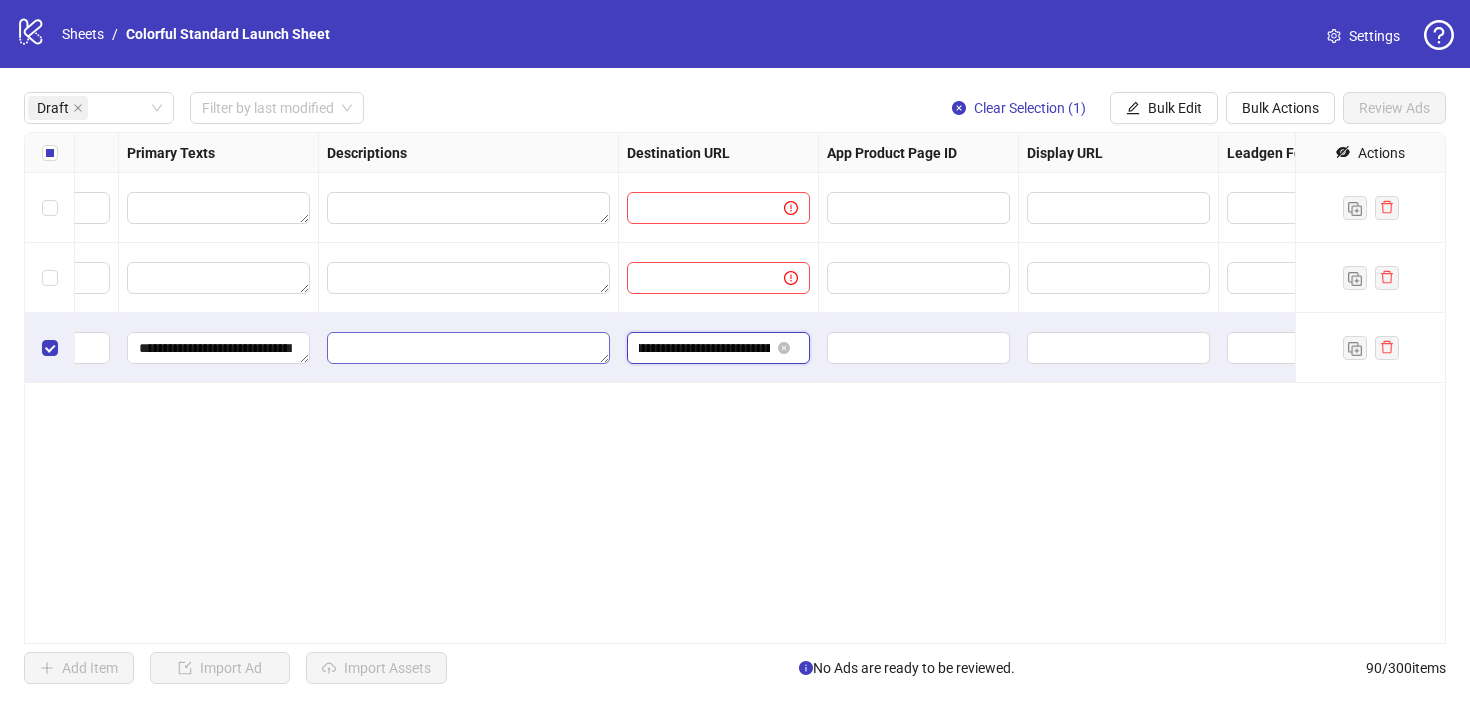 scroll, scrollTop: 0, scrollLeft: 0, axis: both 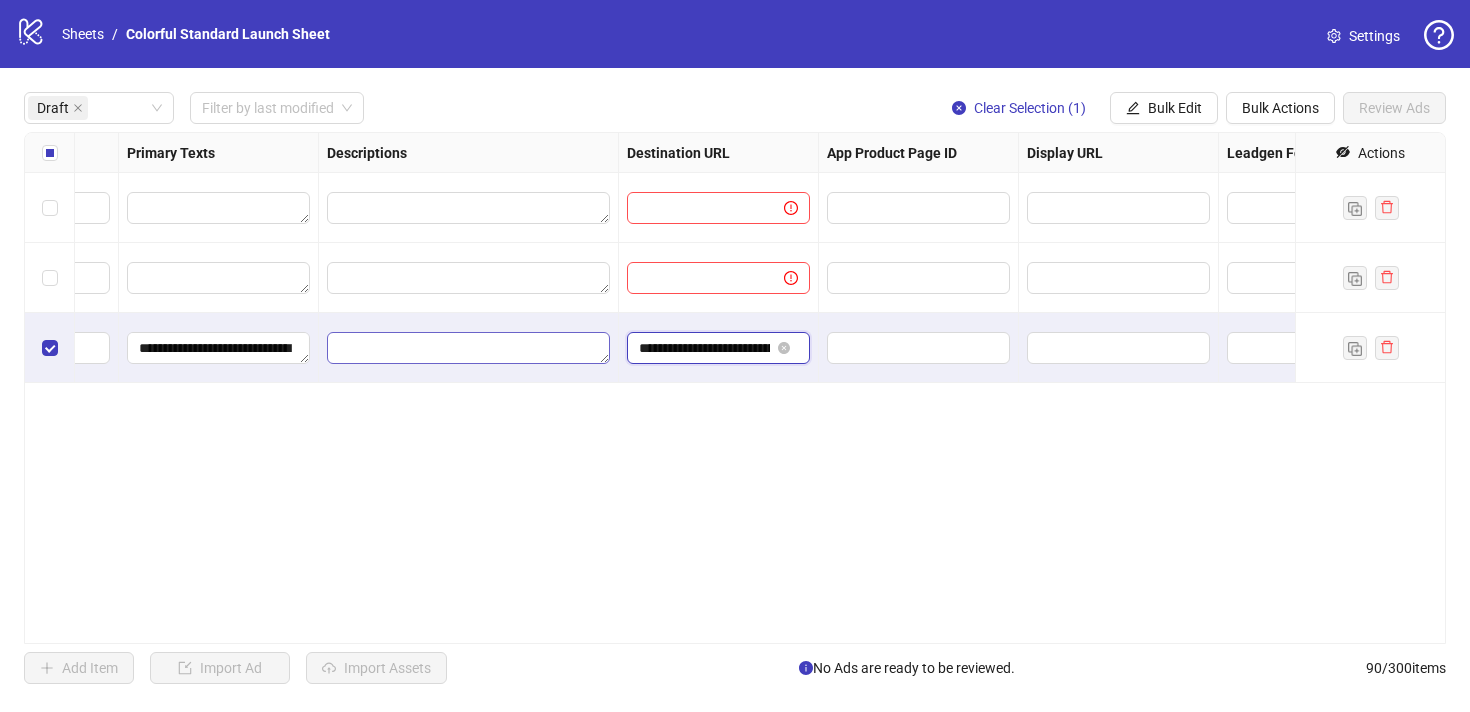 drag, startPoint x: 656, startPoint y: 347, endPoint x: 571, endPoint y: 347, distance: 85 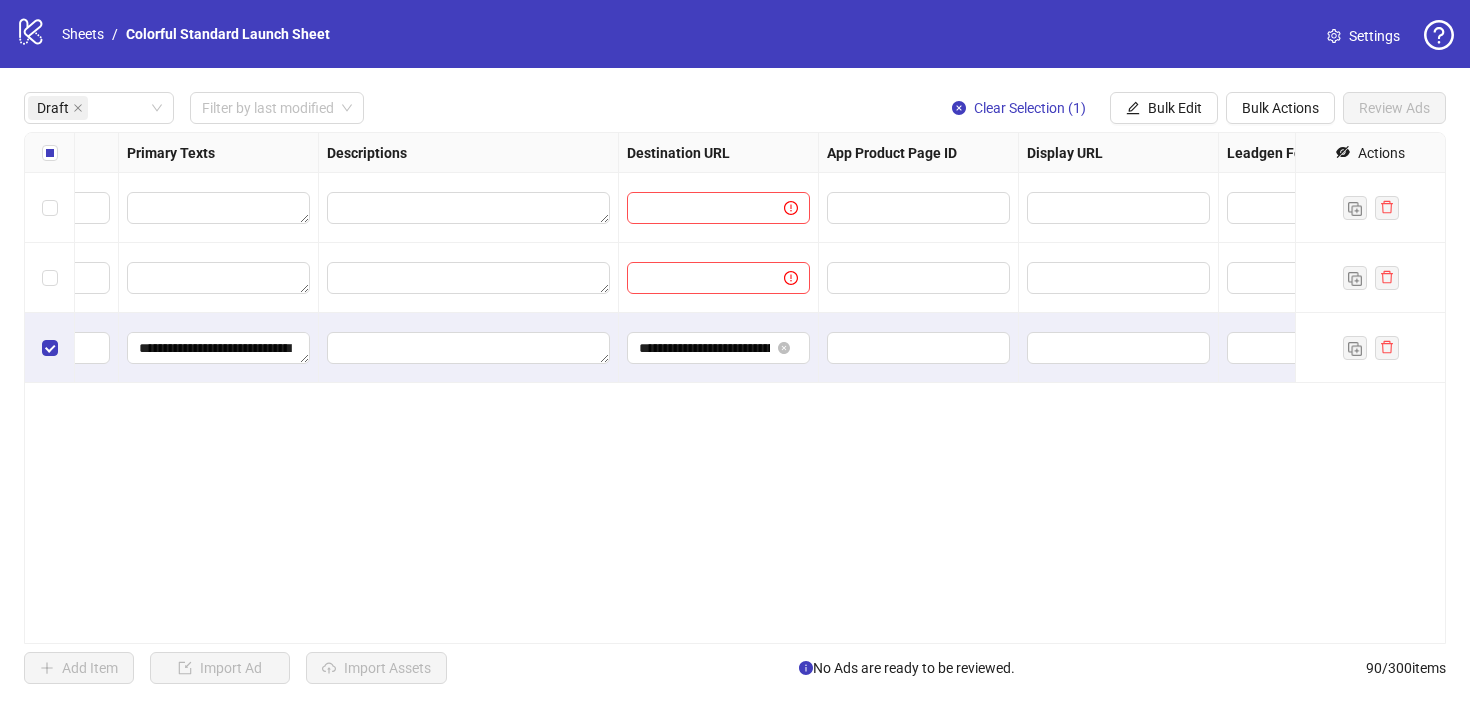 click at bounding box center (919, 348) 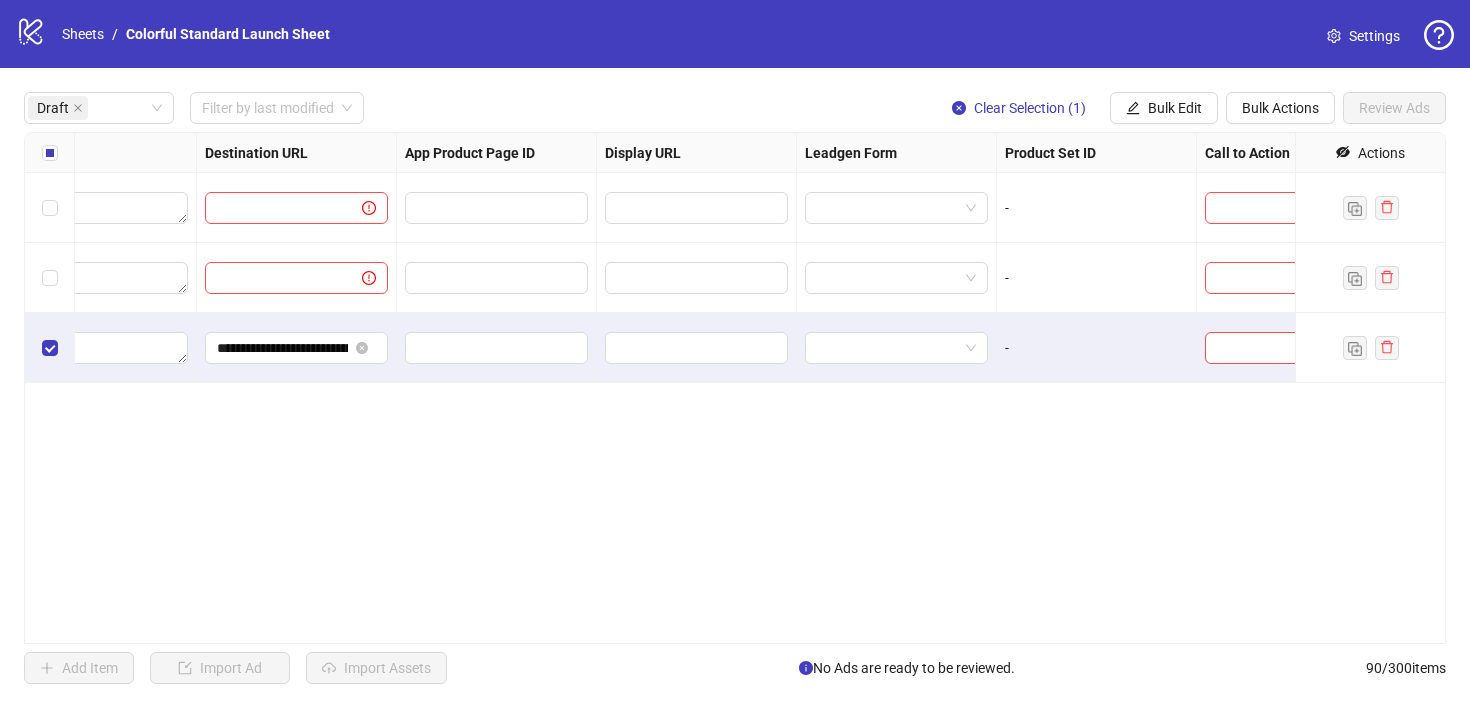 scroll, scrollTop: 0, scrollLeft: 1850, axis: horizontal 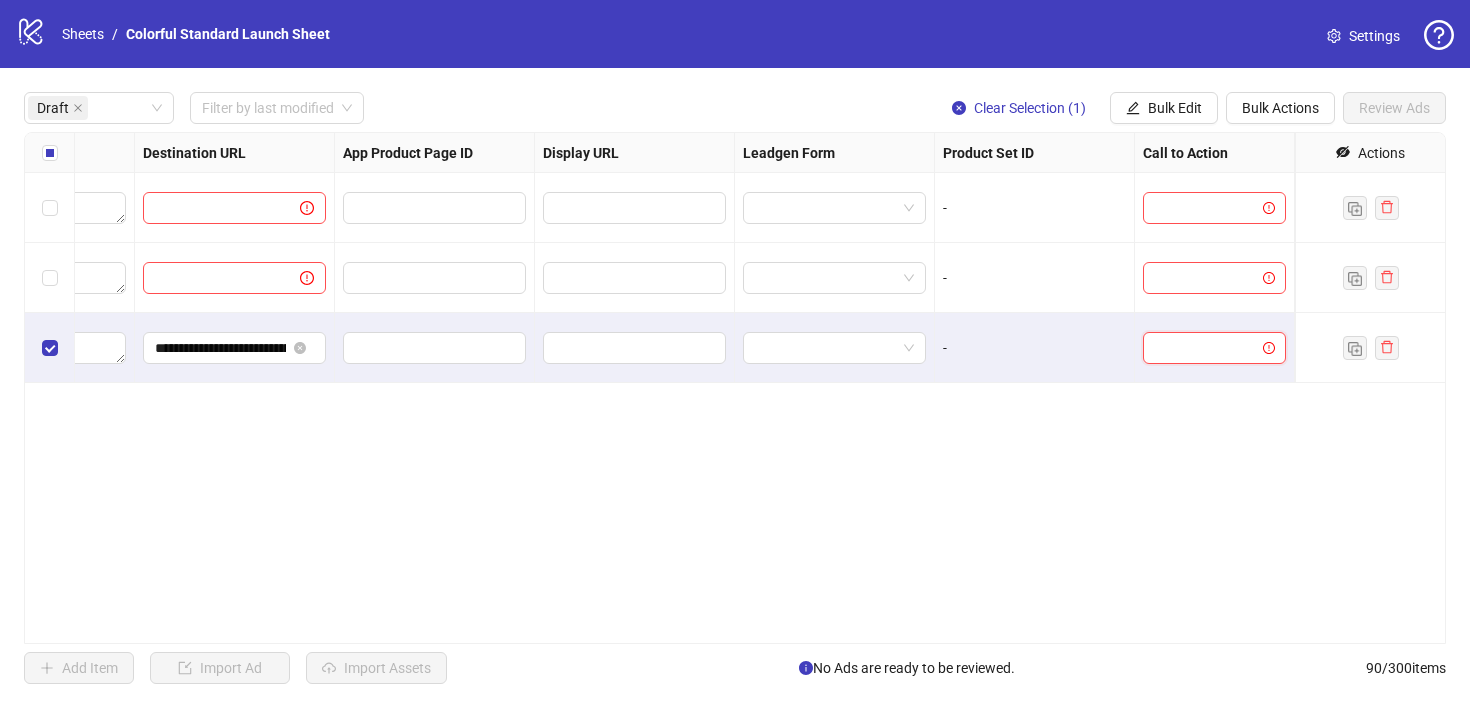 click at bounding box center (1205, 348) 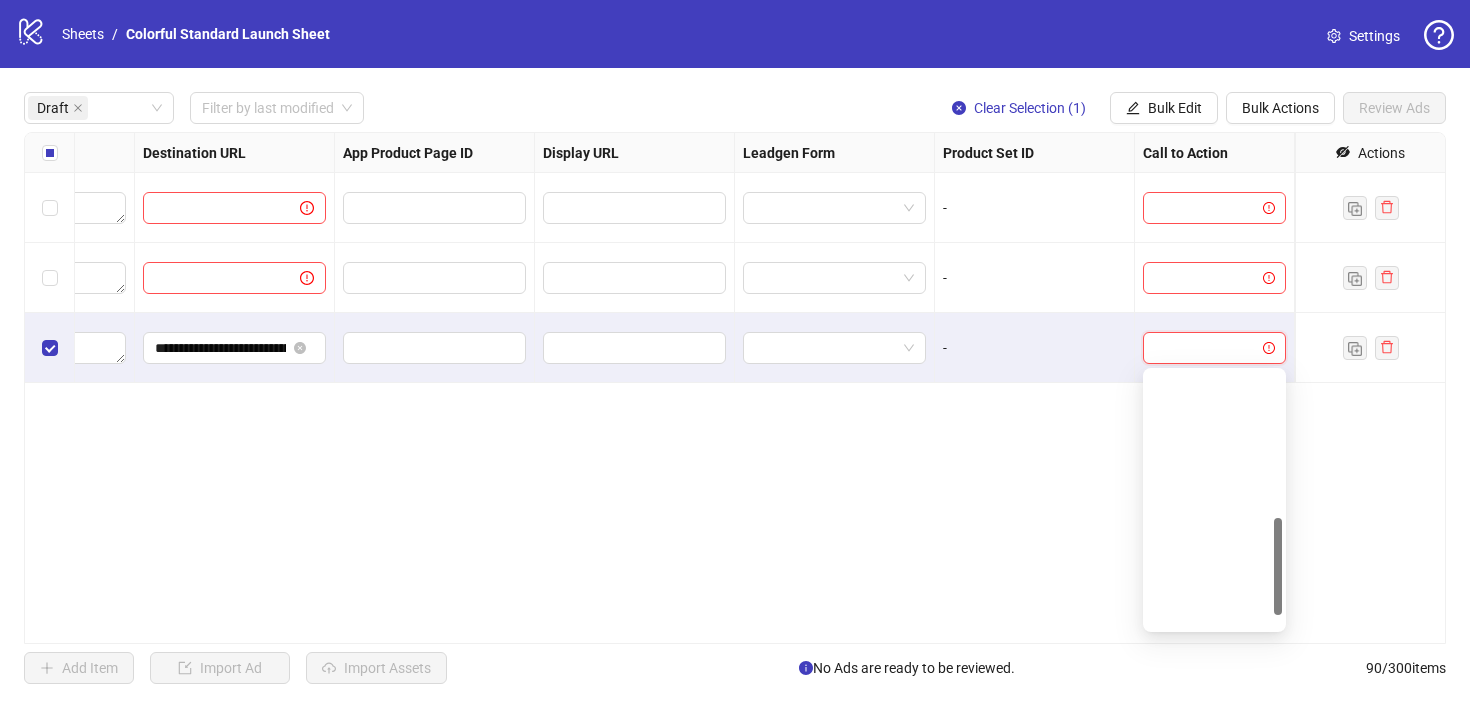 scroll, scrollTop: 416, scrollLeft: 0, axis: vertical 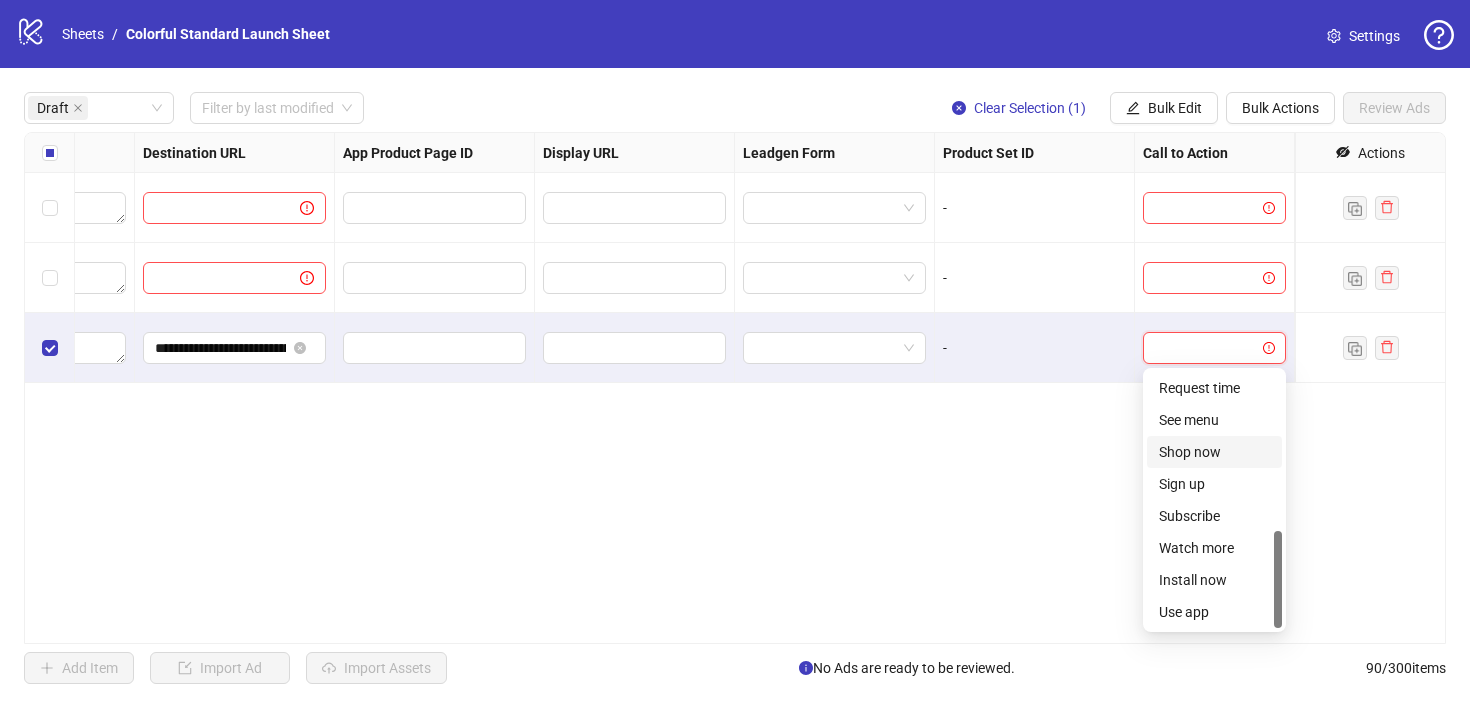click on "Shop now" at bounding box center [1214, 452] 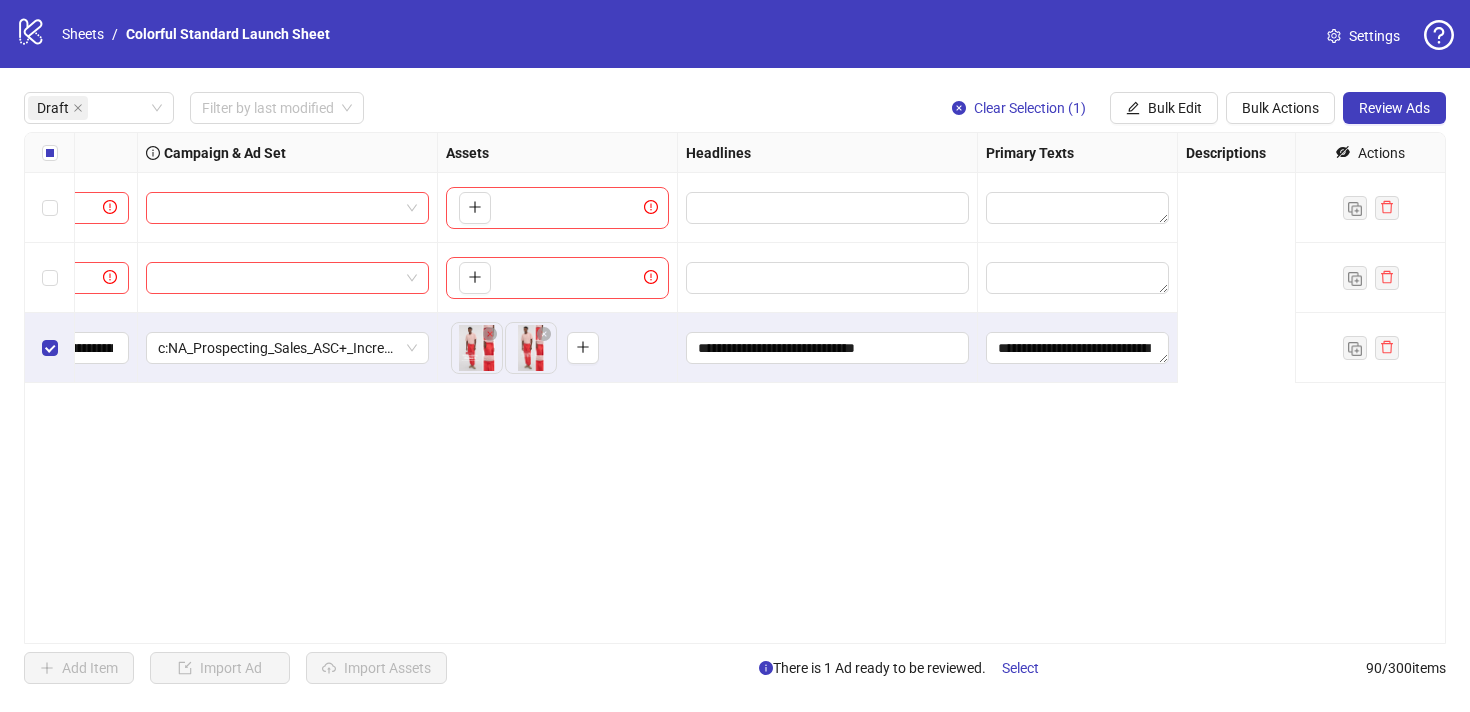 scroll, scrollTop: 0, scrollLeft: 0, axis: both 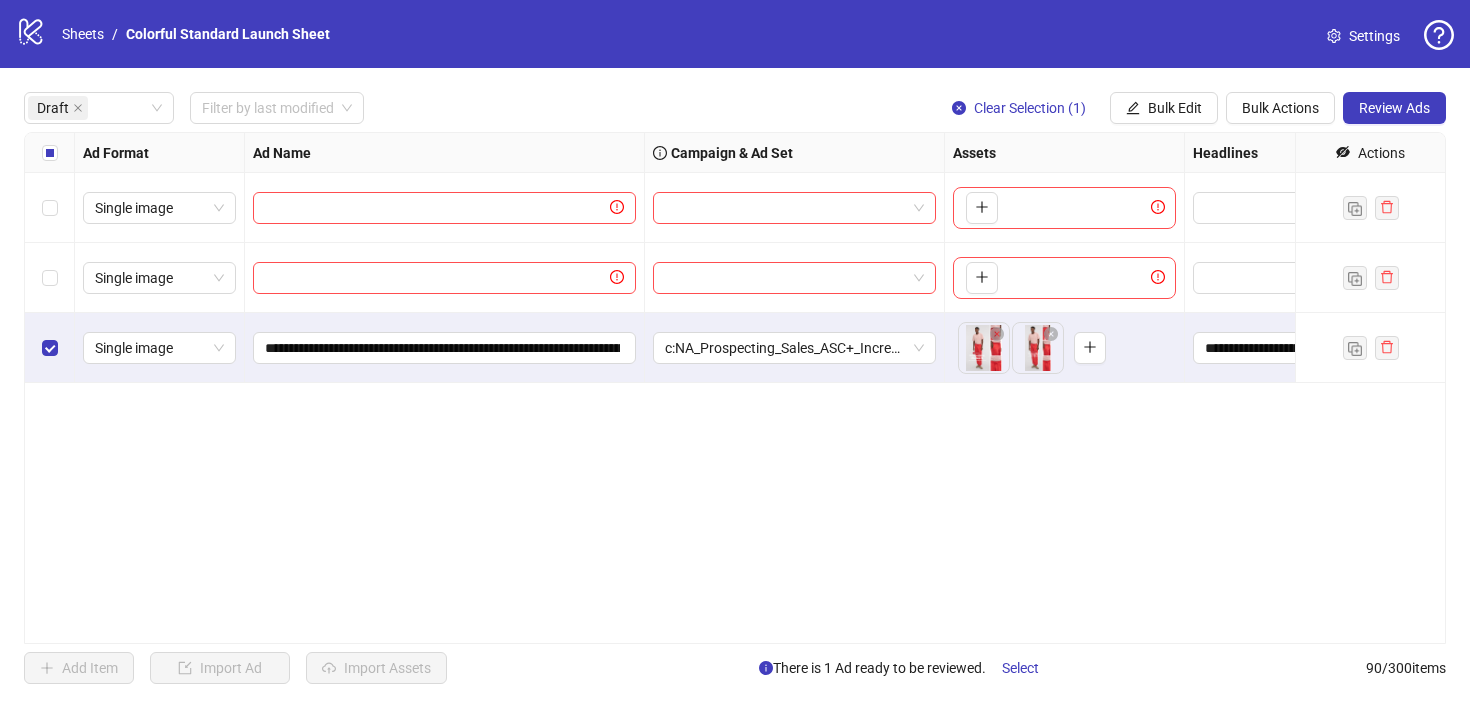 click at bounding box center (445, 278) 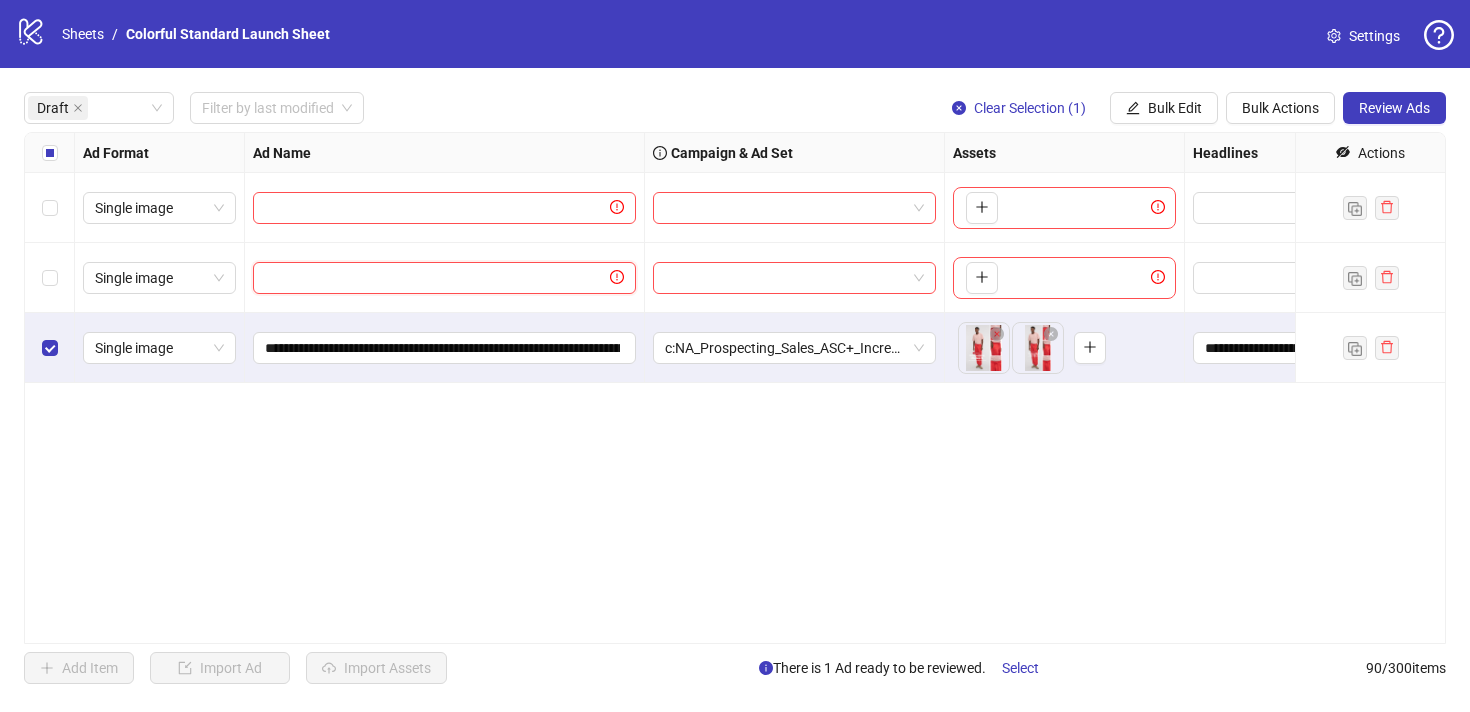 click at bounding box center (435, 278) 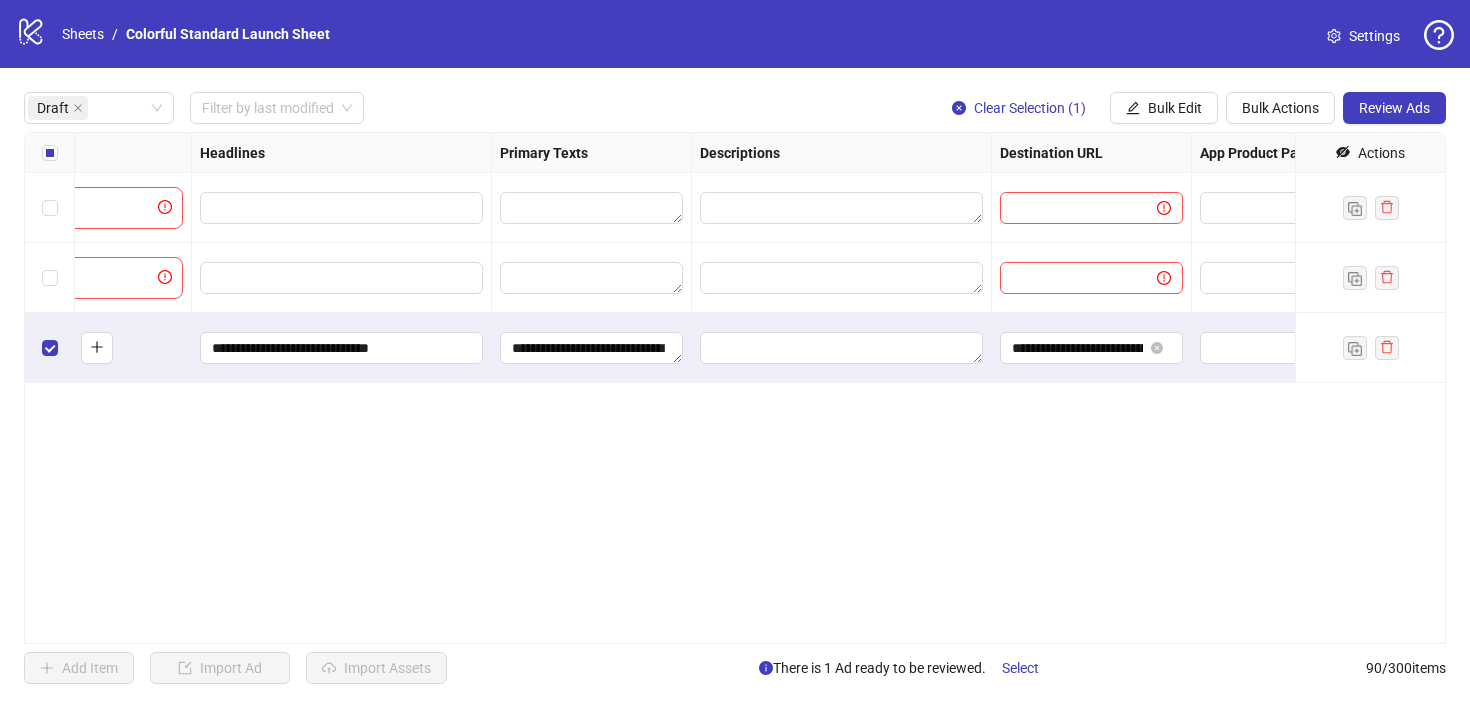scroll, scrollTop: 0, scrollLeft: 1591, axis: horizontal 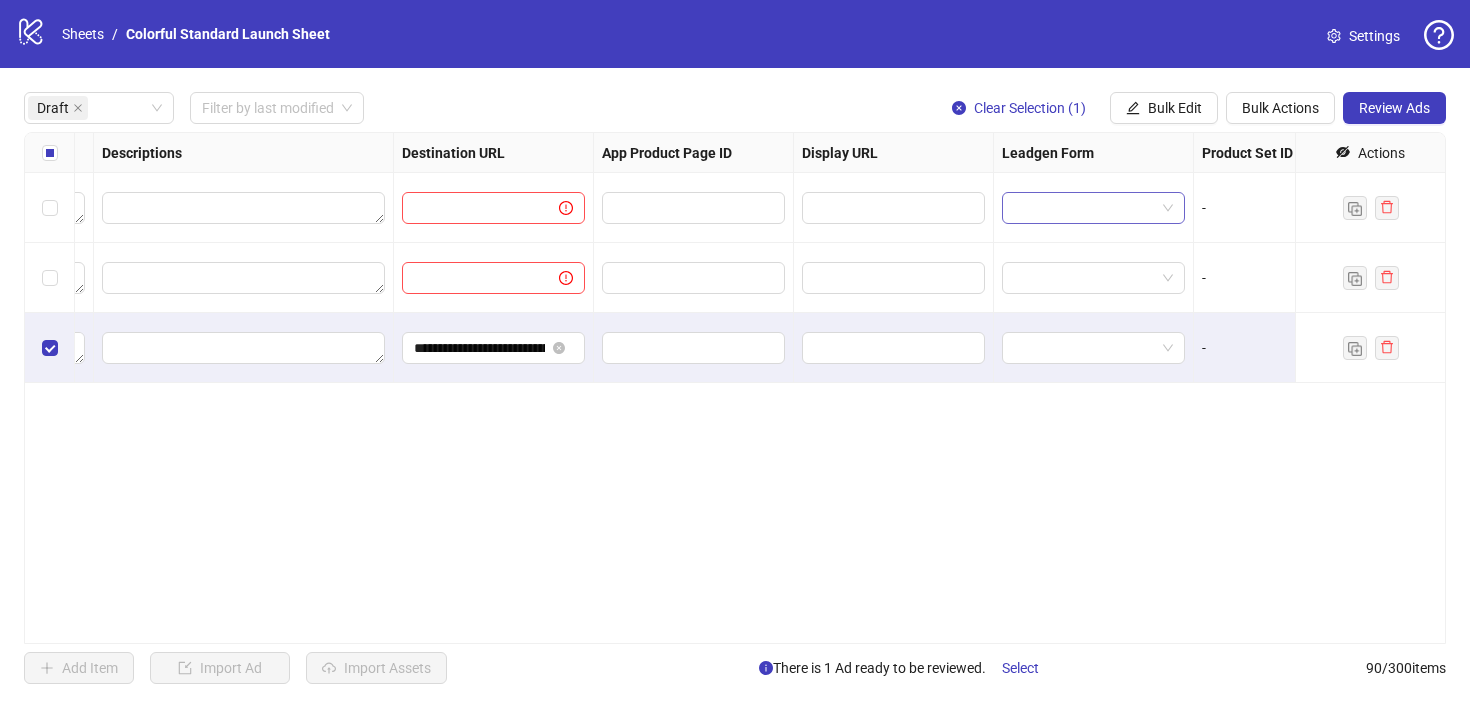 click at bounding box center (1084, 208) 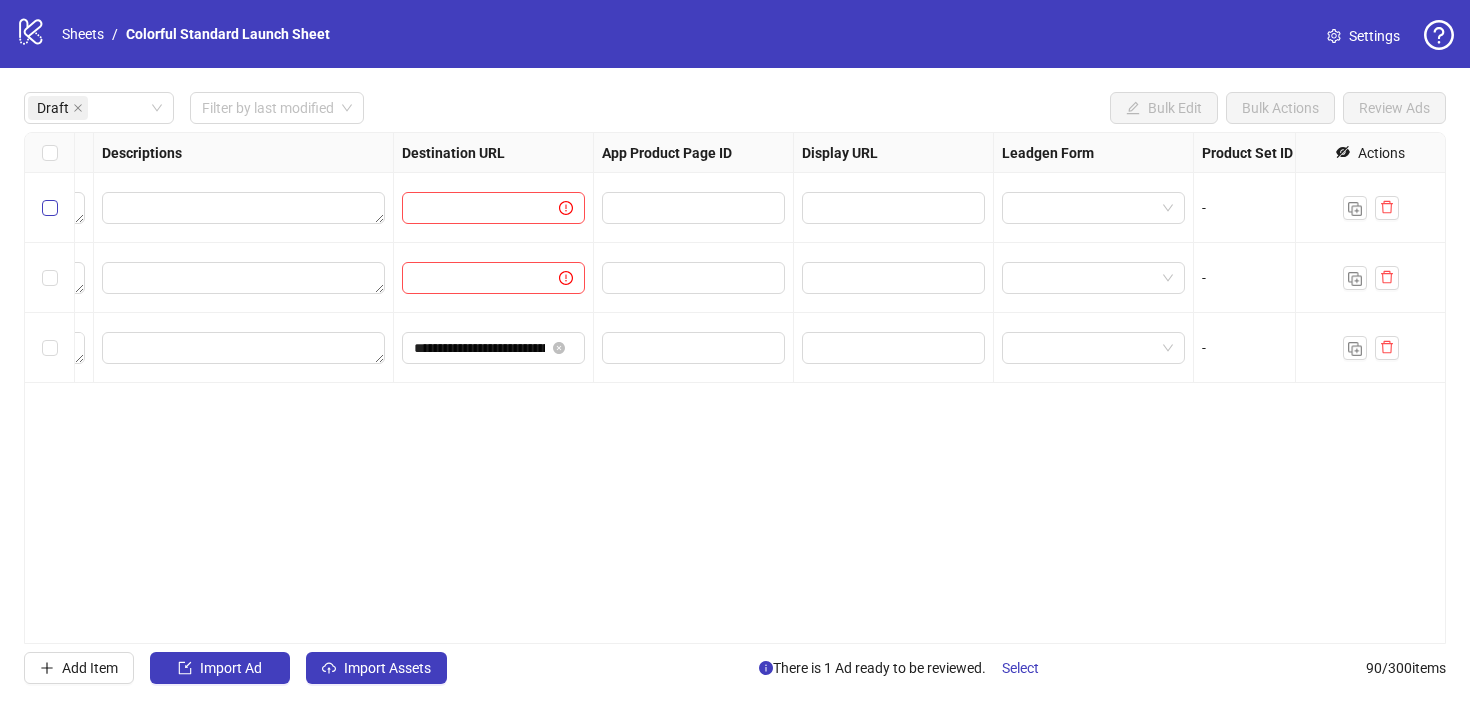 click at bounding box center (50, 208) 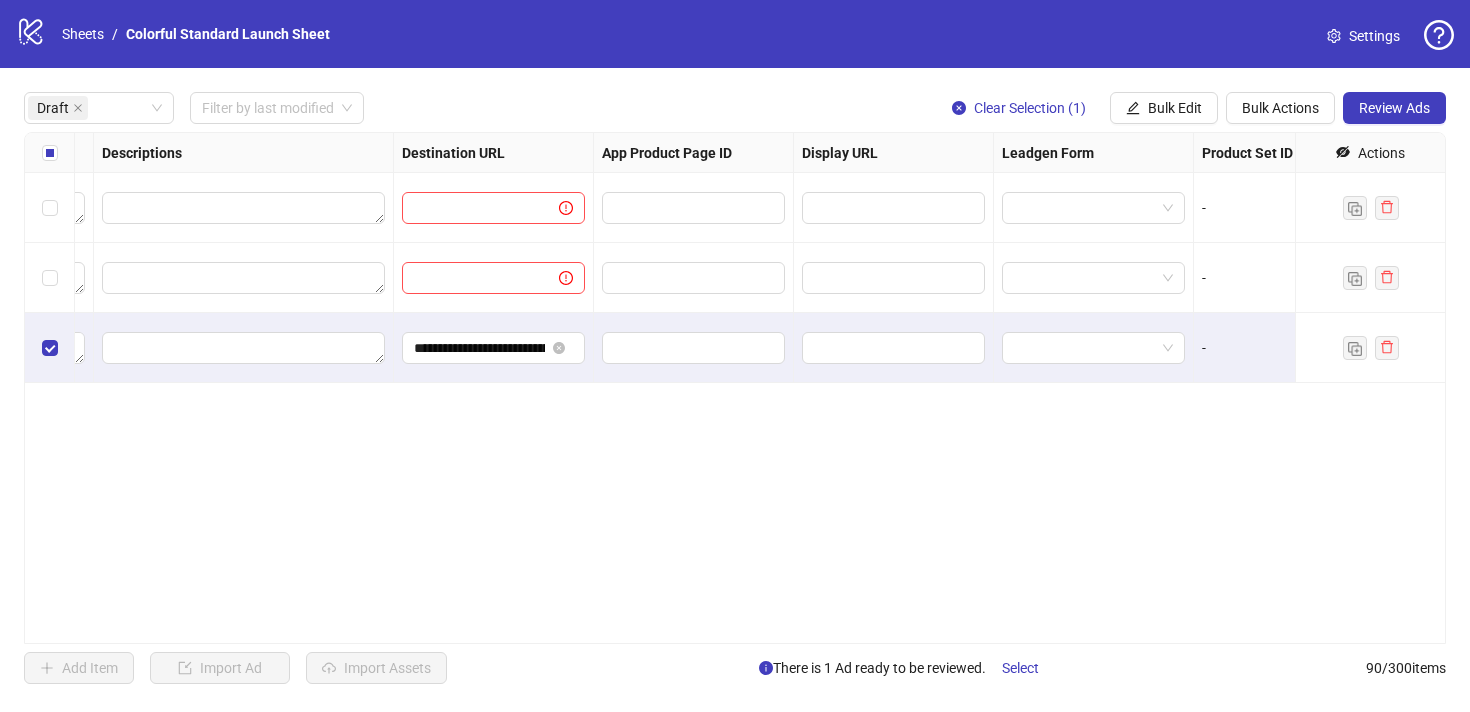 click on "**********" at bounding box center [735, 388] 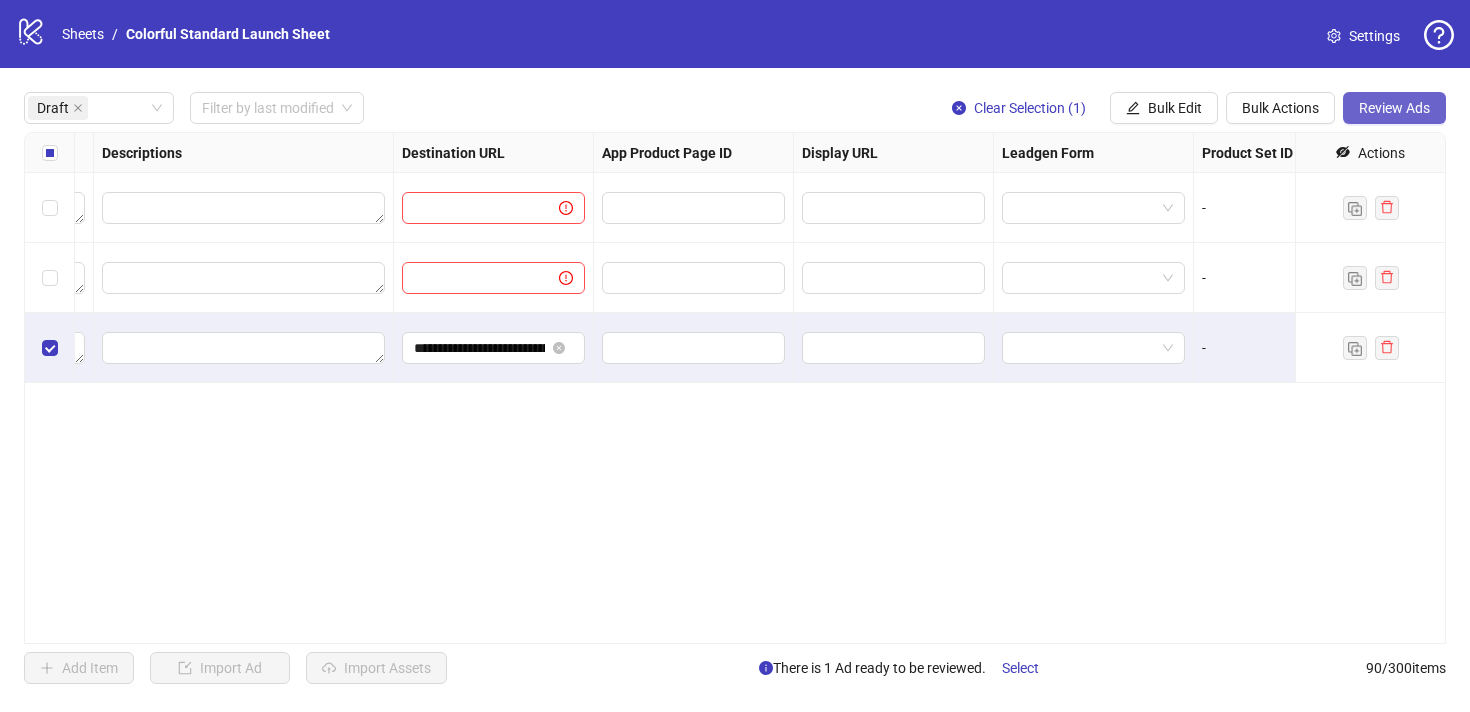 click on "Review Ads" at bounding box center [1394, 108] 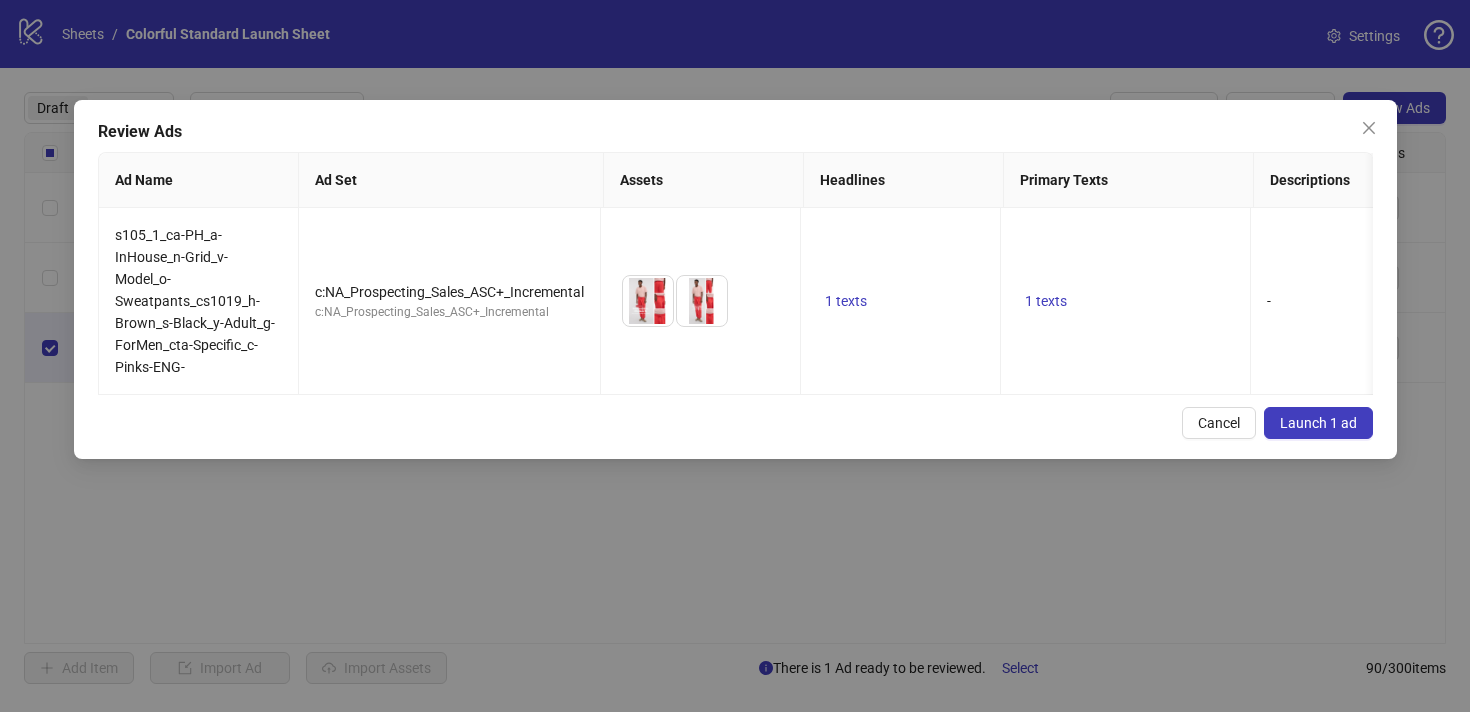 click on "Launch 1 ad" at bounding box center (1318, 423) 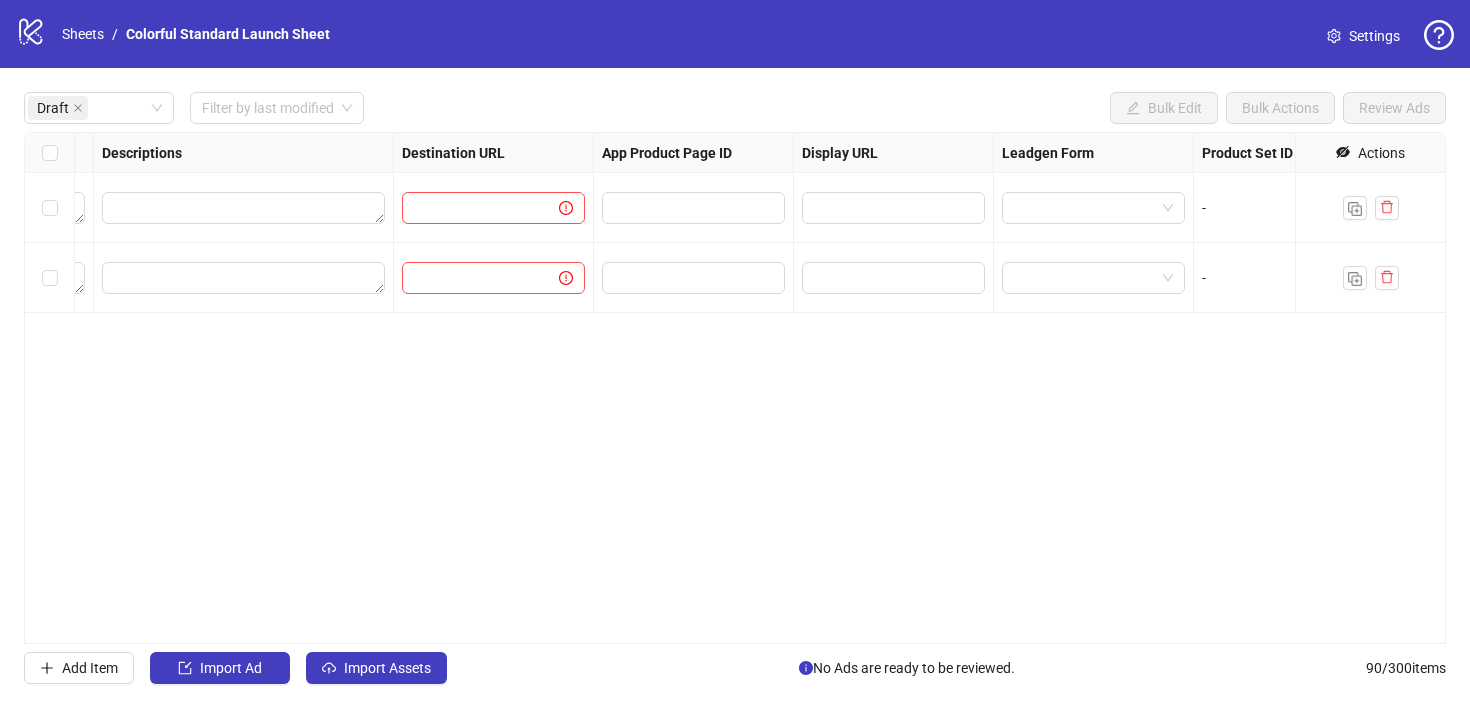 click on "logo/logo-mobile" 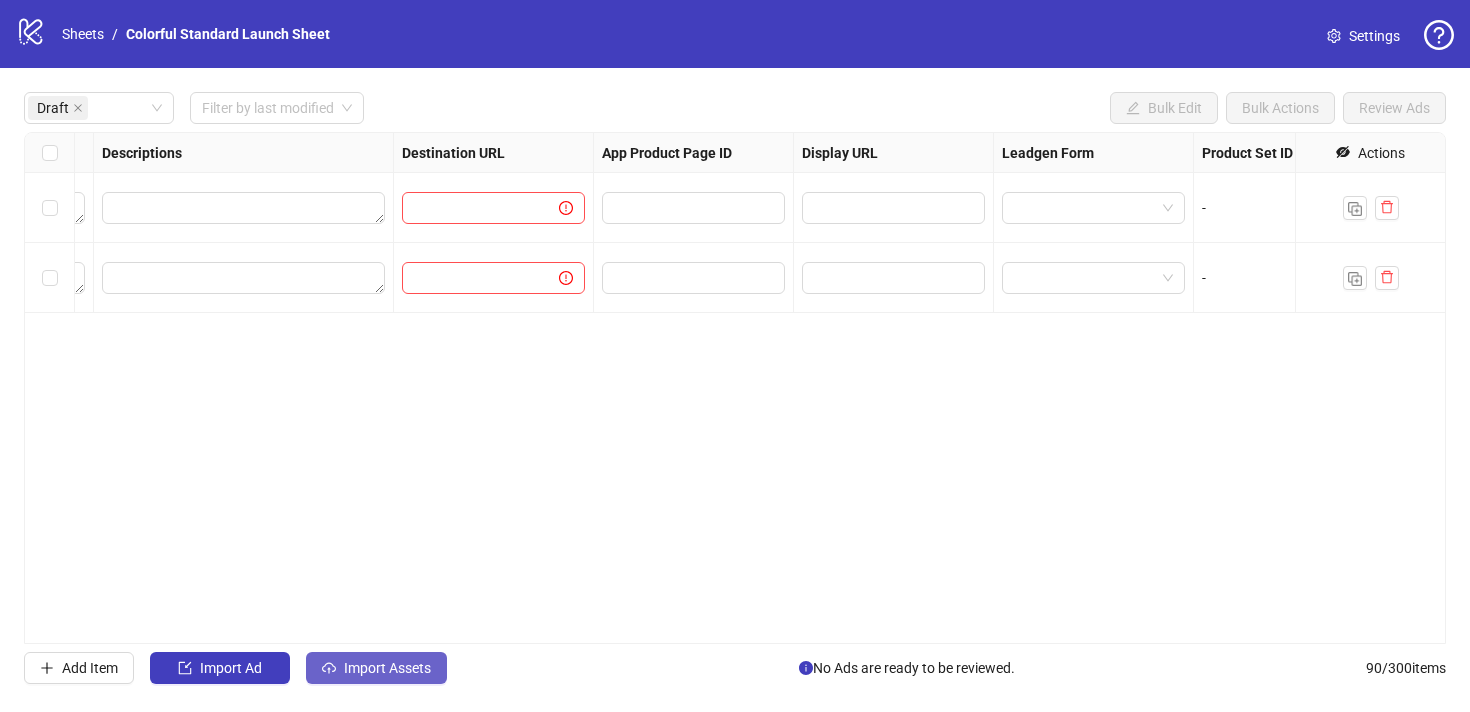 click on "Import Assets" at bounding box center (387, 668) 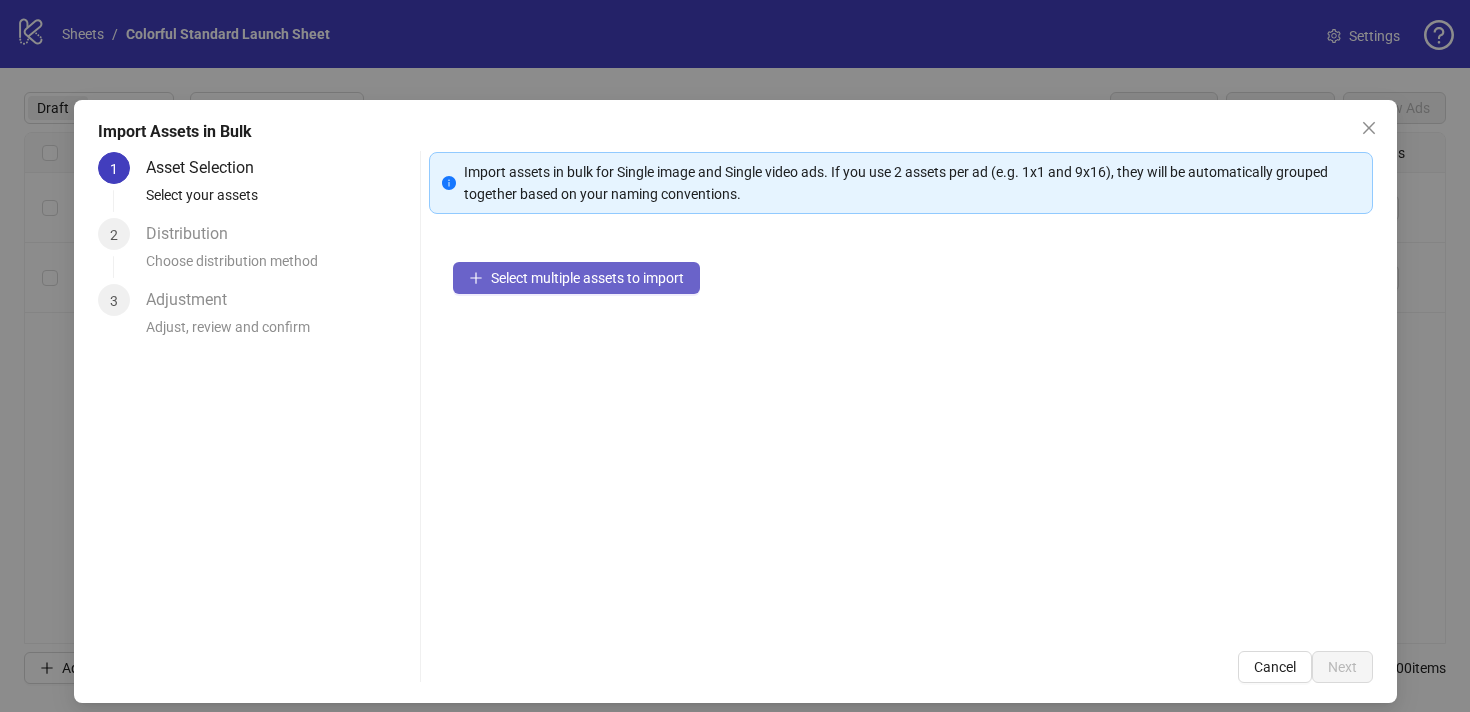 click on "Select multiple assets to import" at bounding box center (587, 278) 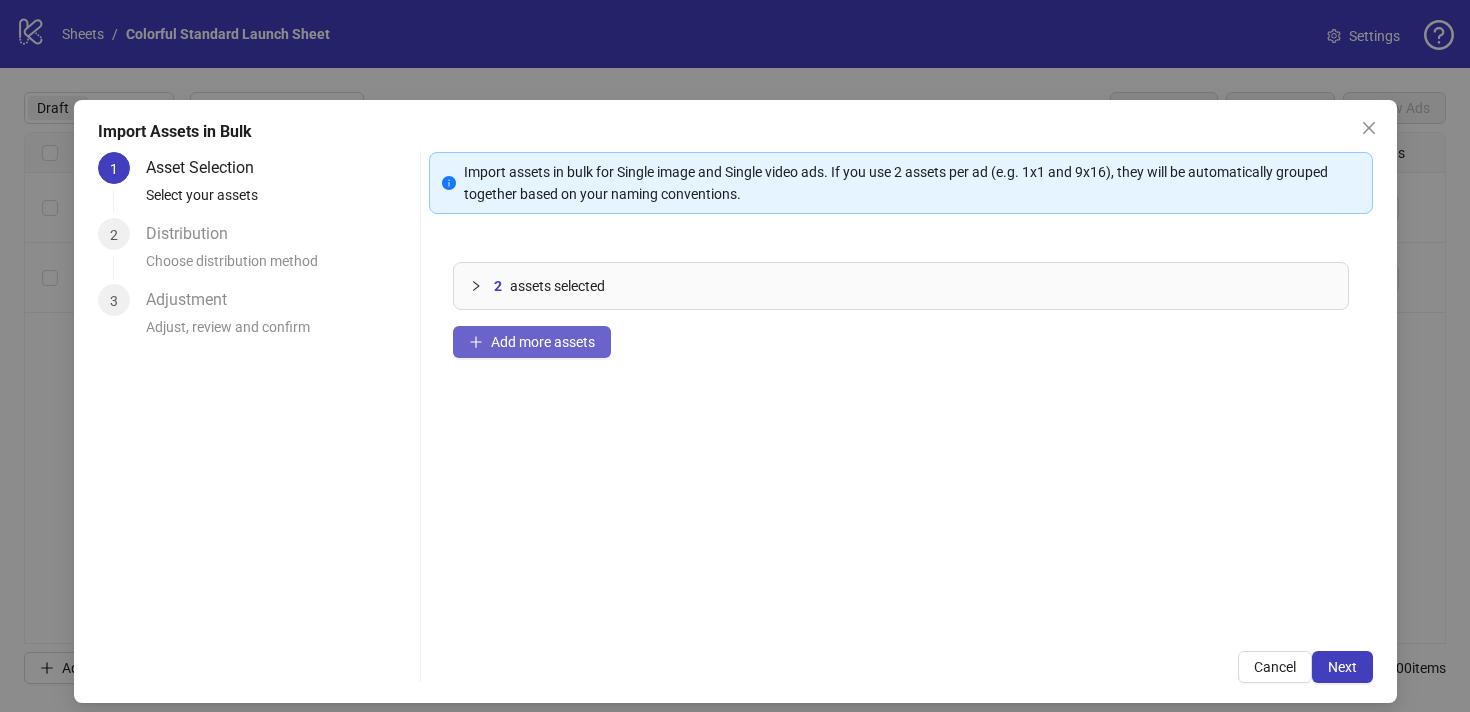 click on "Add more assets" at bounding box center (543, 342) 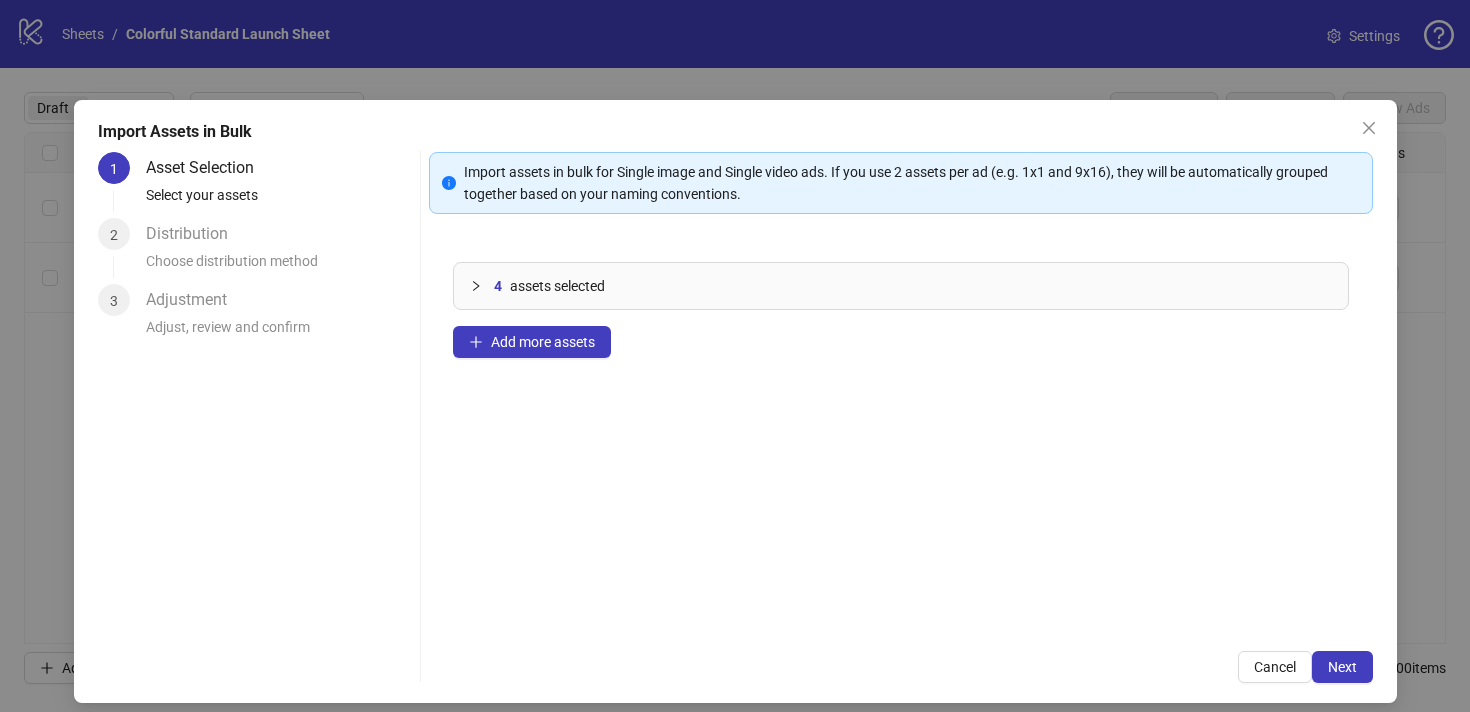 click at bounding box center [482, 286] 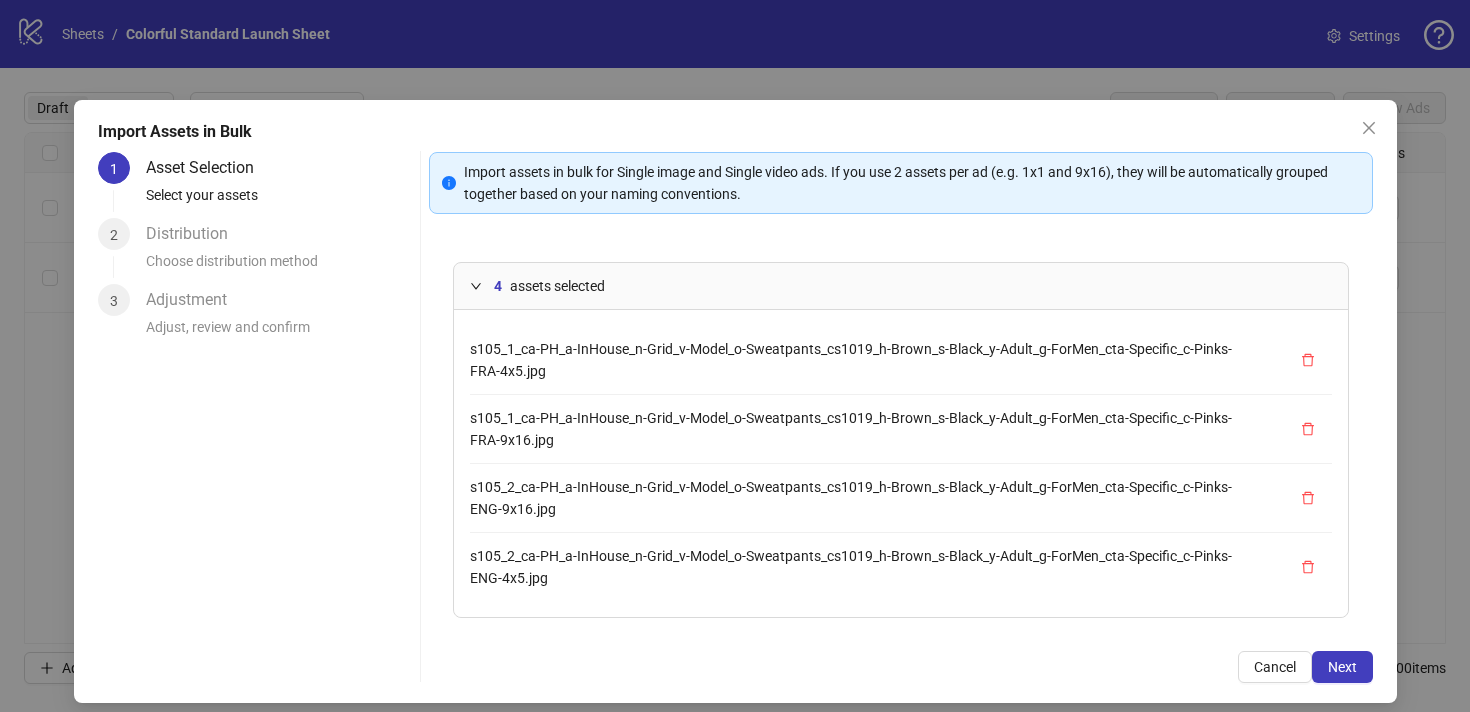 scroll, scrollTop: 63, scrollLeft: 0, axis: vertical 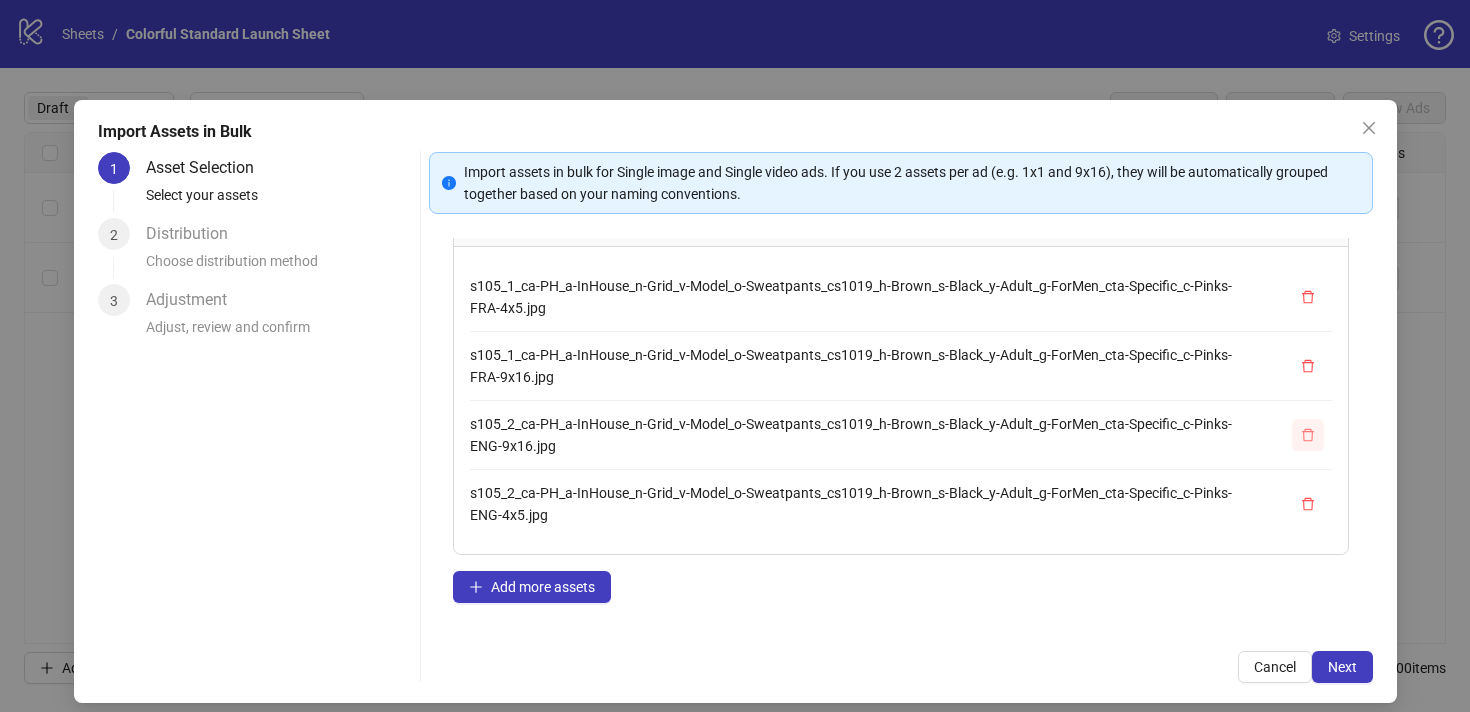 click 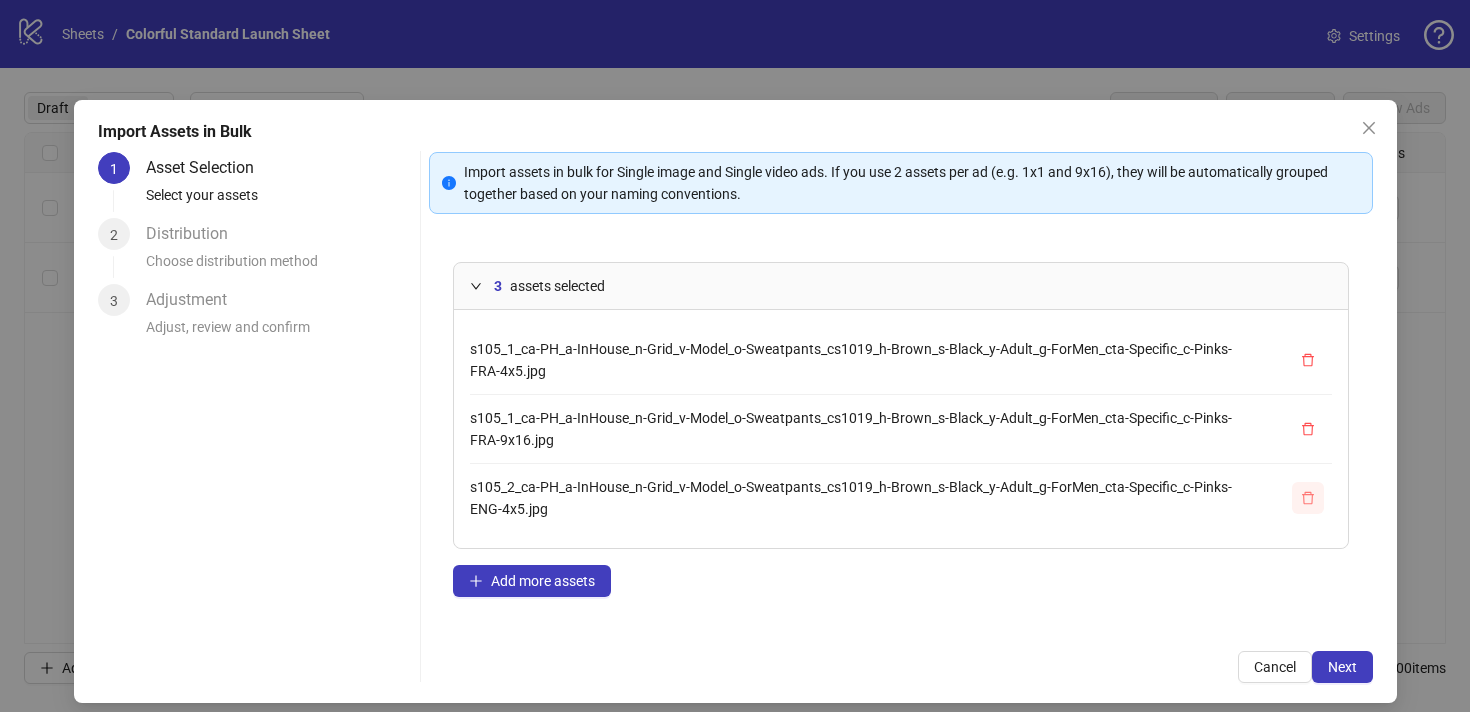 scroll, scrollTop: 0, scrollLeft: 0, axis: both 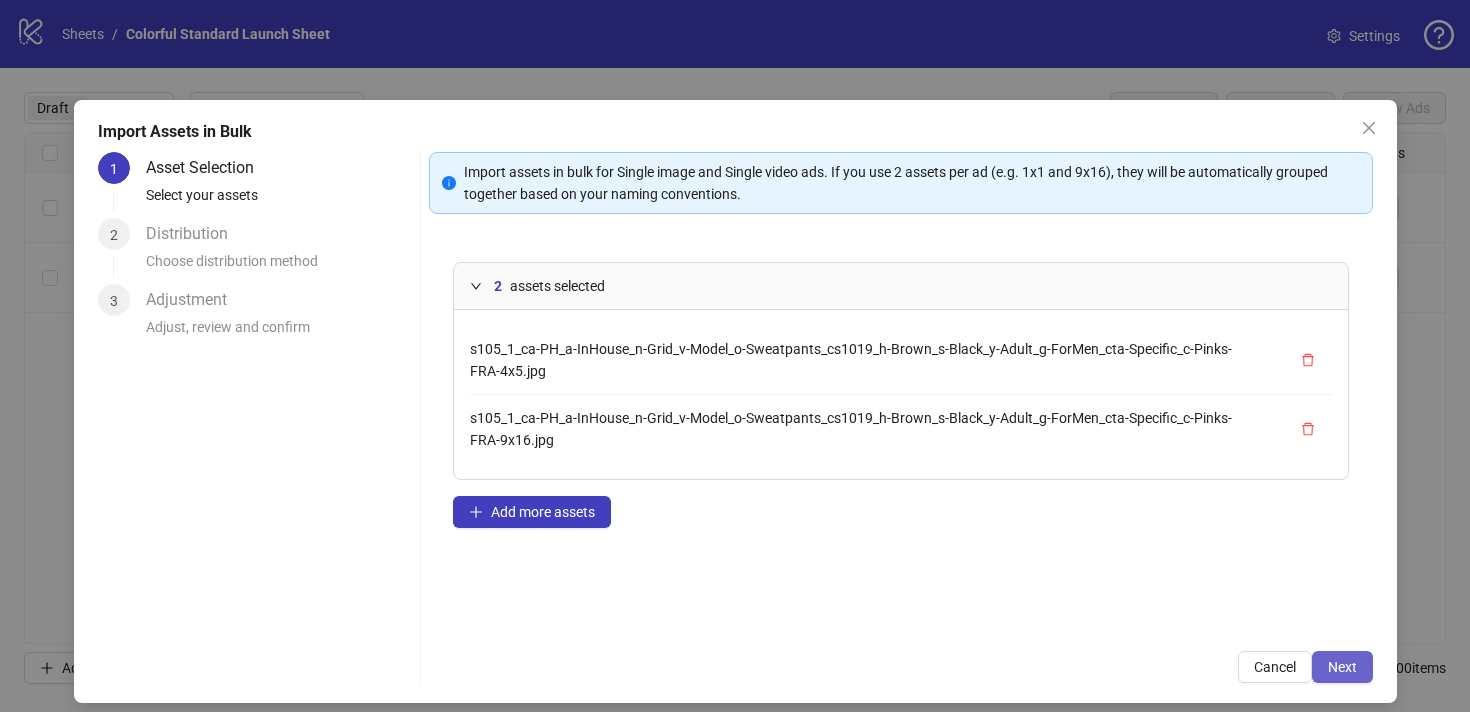 click on "Next" at bounding box center [1342, 667] 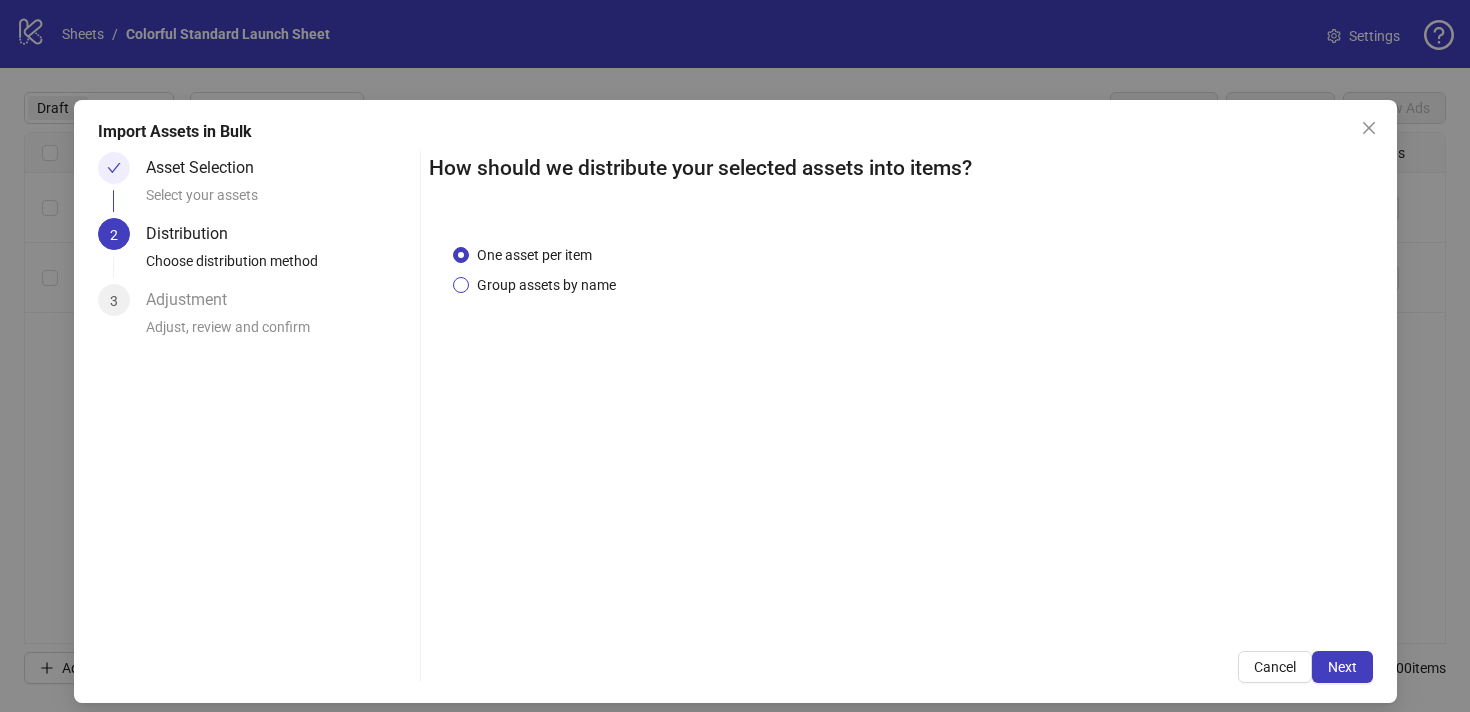 click on "Group assets by name" at bounding box center [546, 285] 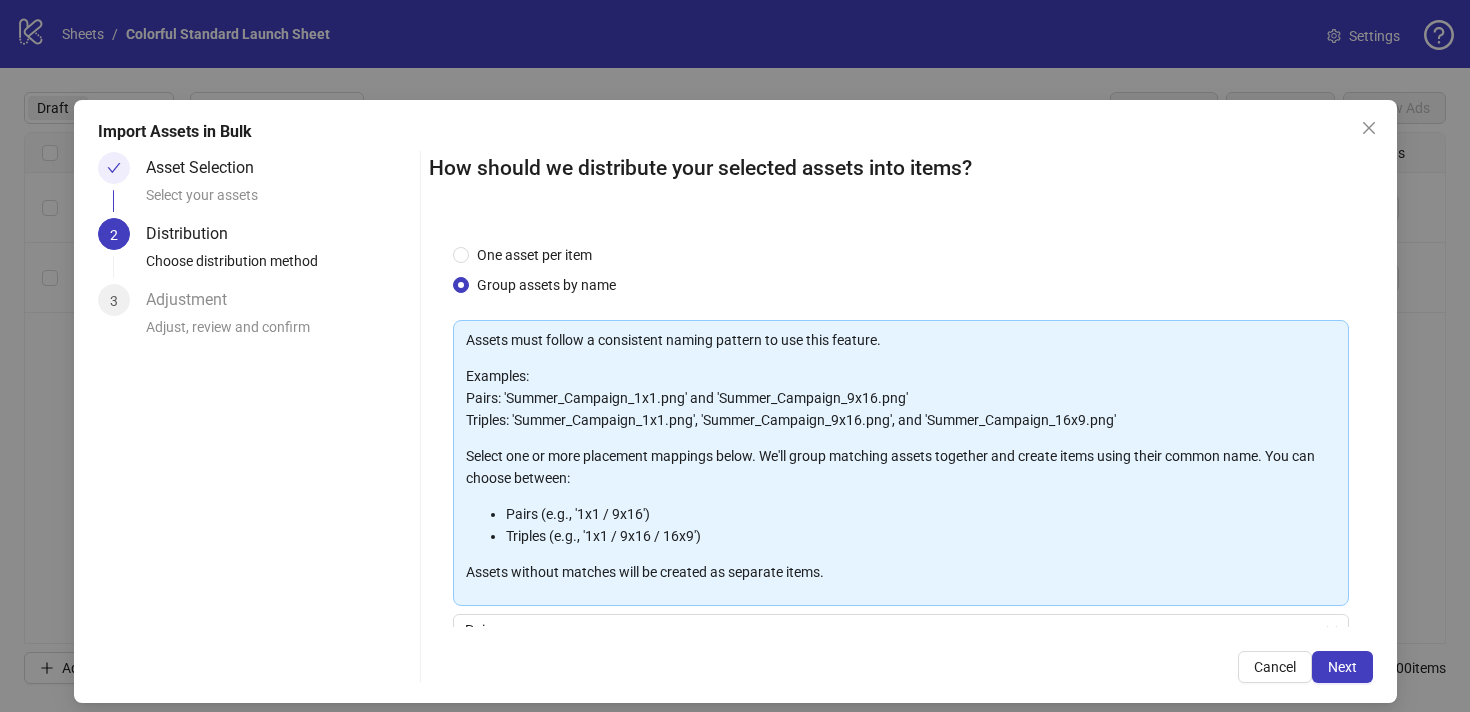 scroll, scrollTop: 178, scrollLeft: 0, axis: vertical 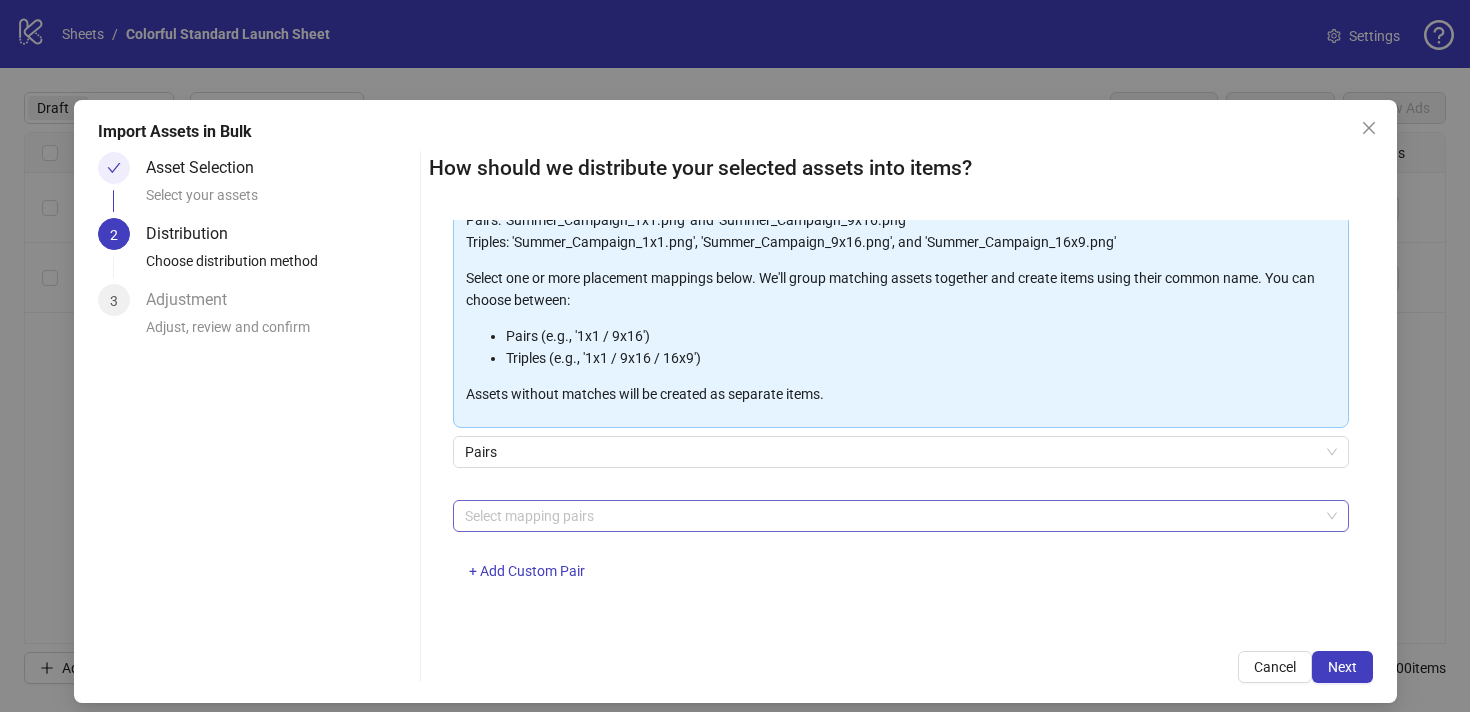 click at bounding box center (890, 516) 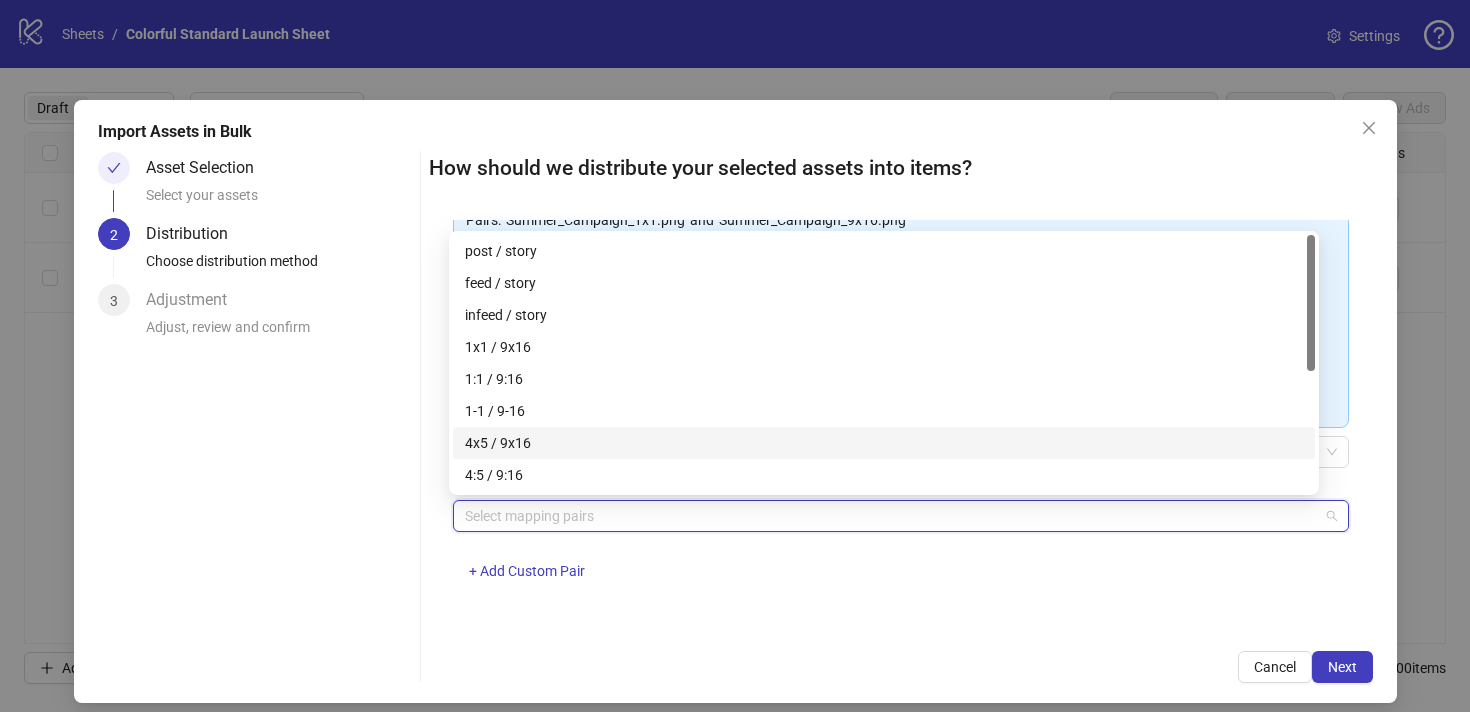 click on "4x5 / 9x16" at bounding box center (884, 443) 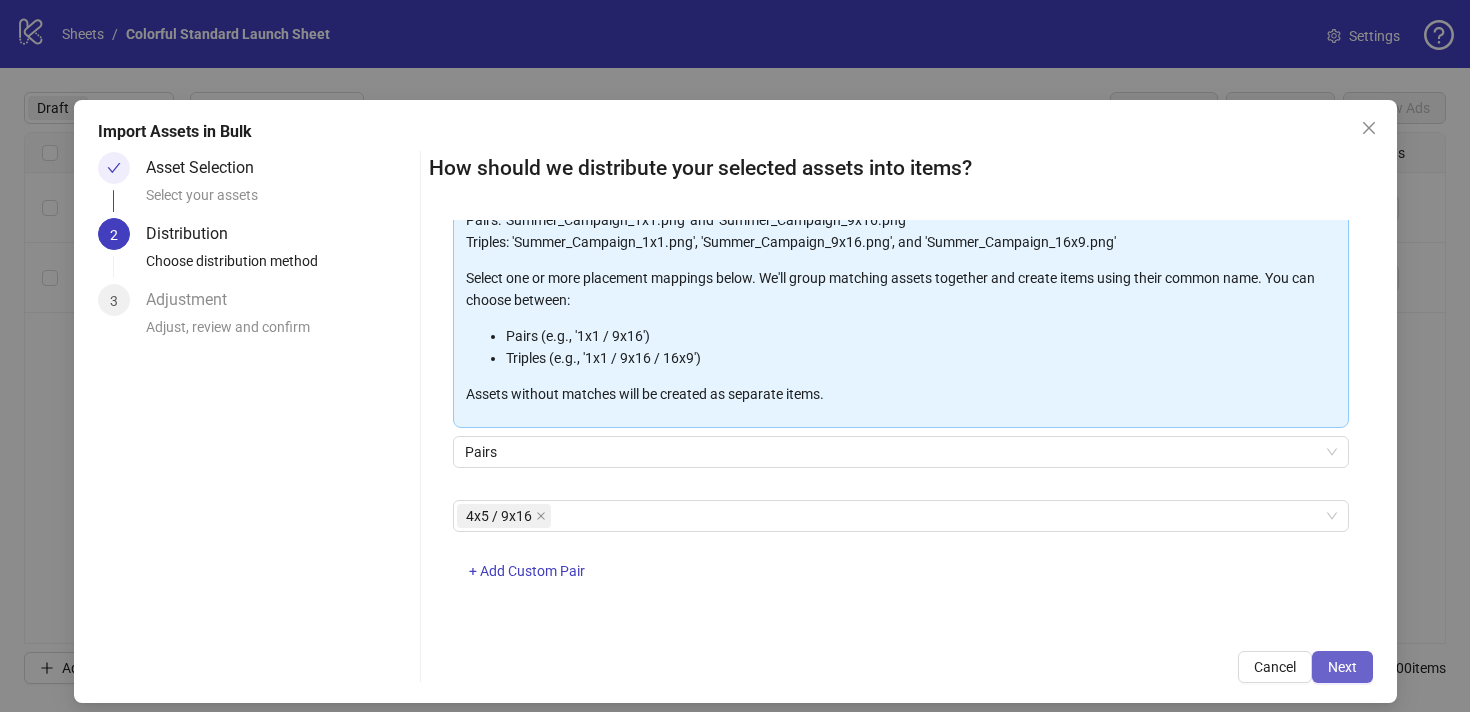 click on "Next" at bounding box center [1342, 667] 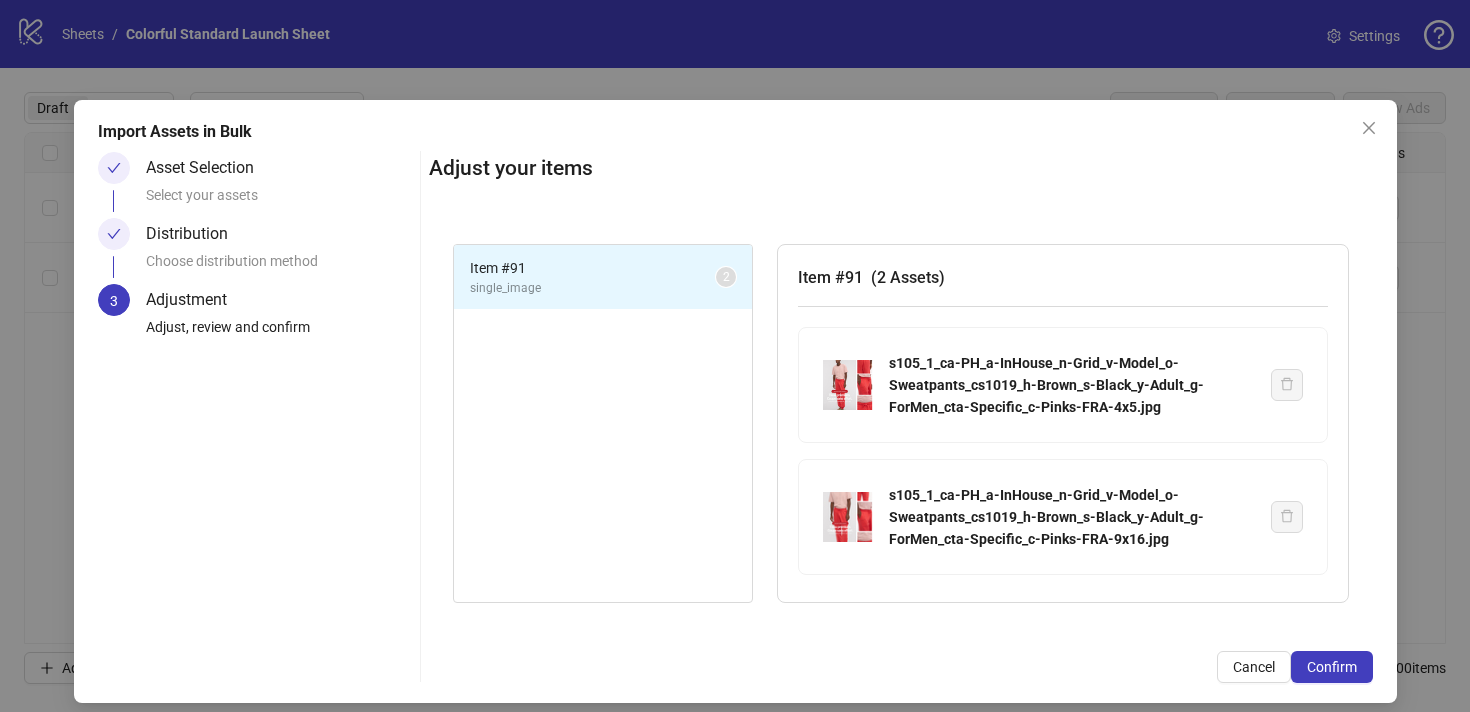 scroll, scrollTop: 15, scrollLeft: 0, axis: vertical 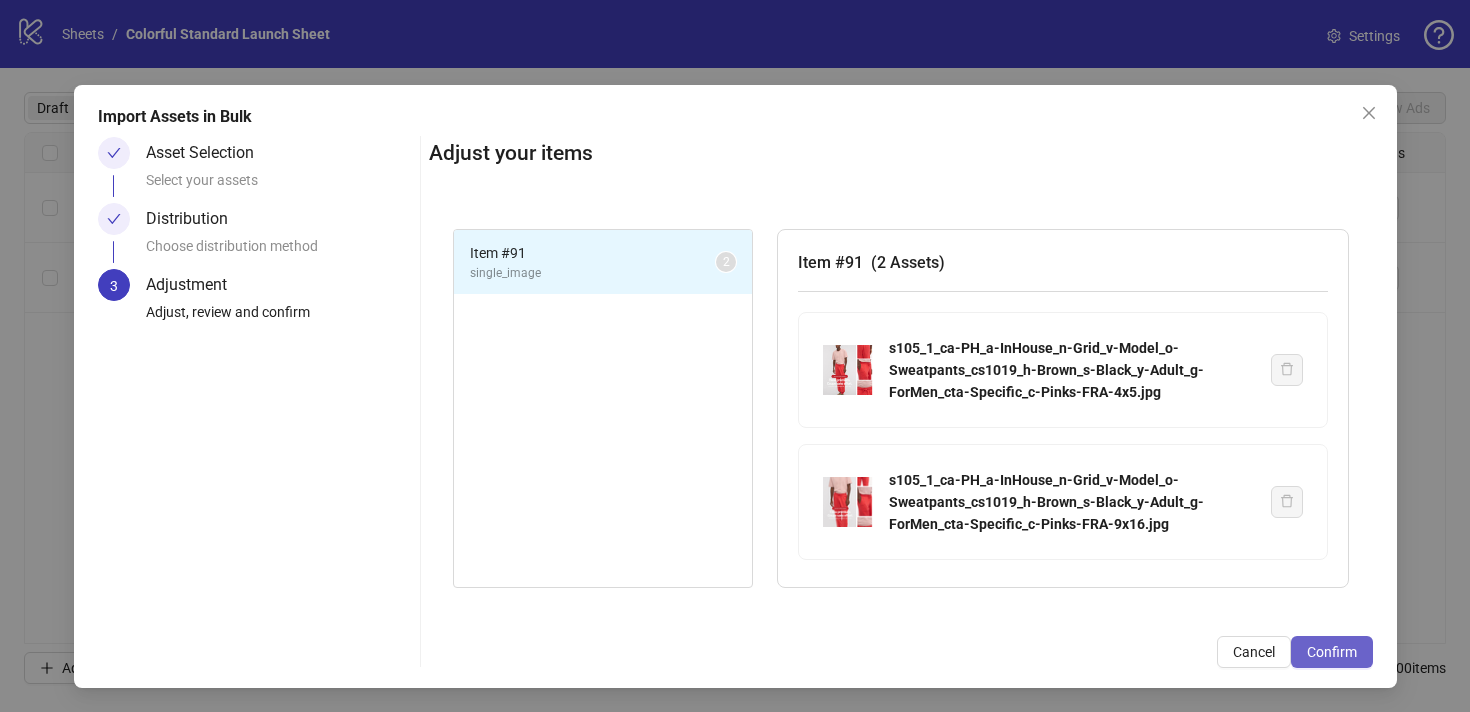 click on "Confirm" at bounding box center [1332, 652] 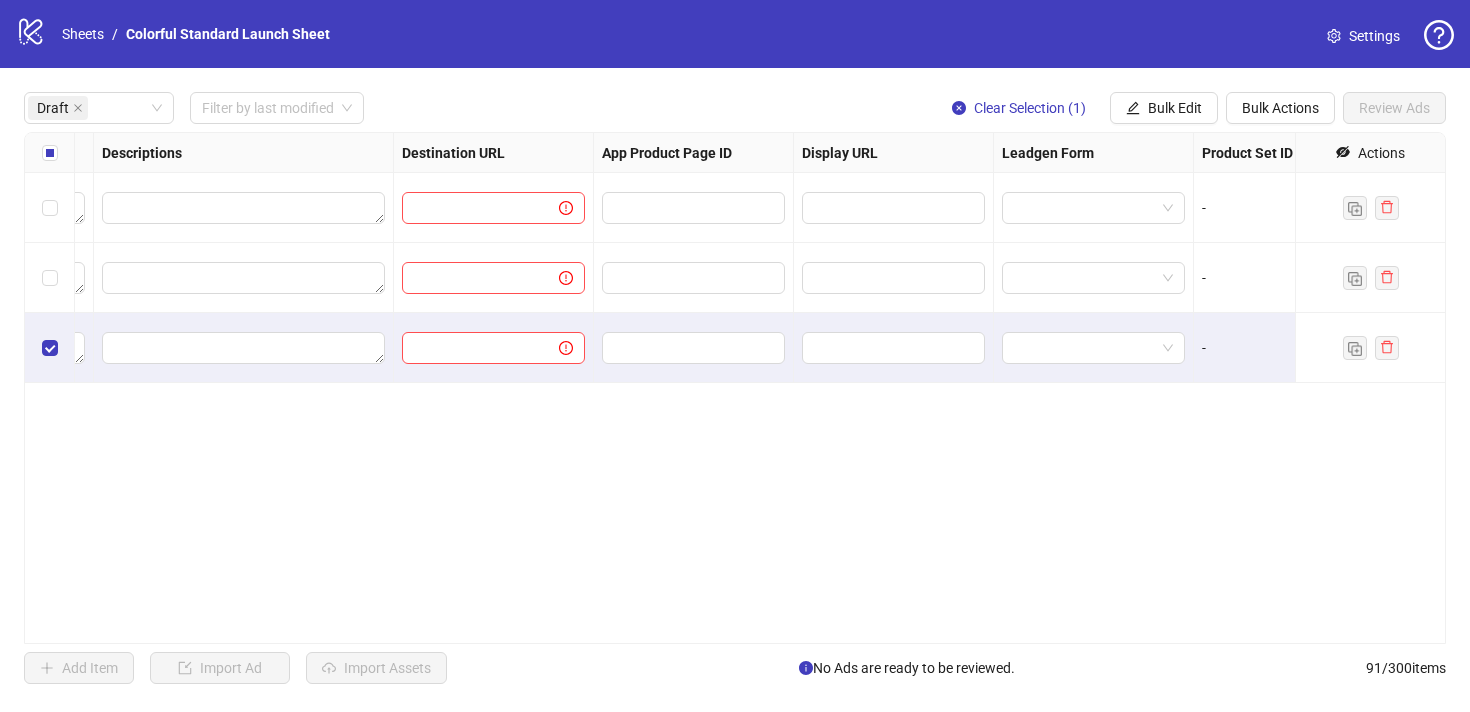 scroll, scrollTop: 0, scrollLeft: 0, axis: both 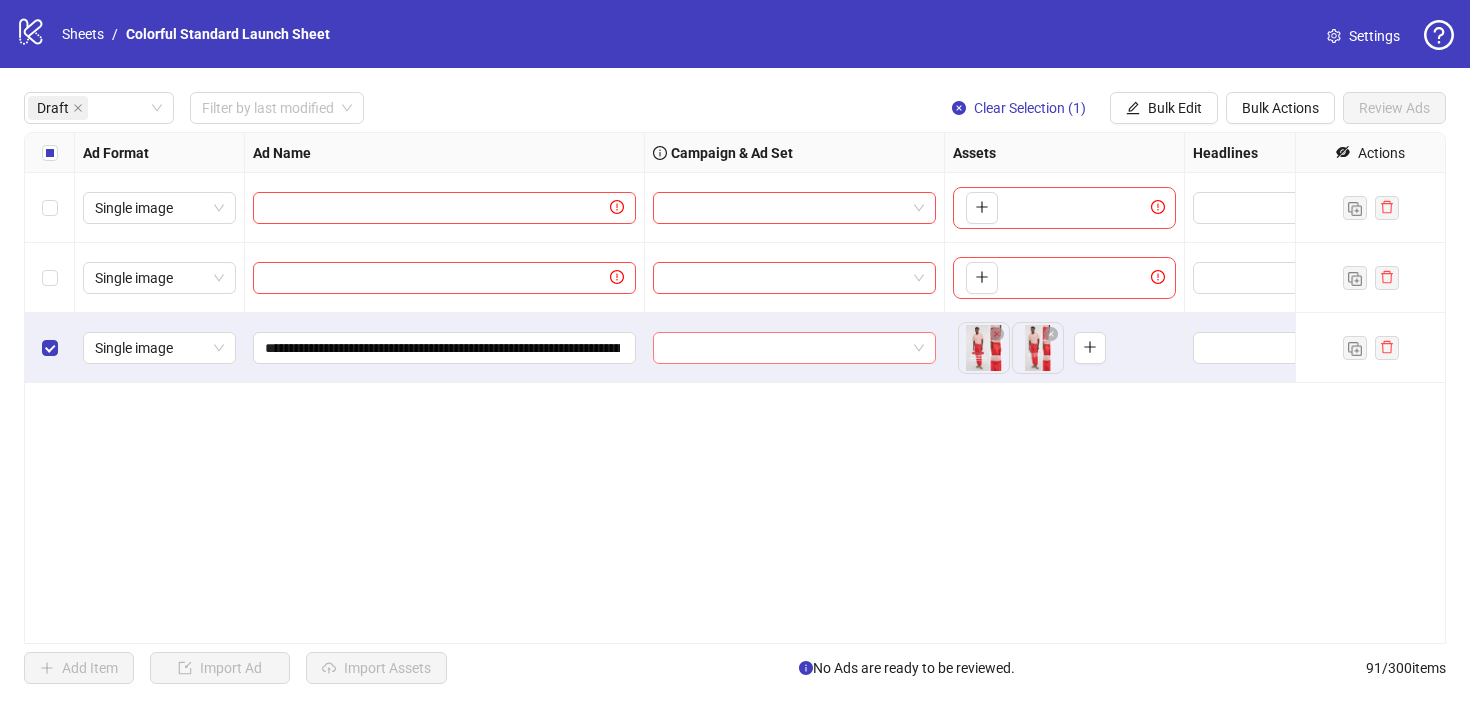 click at bounding box center [785, 348] 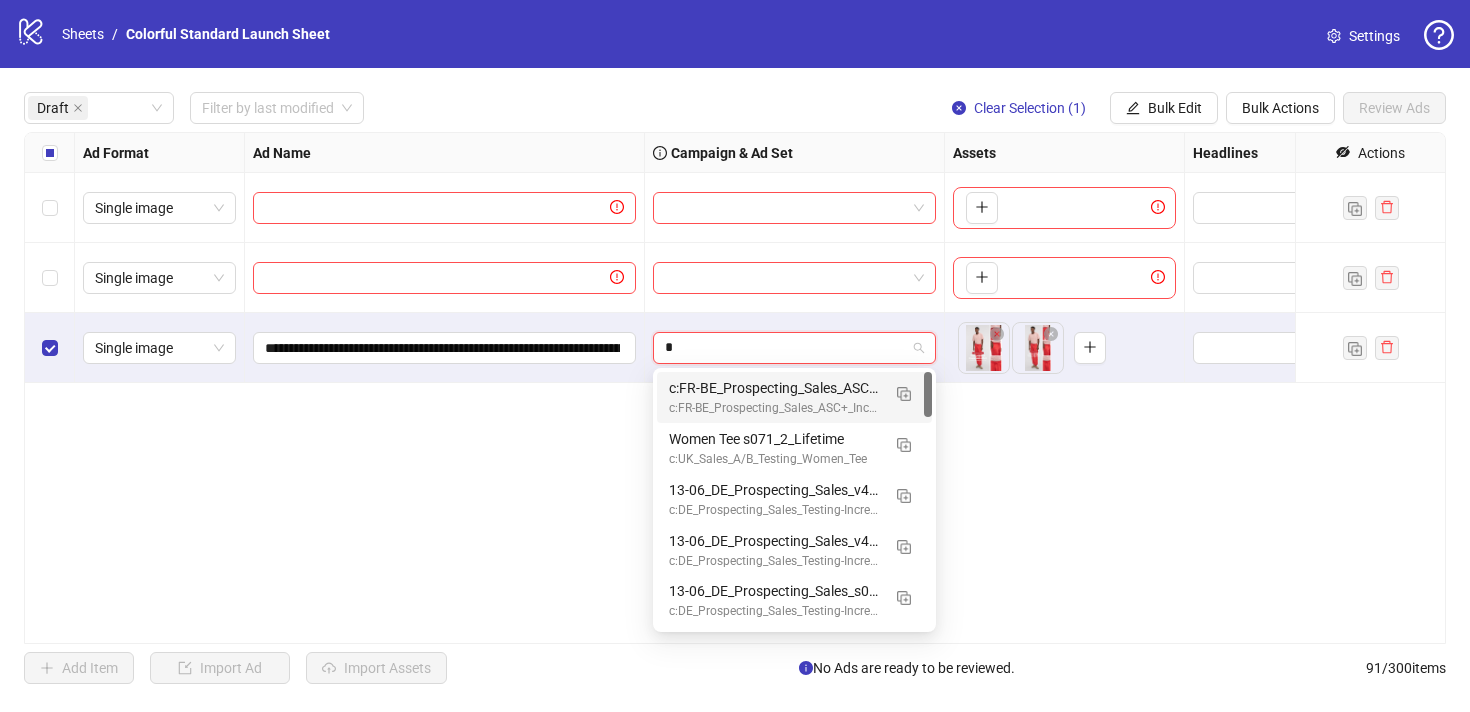 type on "**" 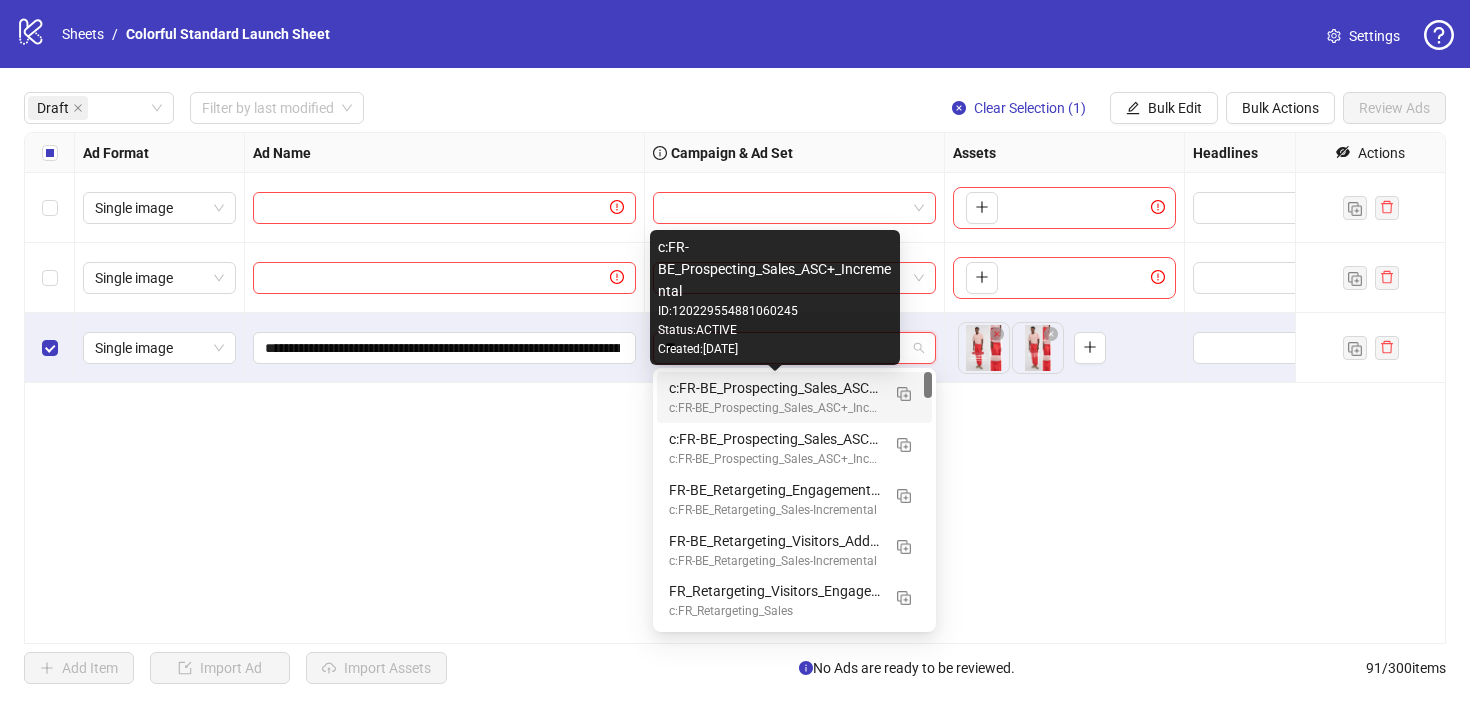 click on "c:FR-BE_Prospecting_Sales_ASC+_Incremental" at bounding box center [774, 388] 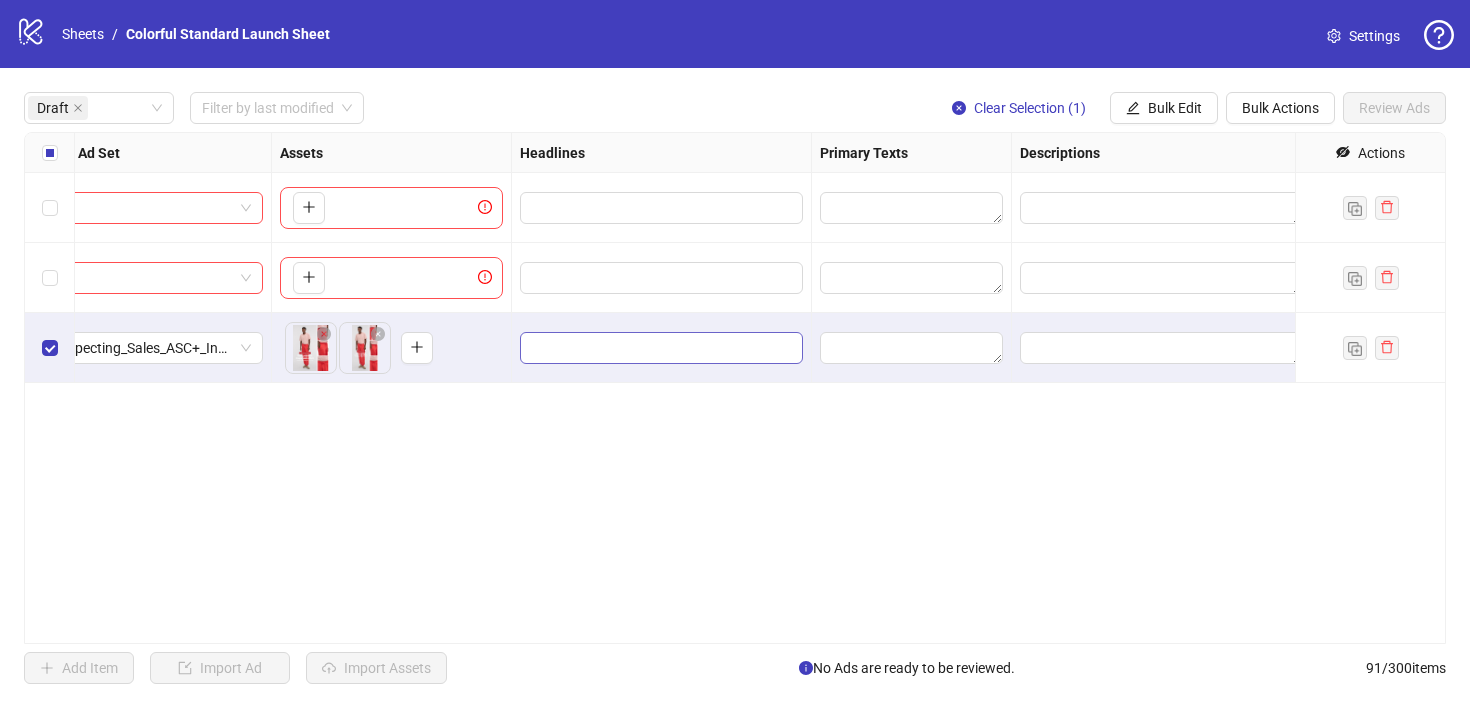scroll, scrollTop: 0, scrollLeft: 709, axis: horizontal 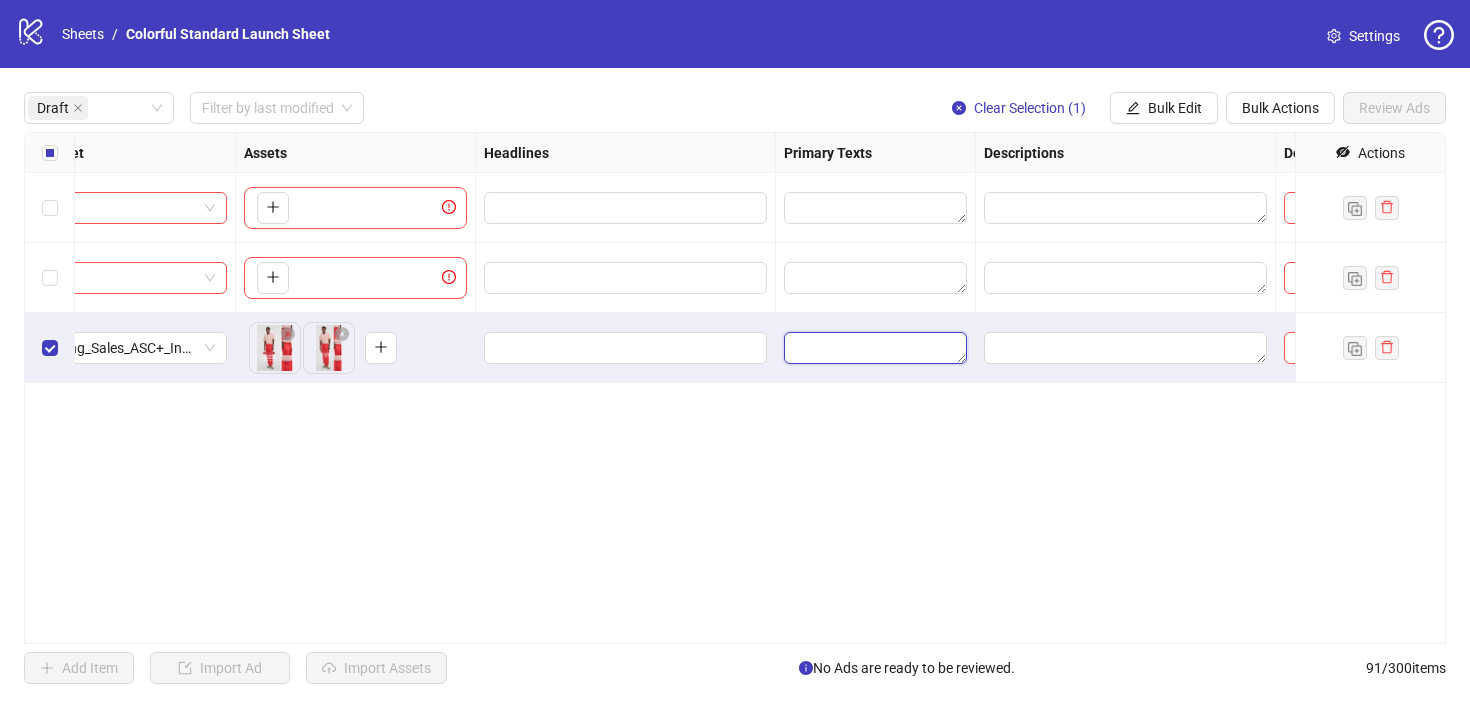 click at bounding box center (875, 348) 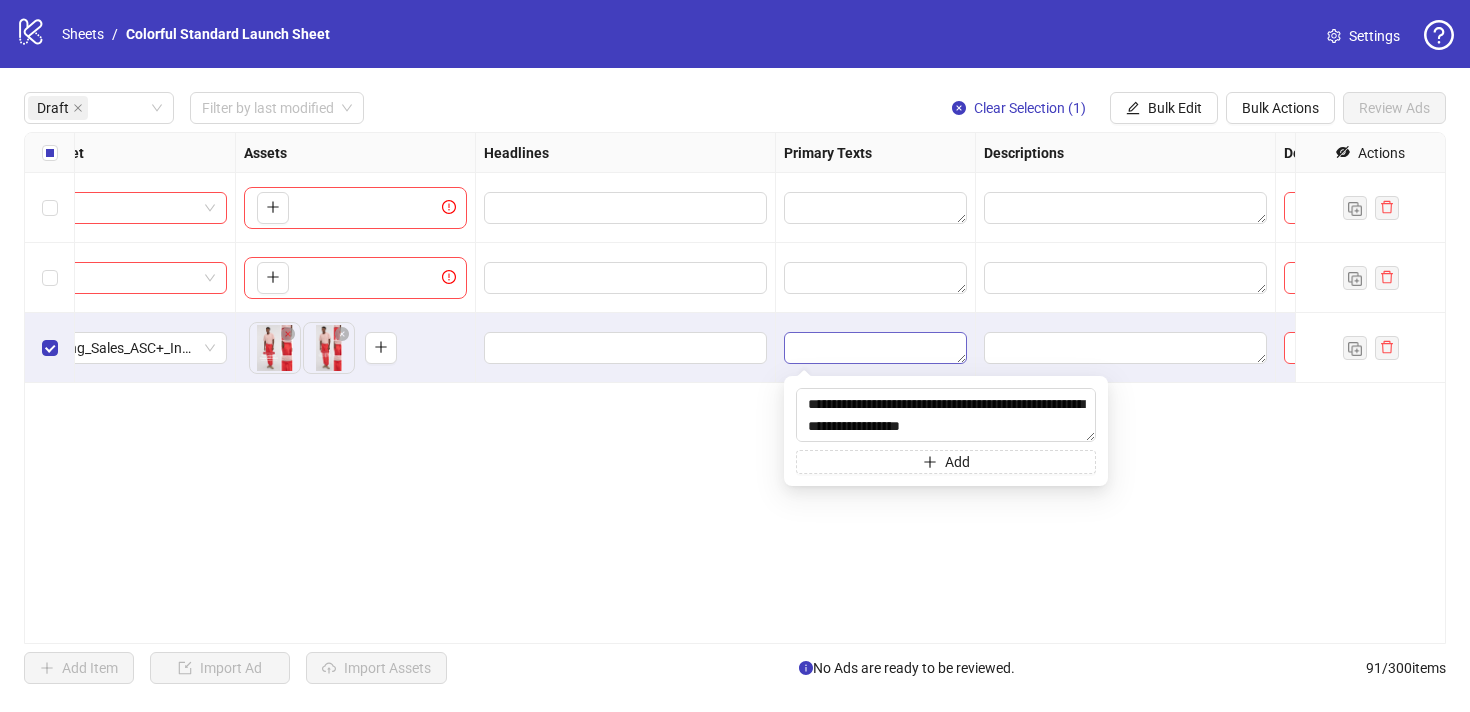 scroll, scrollTop: 147, scrollLeft: 0, axis: vertical 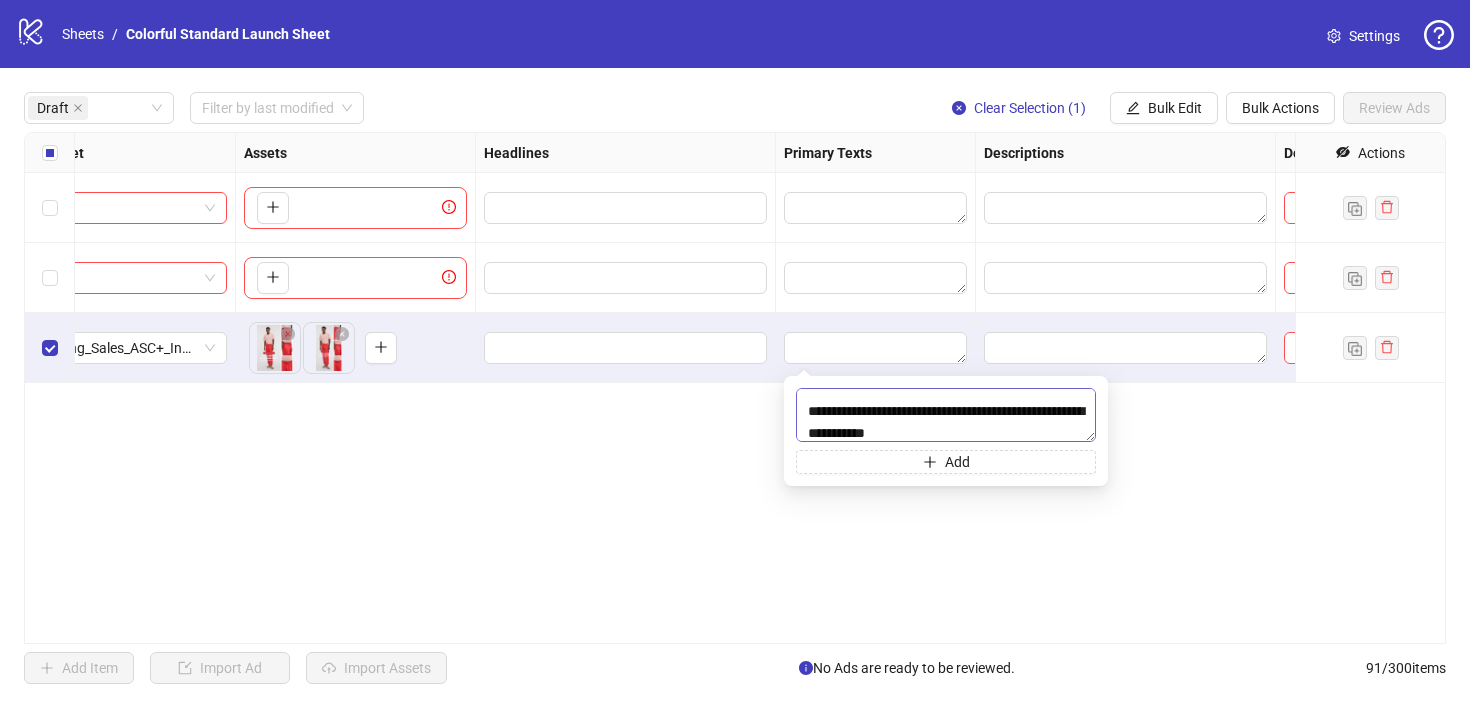 click on "**********" at bounding box center (946, 415) 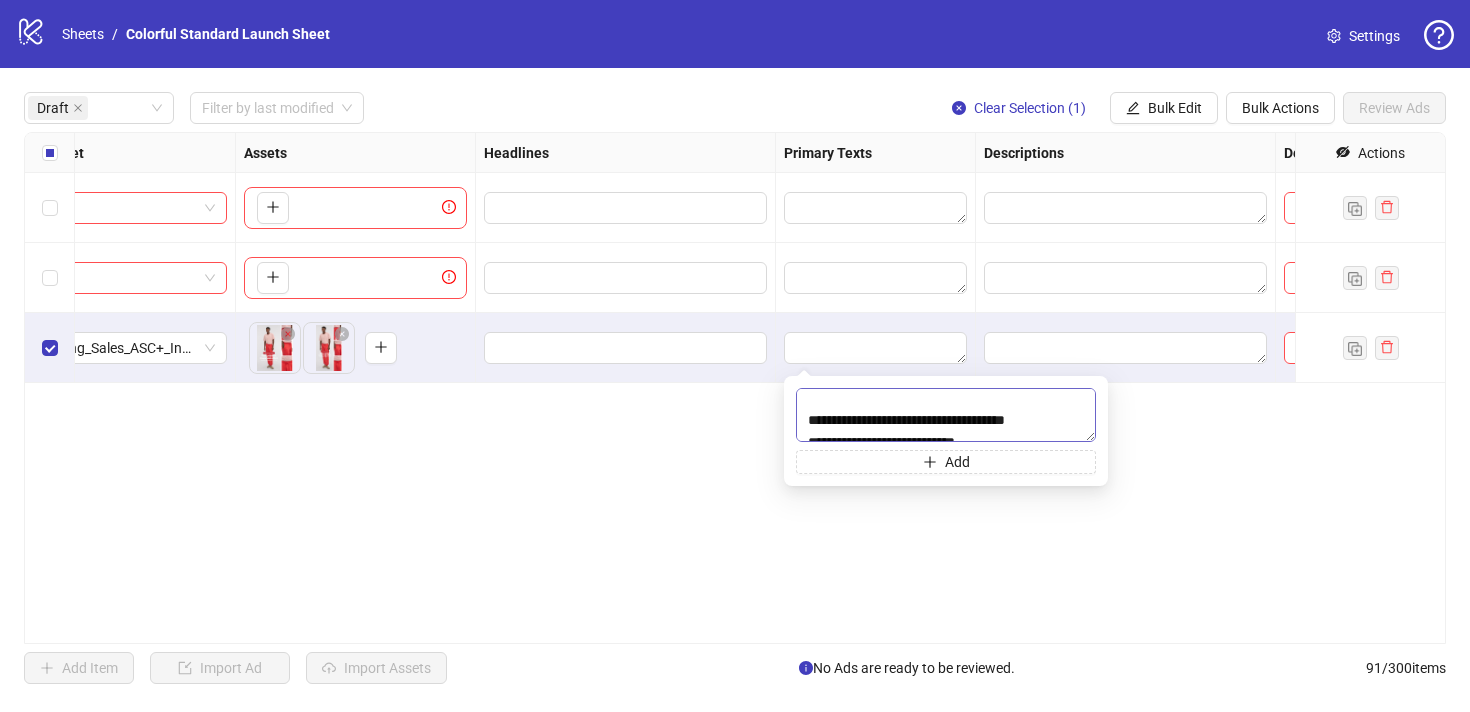 scroll, scrollTop: 6, scrollLeft: 0, axis: vertical 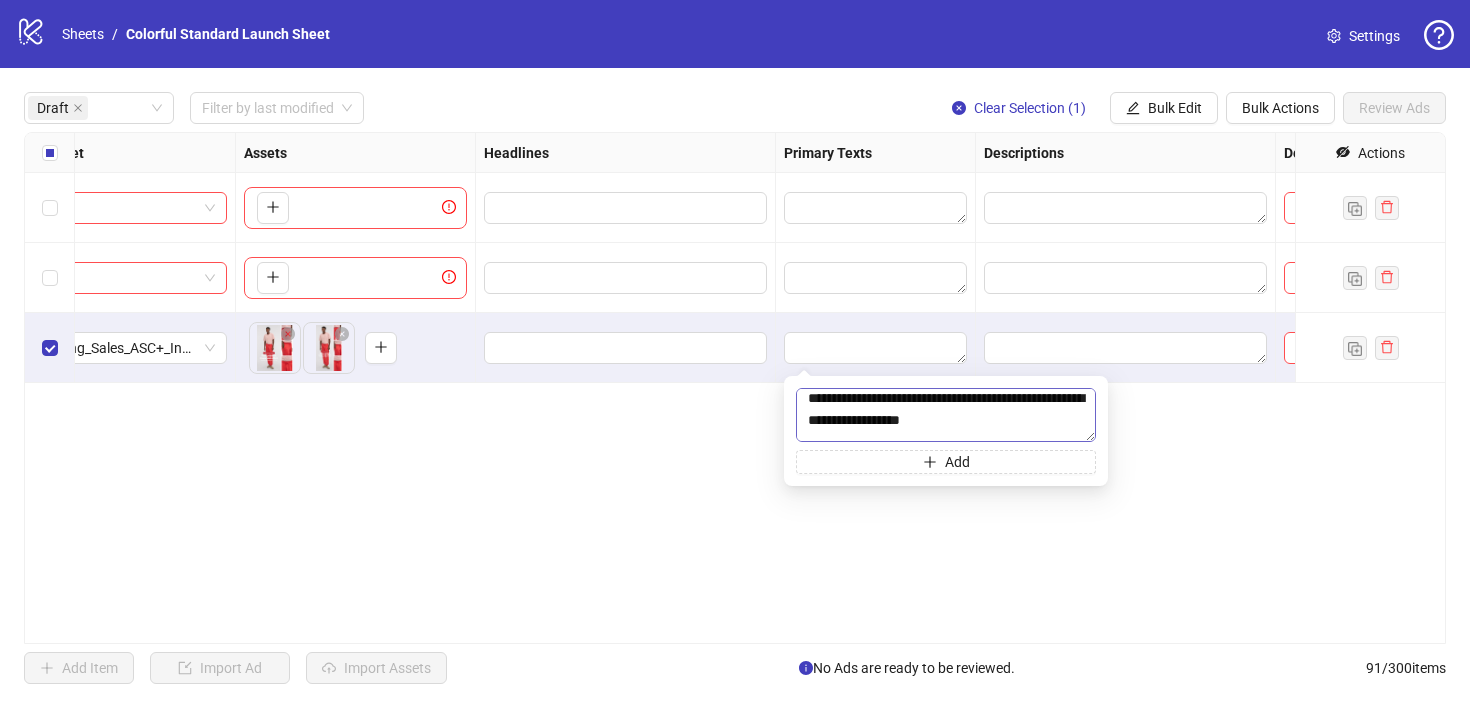 type on "**********" 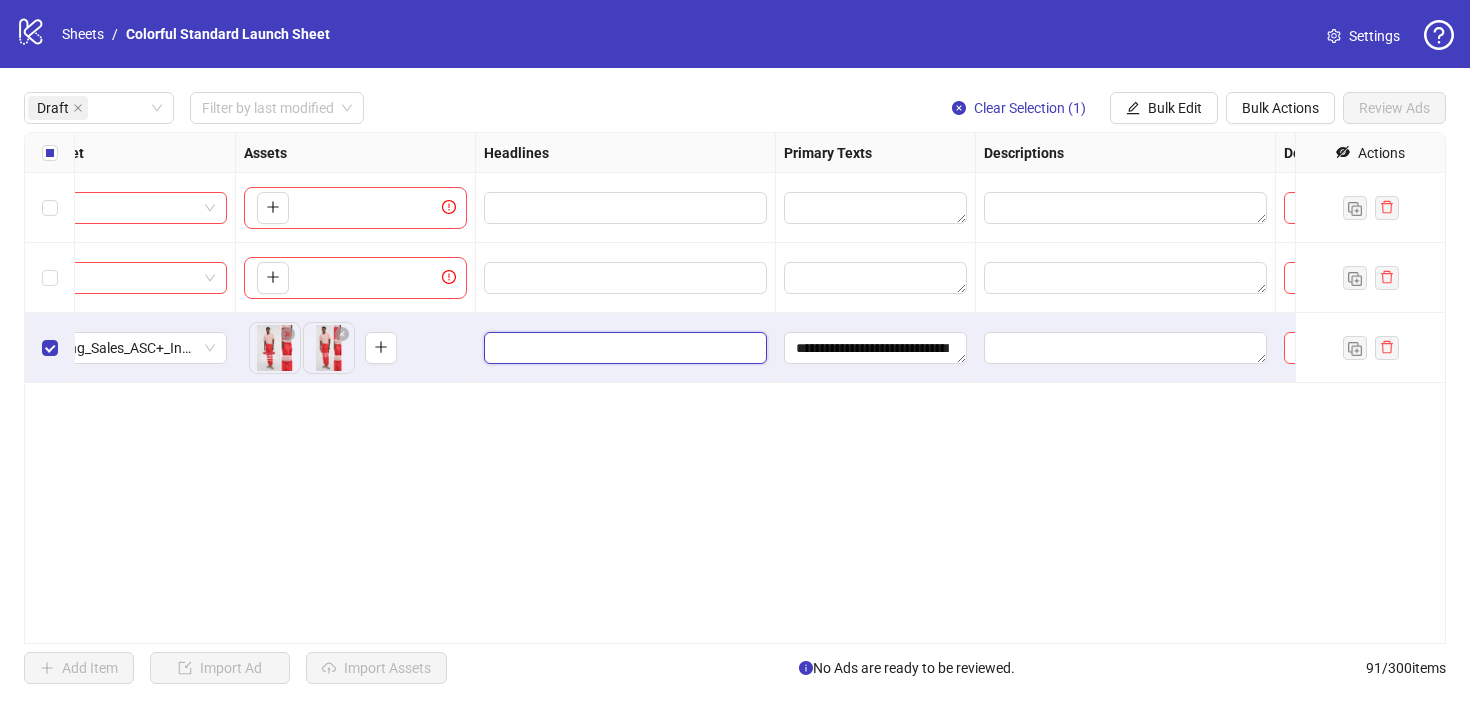click at bounding box center [623, 348] 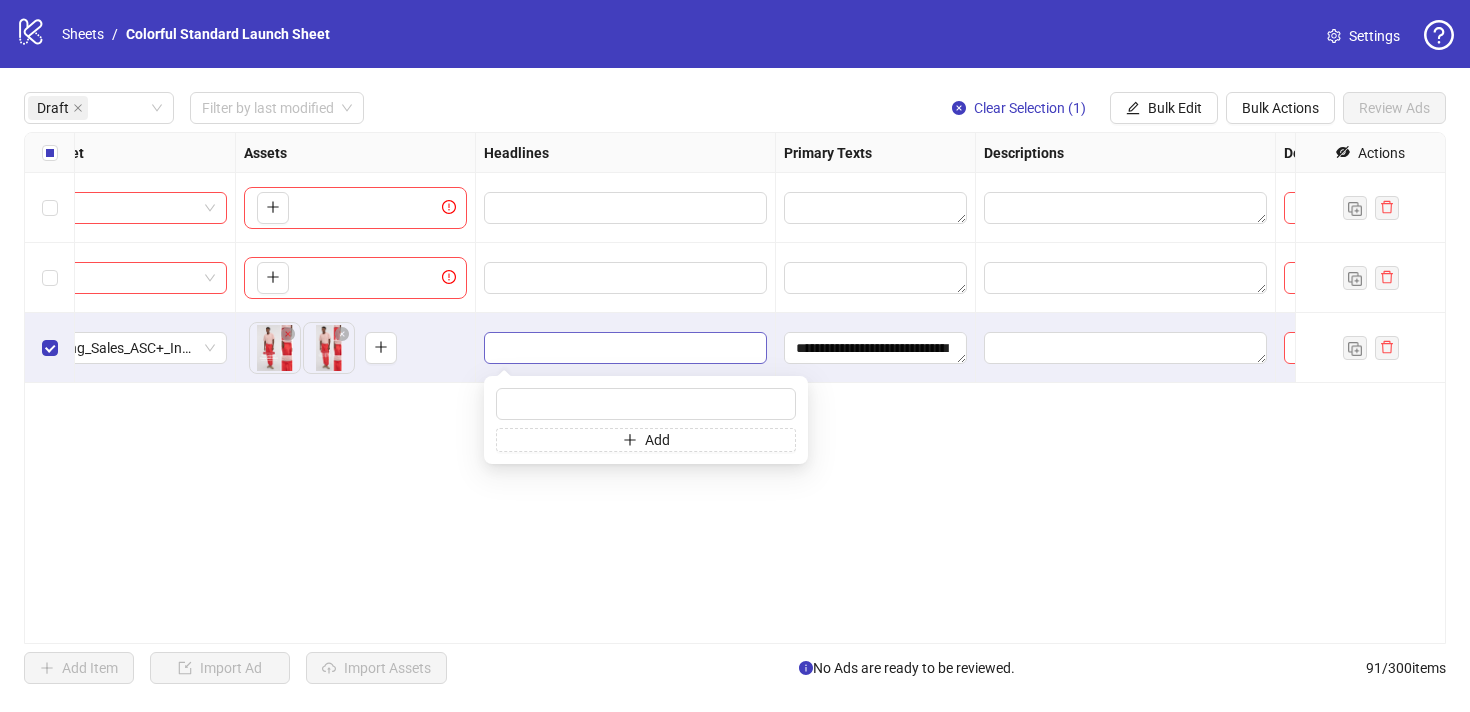 type on "**********" 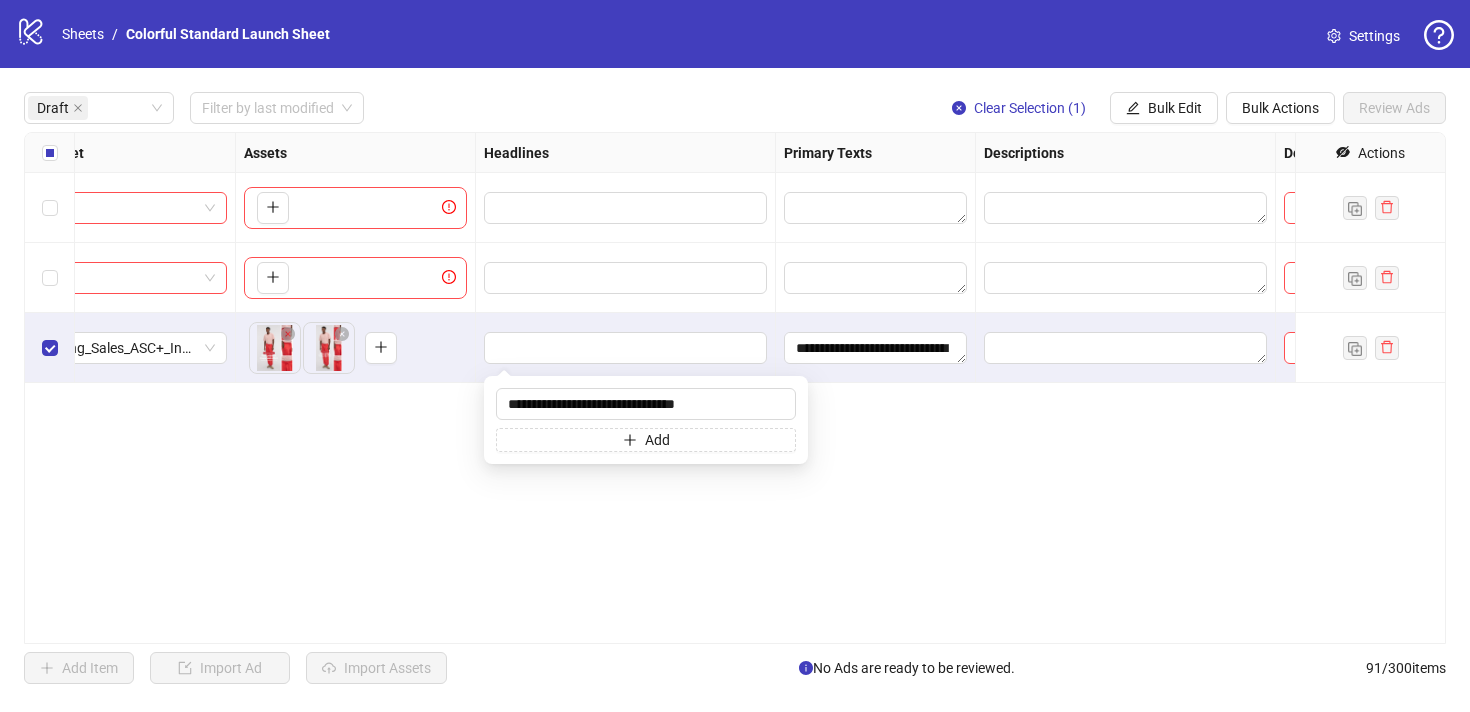 click on "**********" at bounding box center [735, 388] 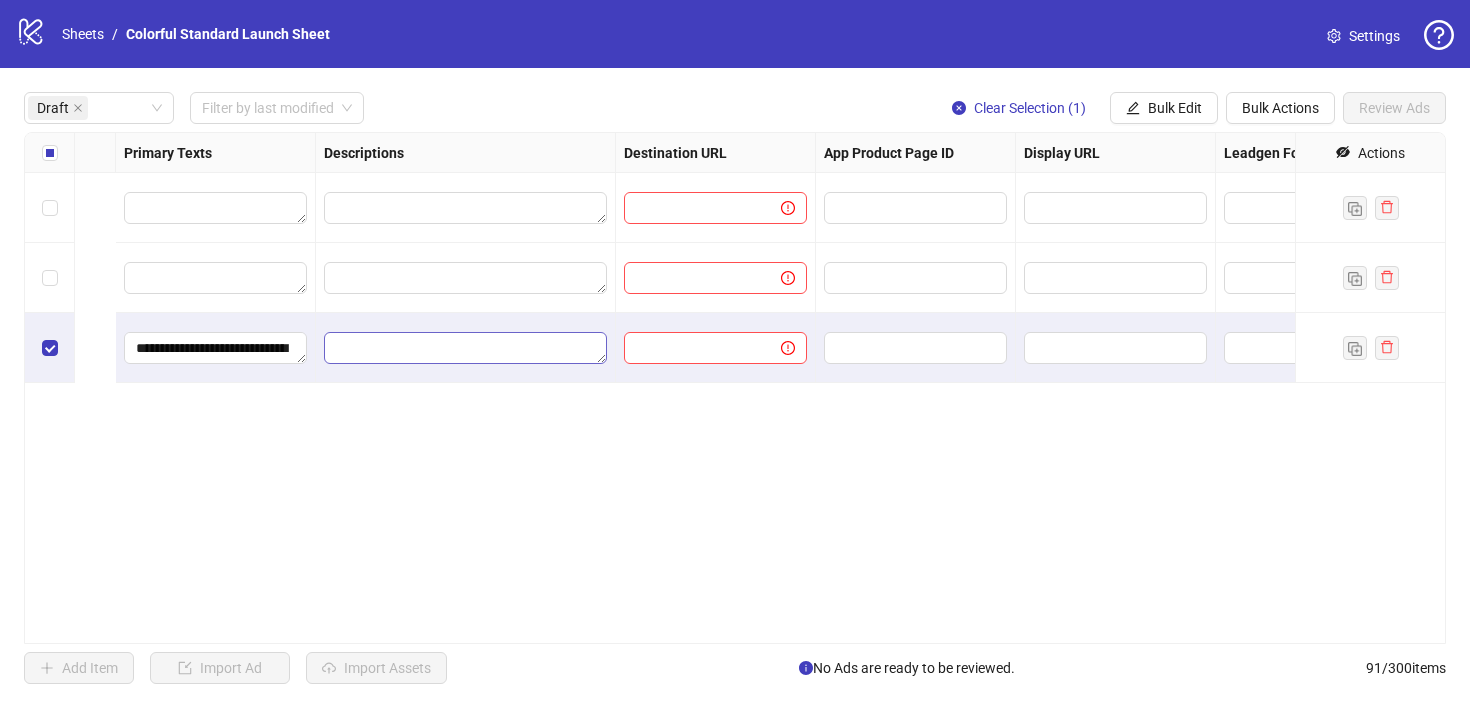 scroll, scrollTop: 0, scrollLeft: 1673, axis: horizontal 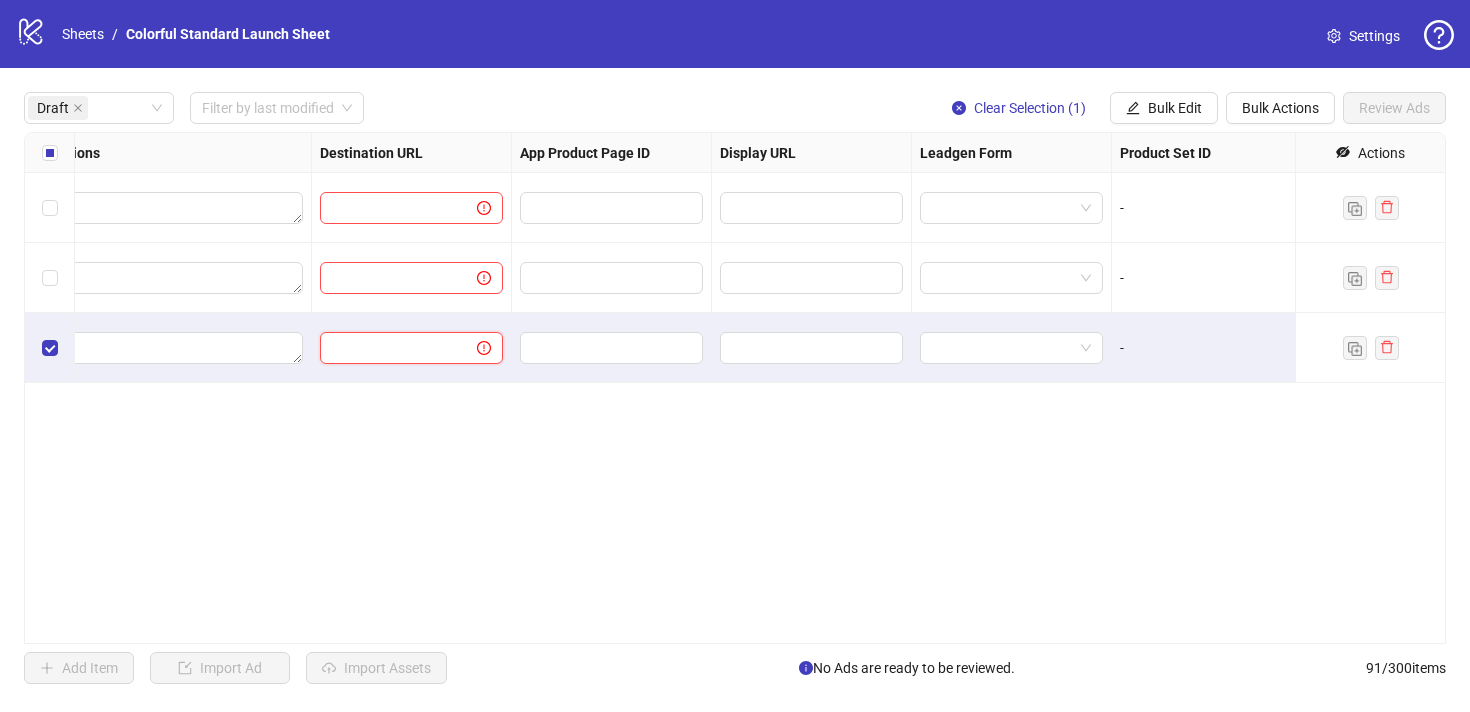 click at bounding box center [390, 348] 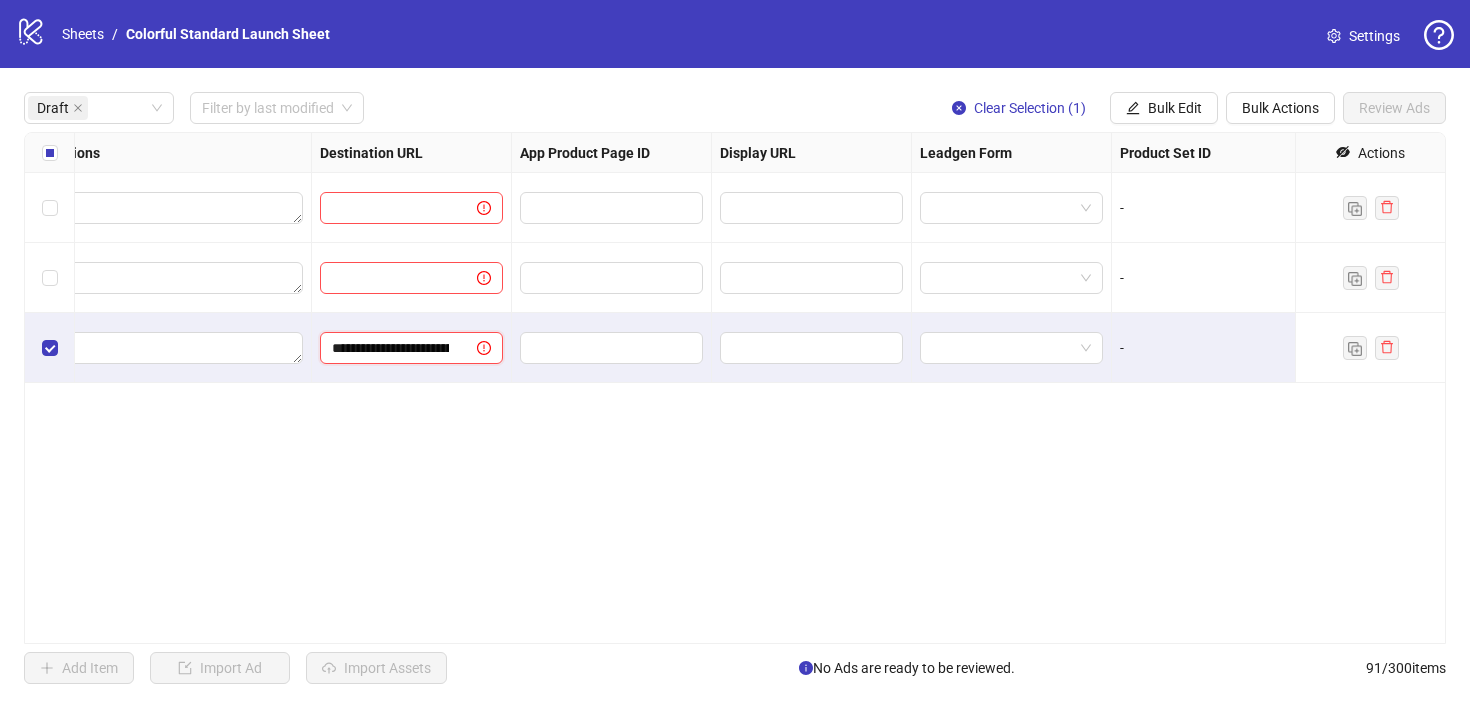 scroll, scrollTop: 0, scrollLeft: 366, axis: horizontal 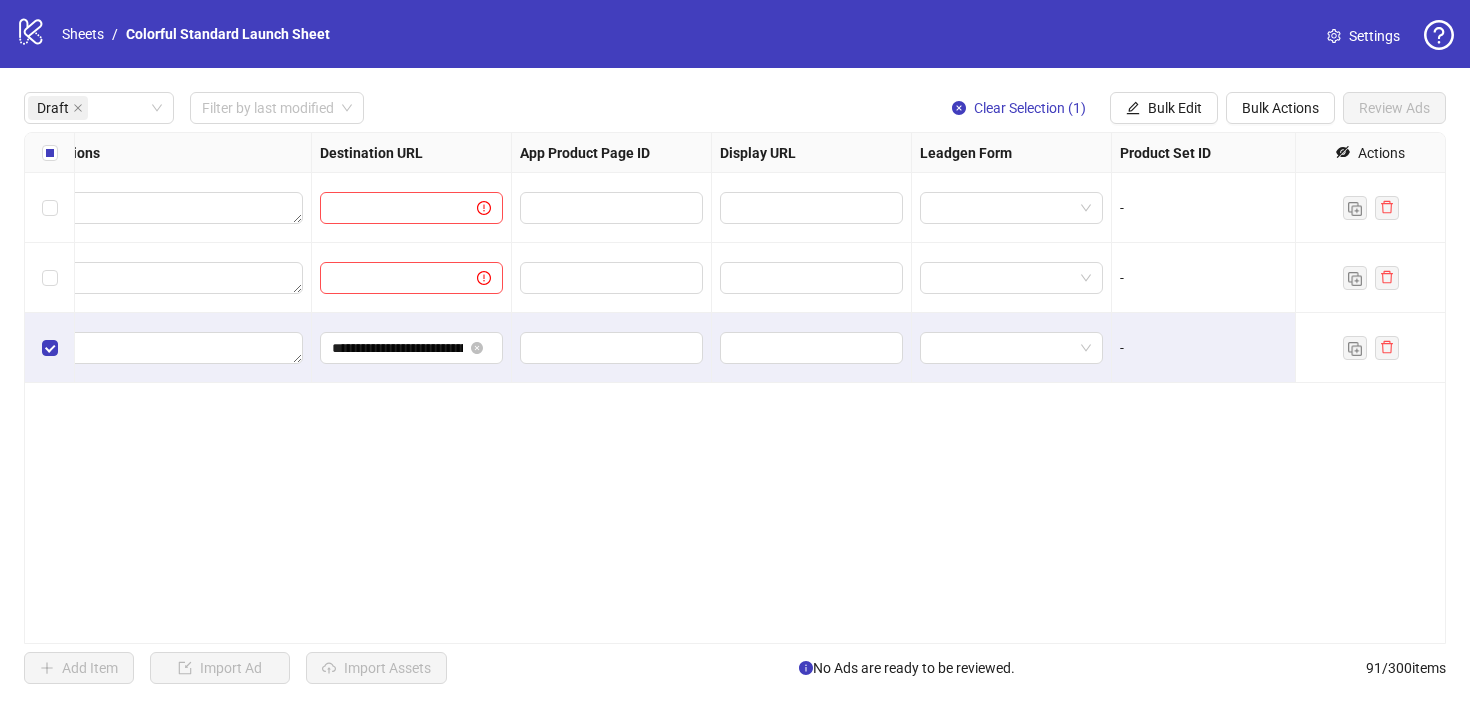 click on "**********" at bounding box center [735, 388] 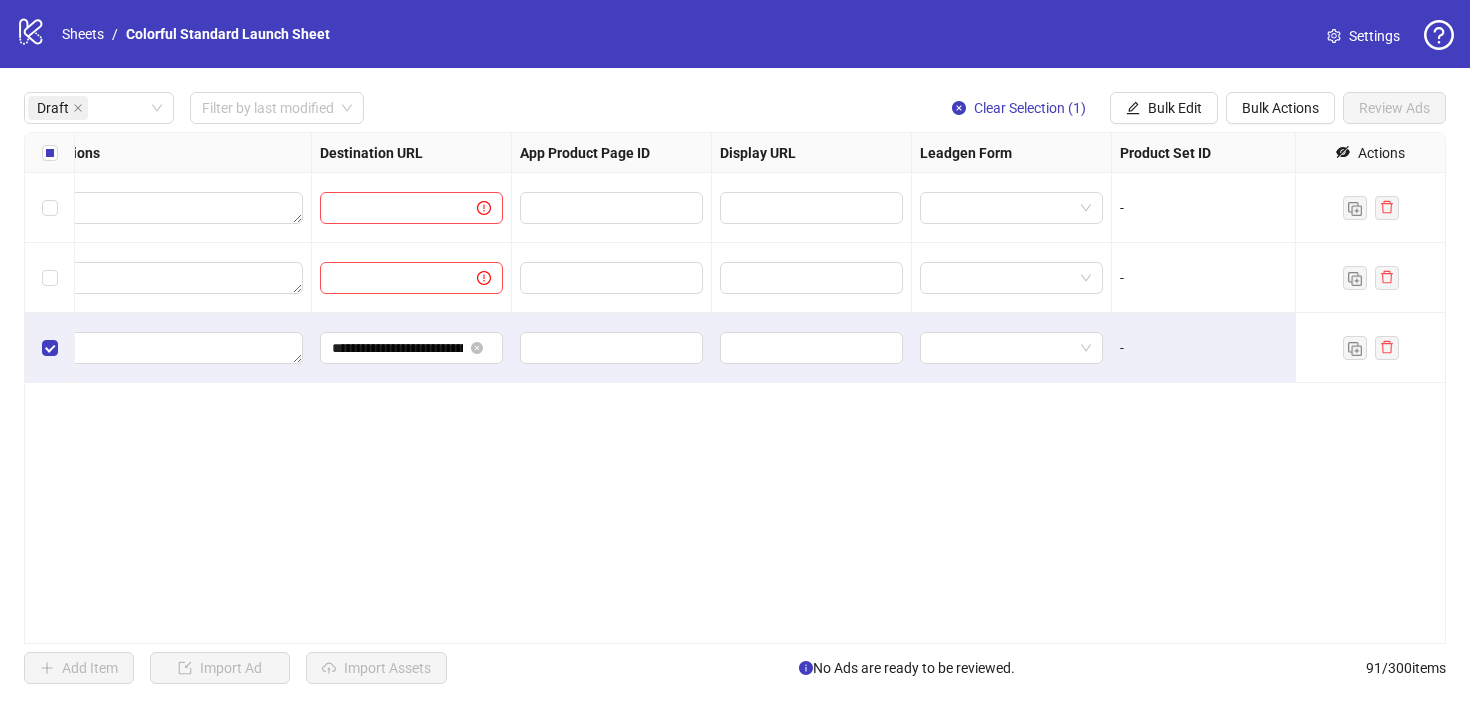 scroll, scrollTop: 0, scrollLeft: 1850, axis: horizontal 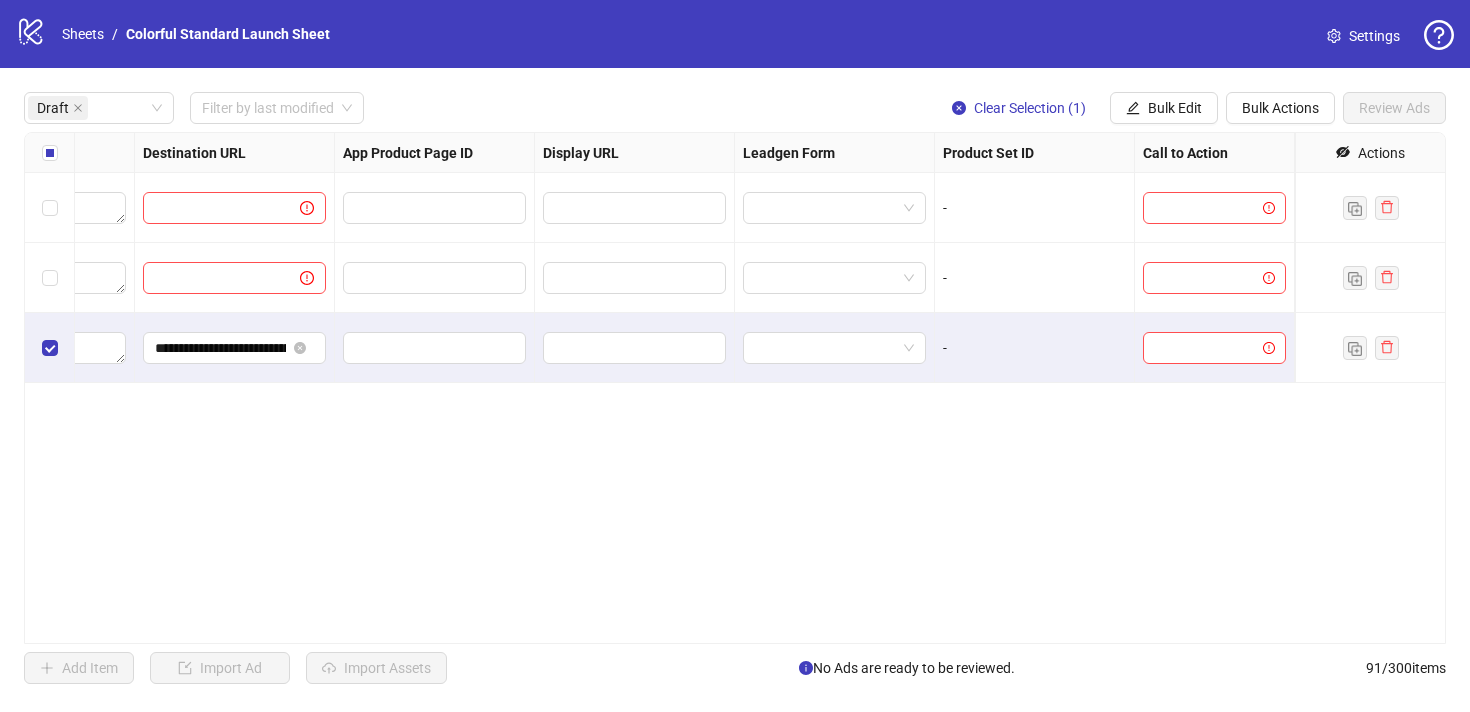 click at bounding box center (1205, 348) 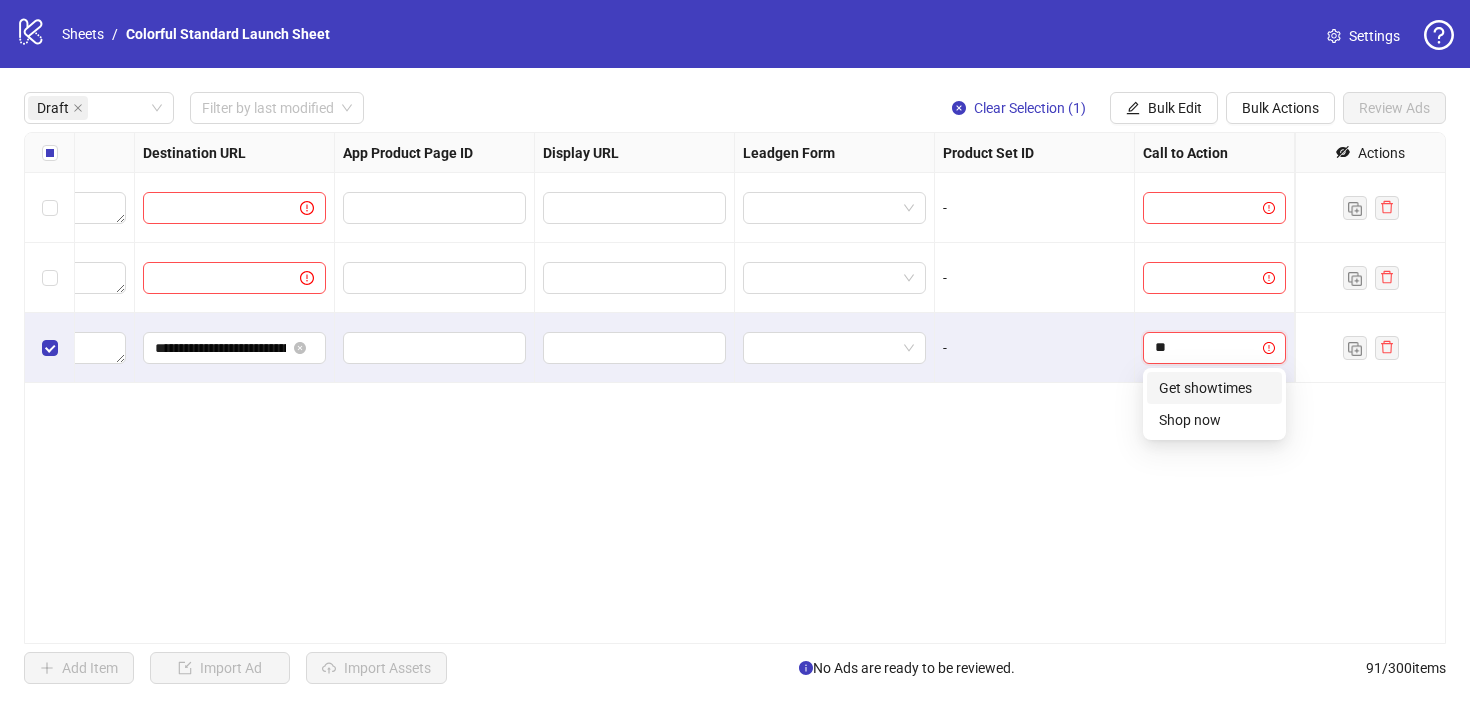 type on "***" 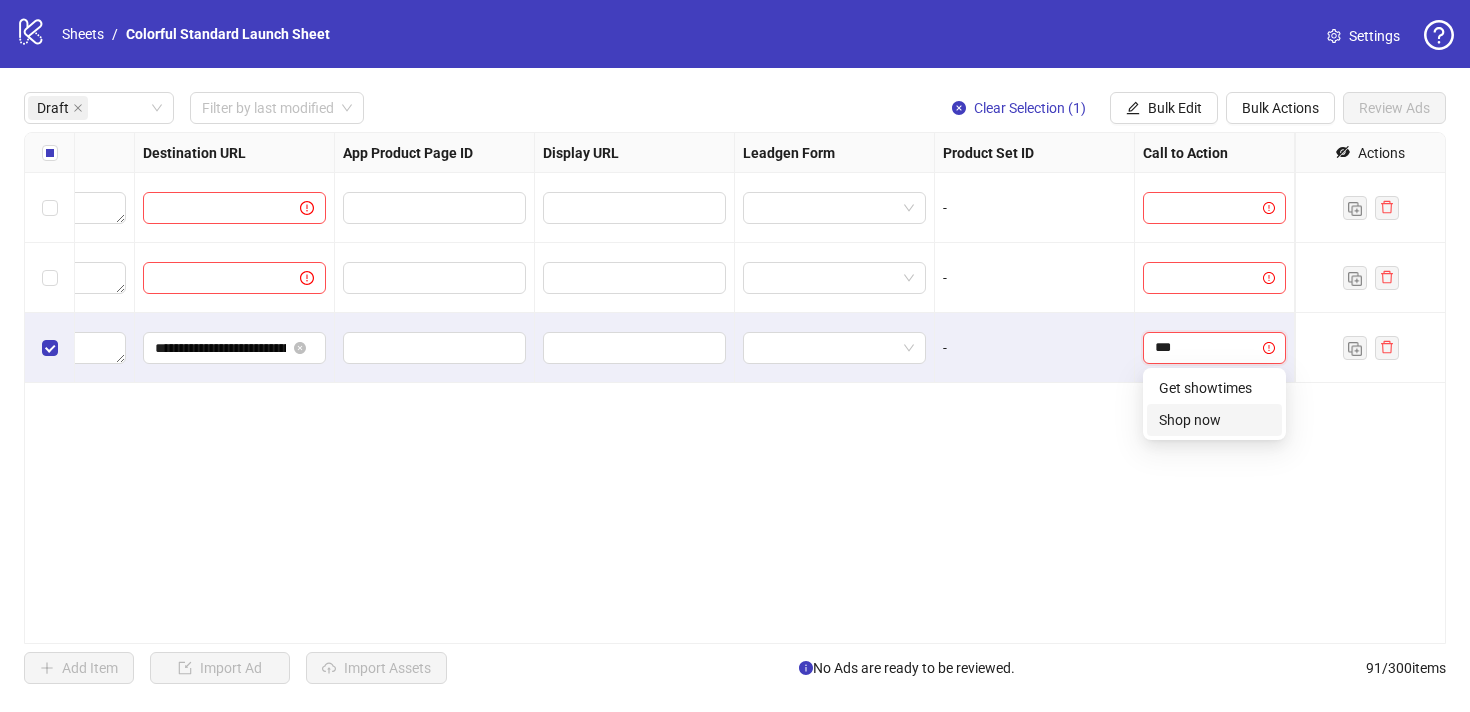 click on "Shop now" at bounding box center (1214, 420) 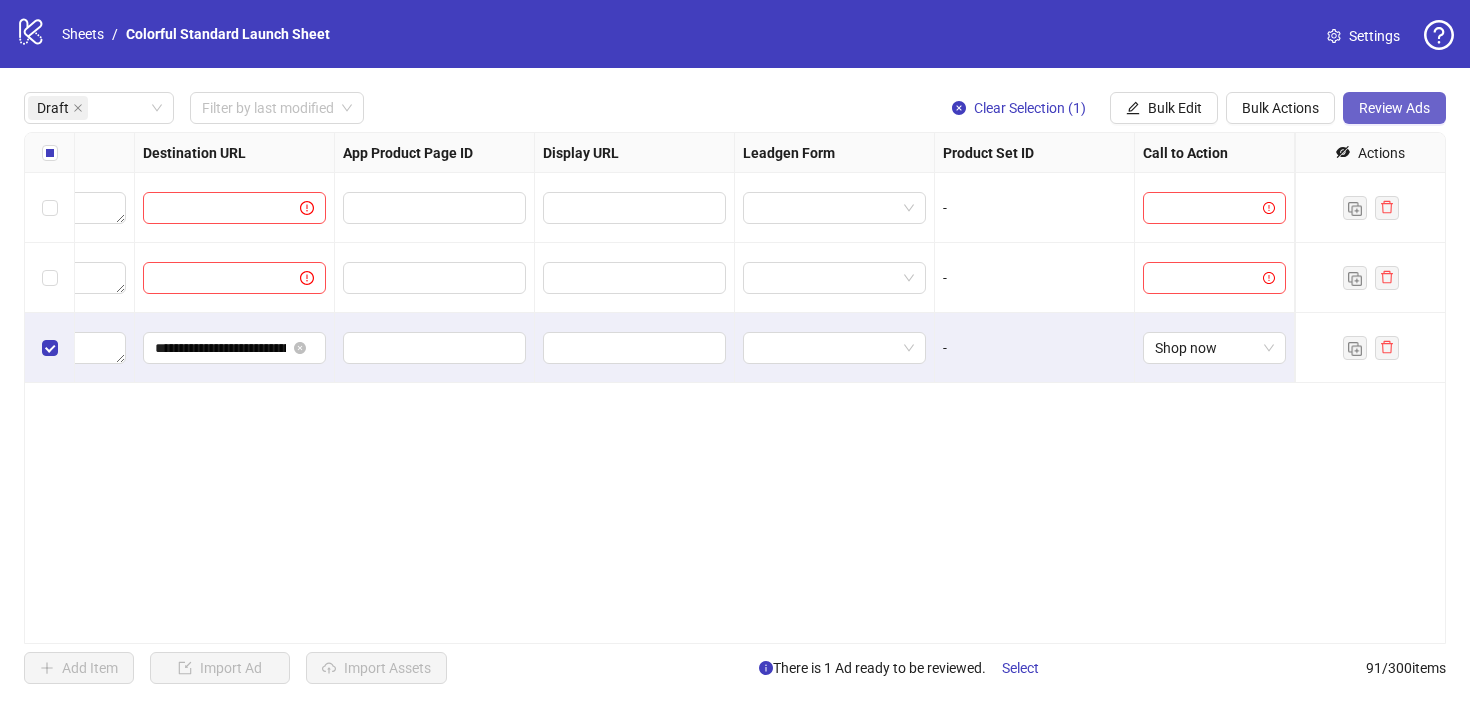 click on "Review Ads" at bounding box center (1394, 108) 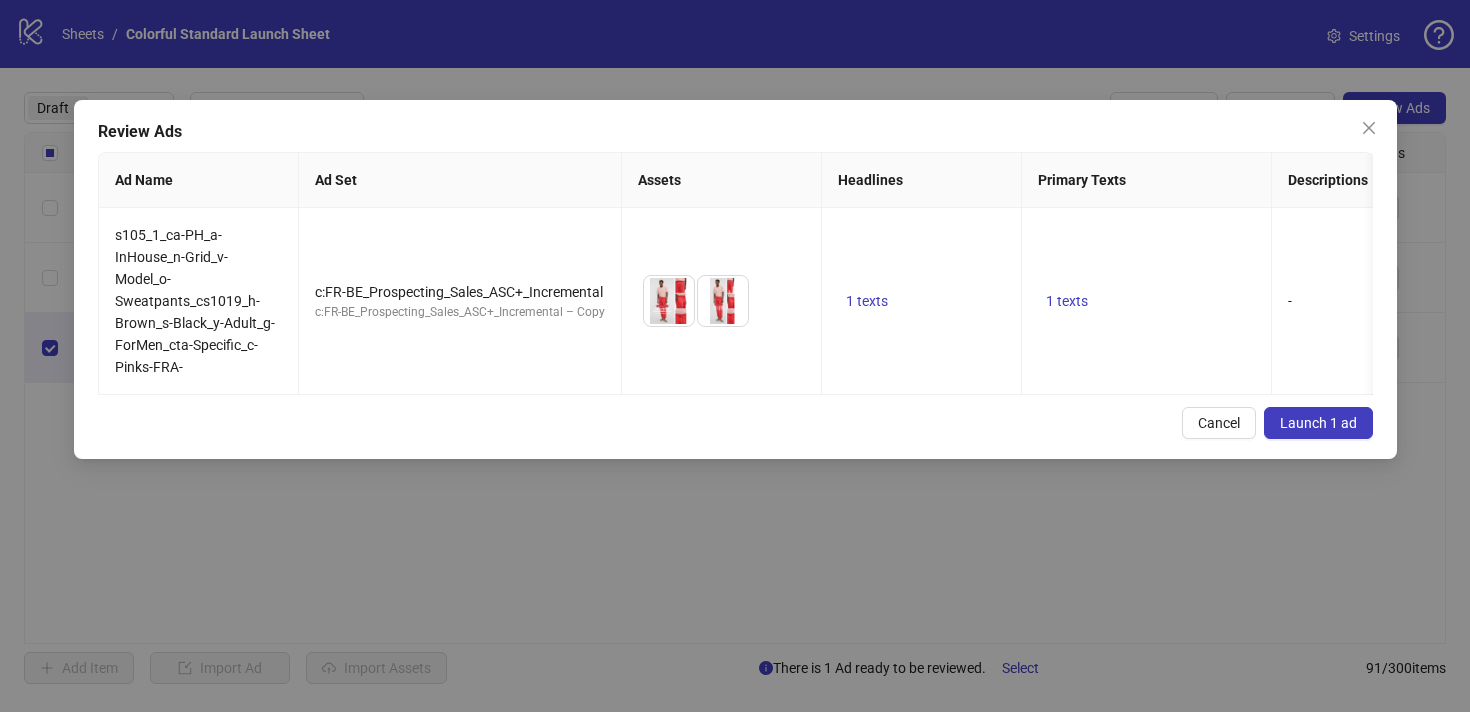 click on "Launch 1 ad" at bounding box center [1318, 423] 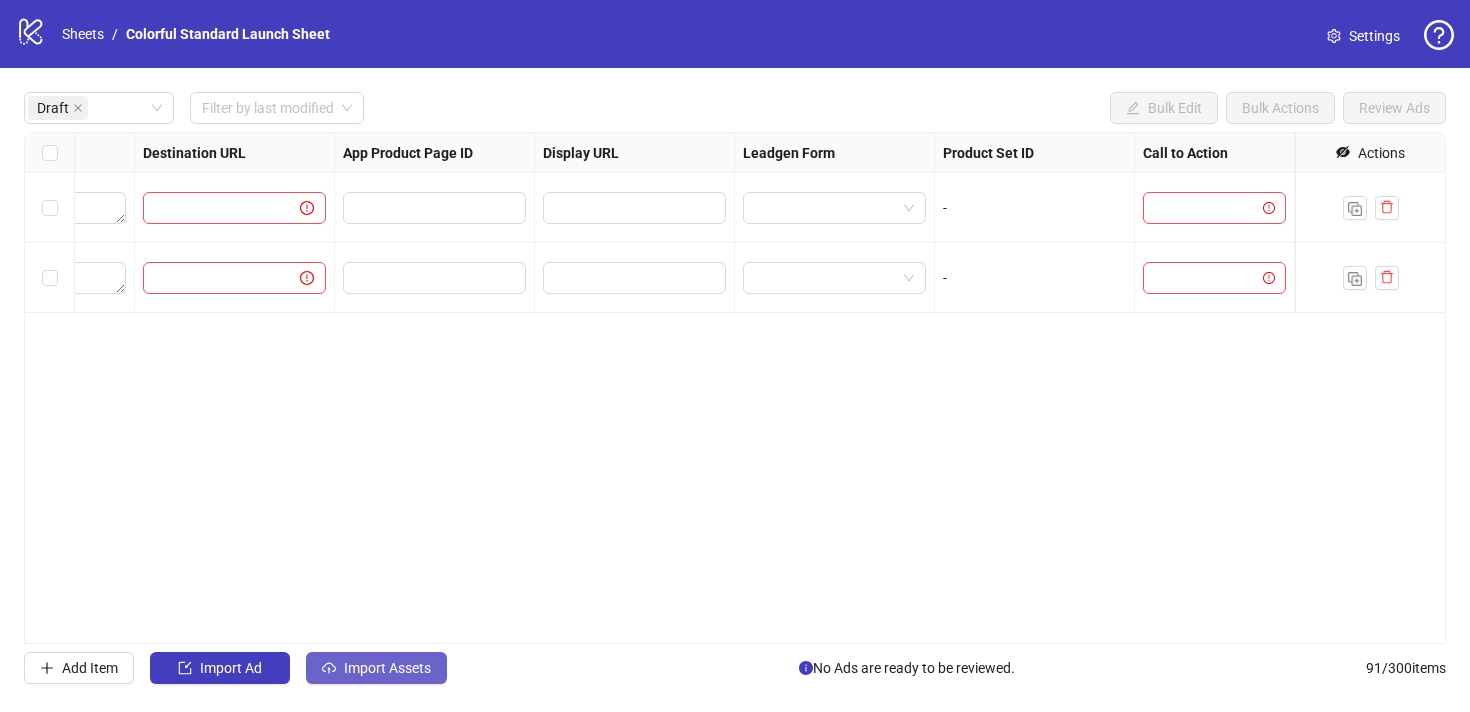 click on "Import Assets" at bounding box center [387, 668] 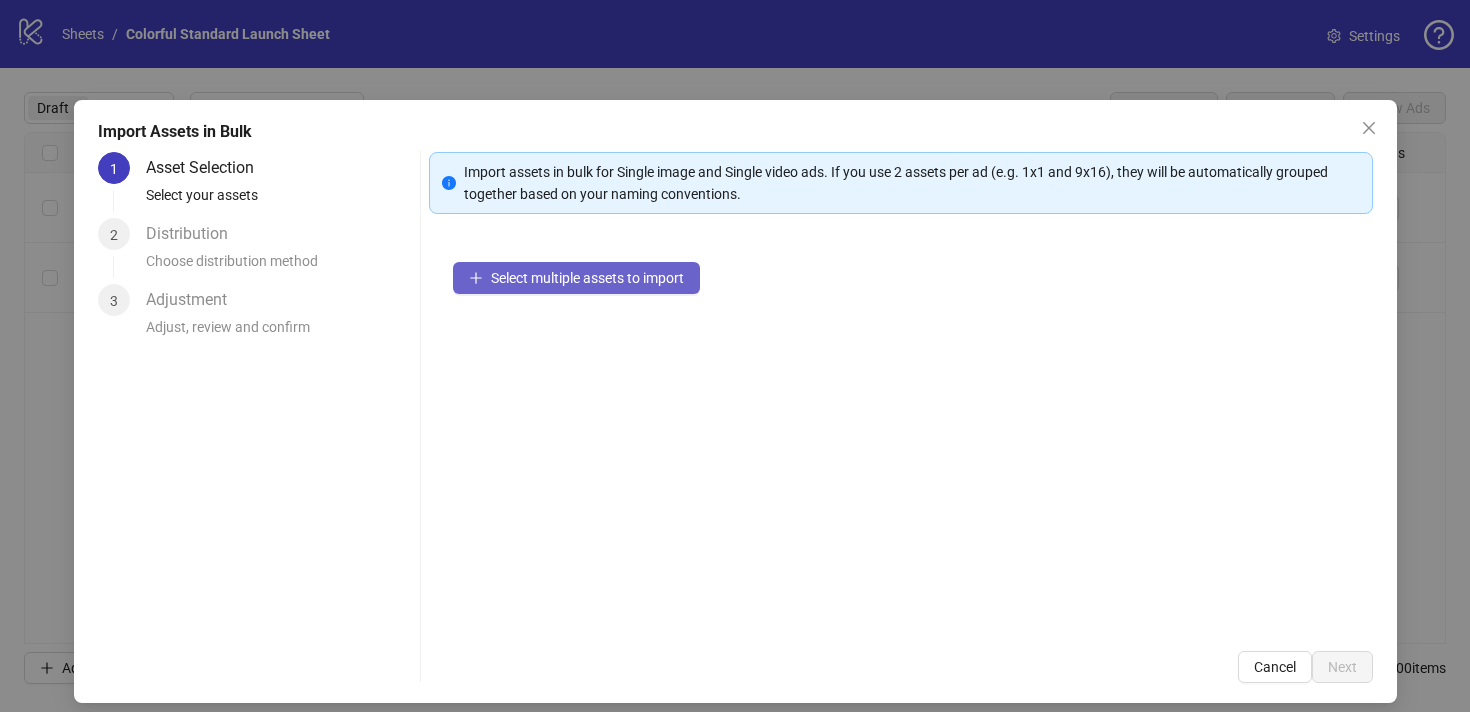 click on "Select multiple assets to import" at bounding box center [587, 278] 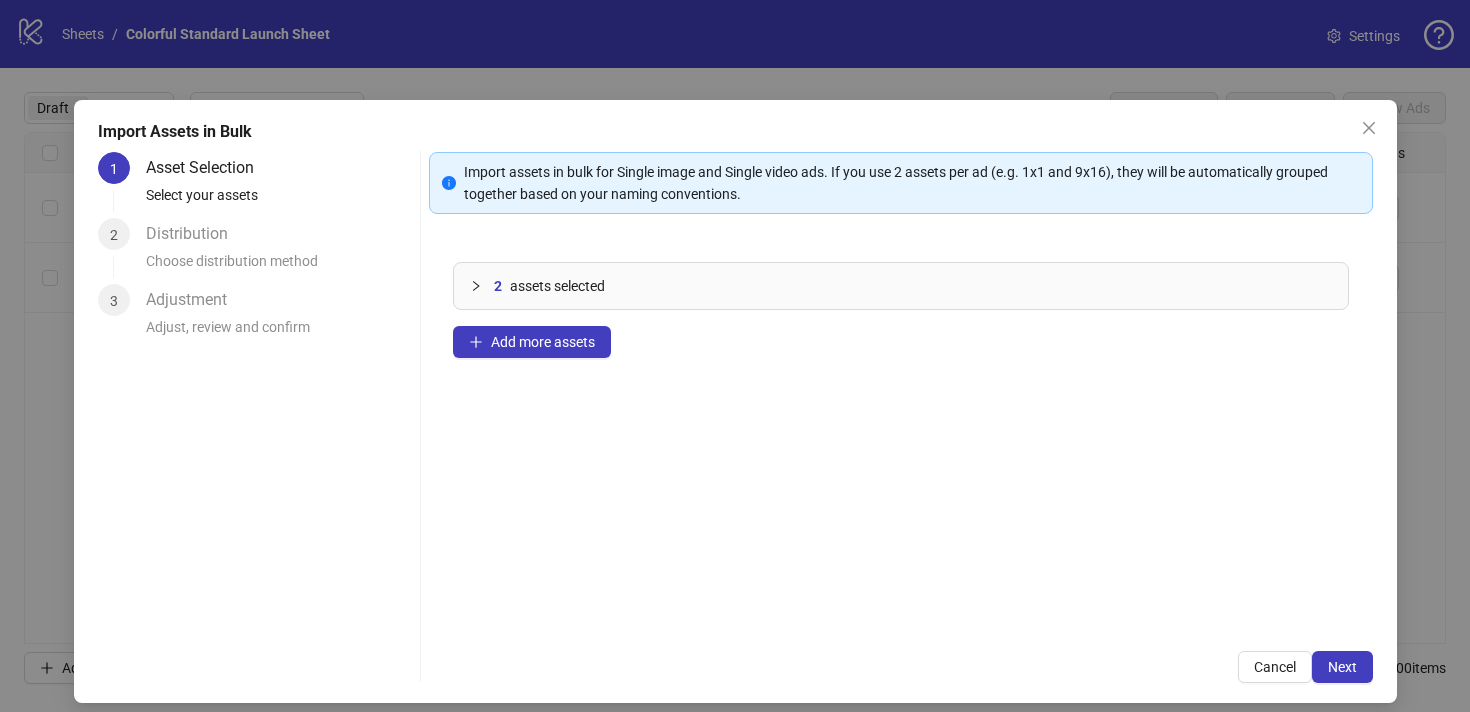drag, startPoint x: 532, startPoint y: 330, endPoint x: 842, endPoint y: 321, distance: 310.1306 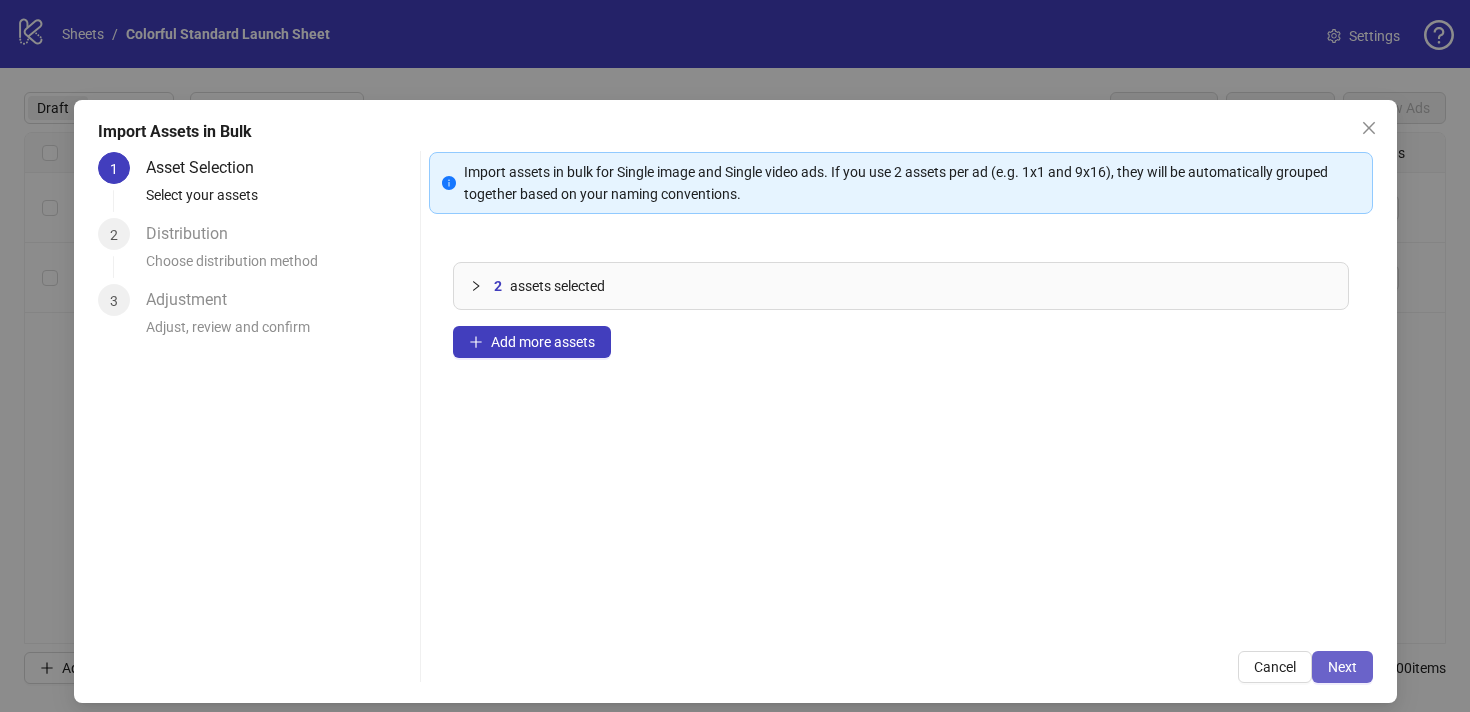 click on "Next" at bounding box center (1342, 667) 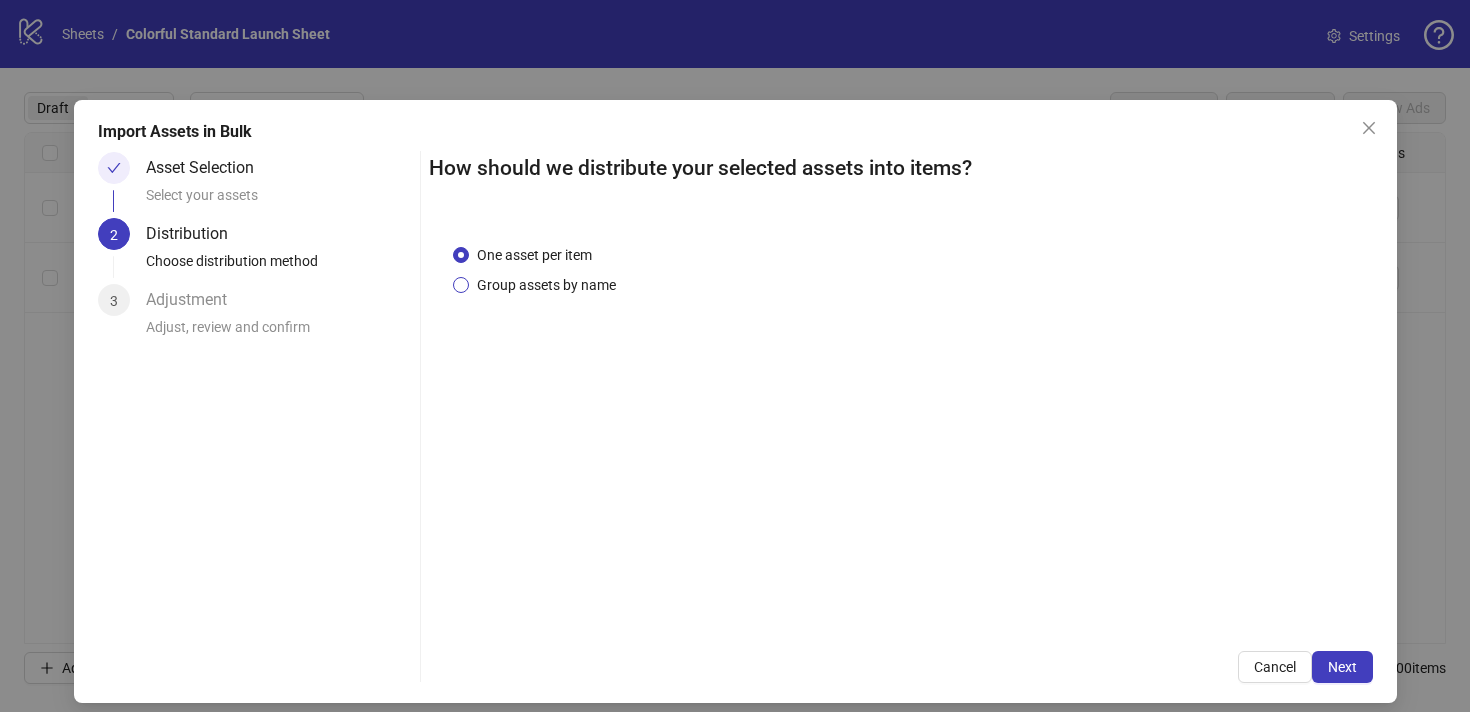 click on "Group assets by name" at bounding box center [546, 285] 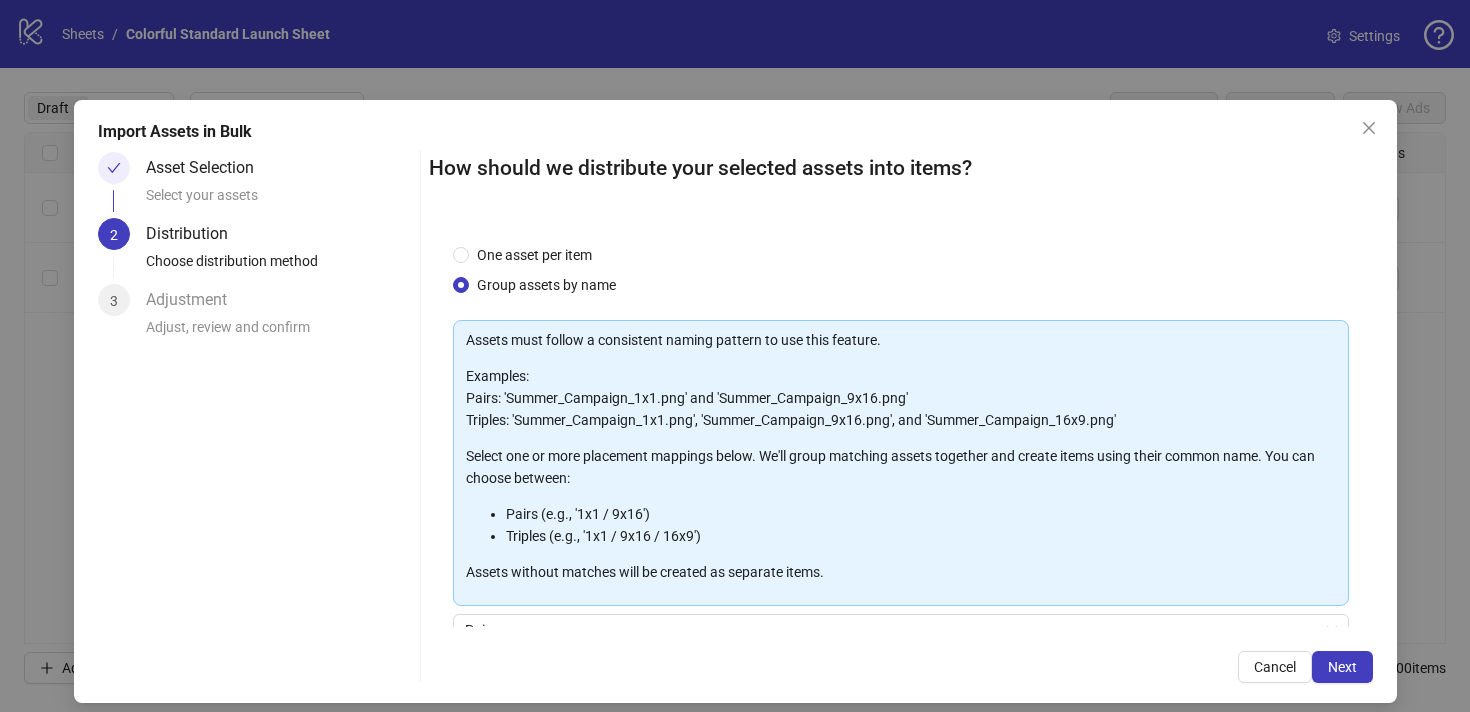 scroll, scrollTop: 178, scrollLeft: 0, axis: vertical 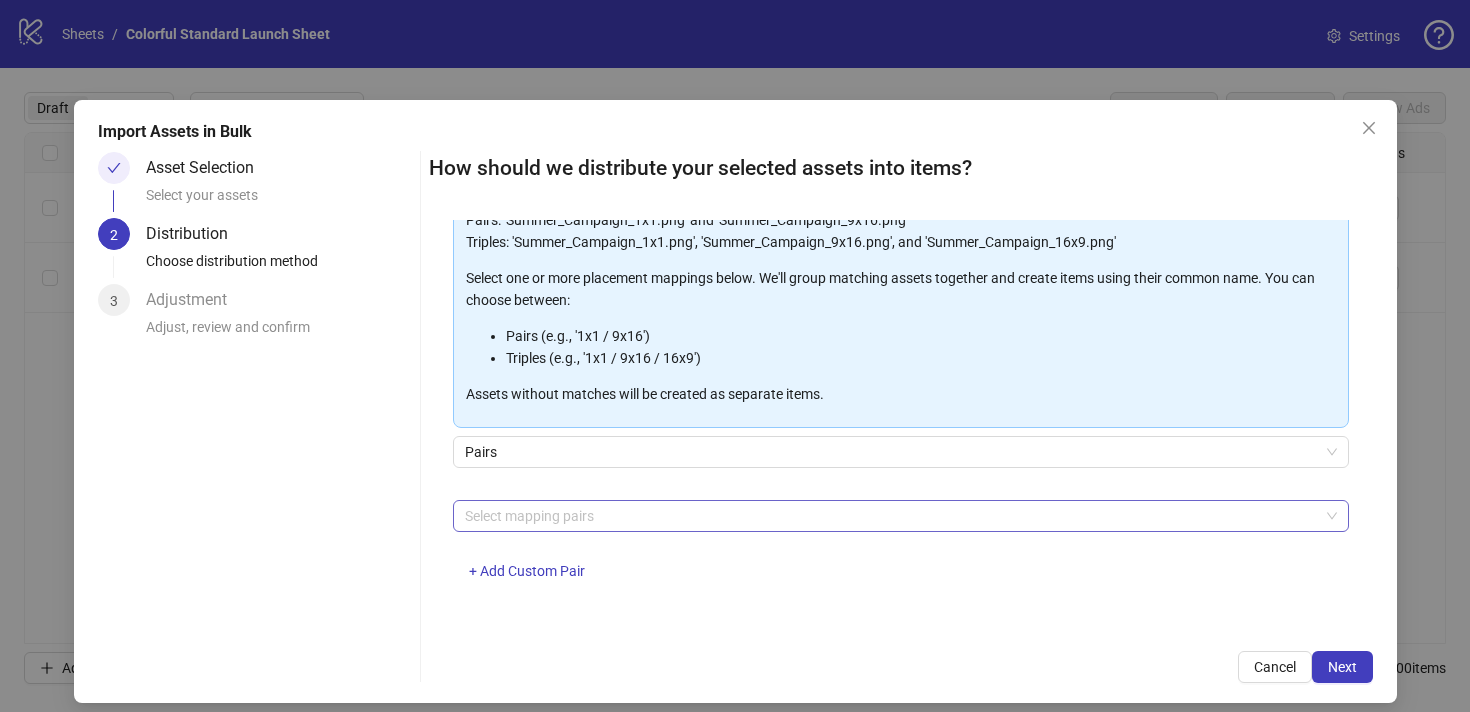 click at bounding box center [890, 516] 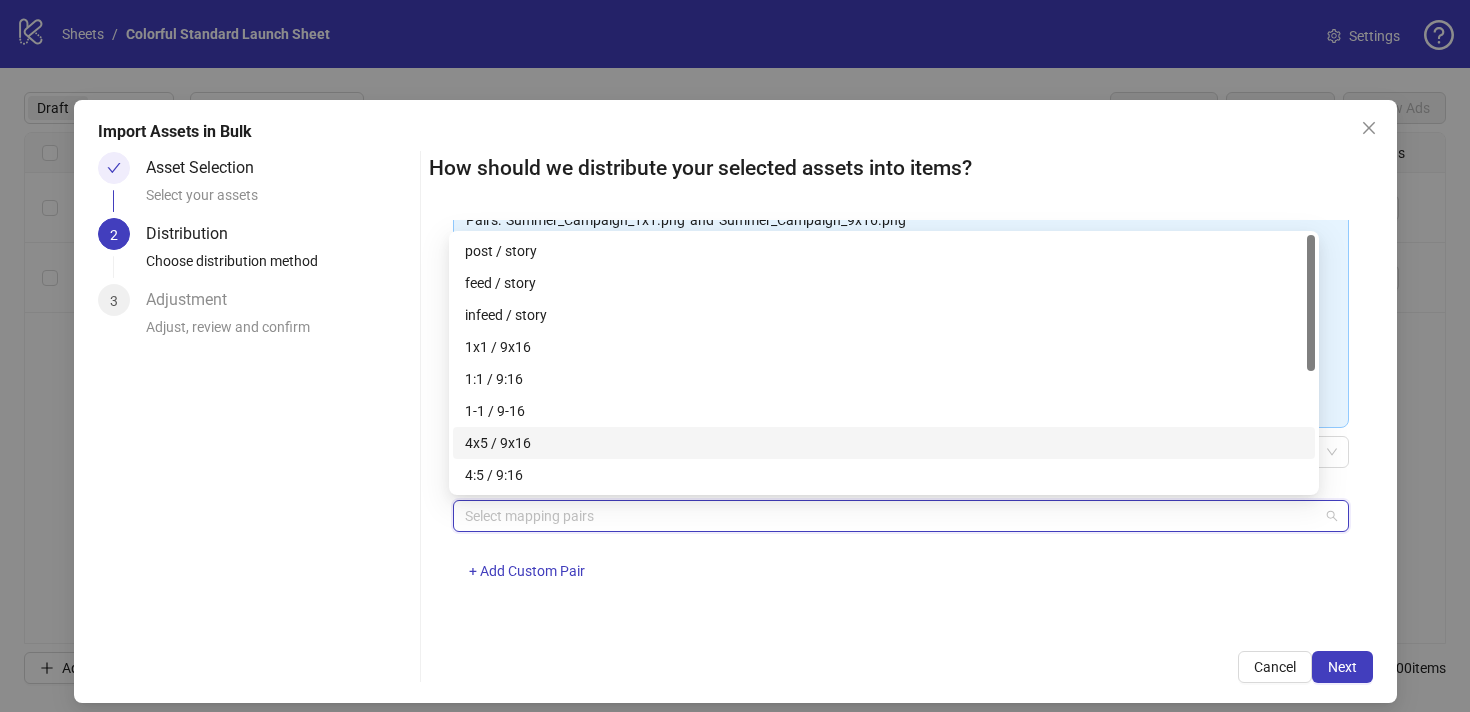 click on "4x5 / 9x16" at bounding box center [884, 443] 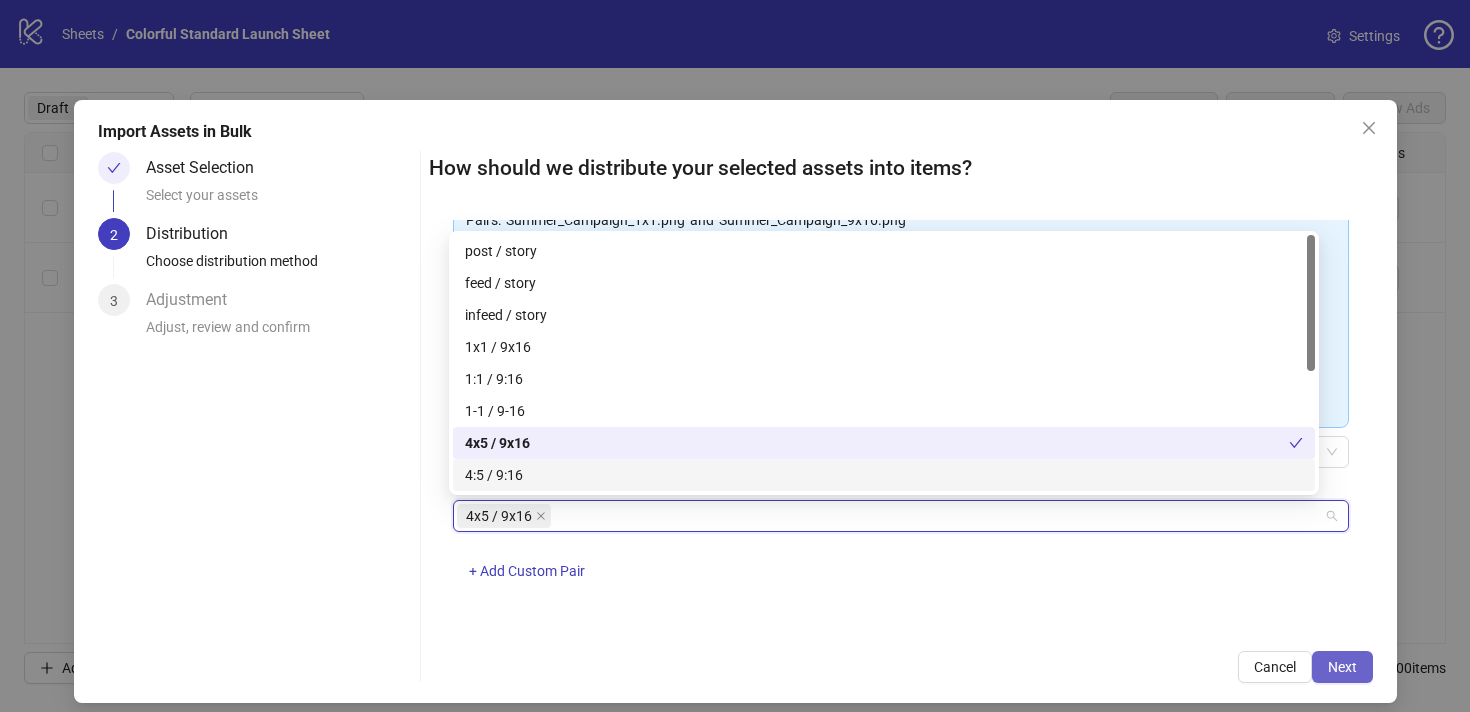 click on "Next" at bounding box center (1342, 667) 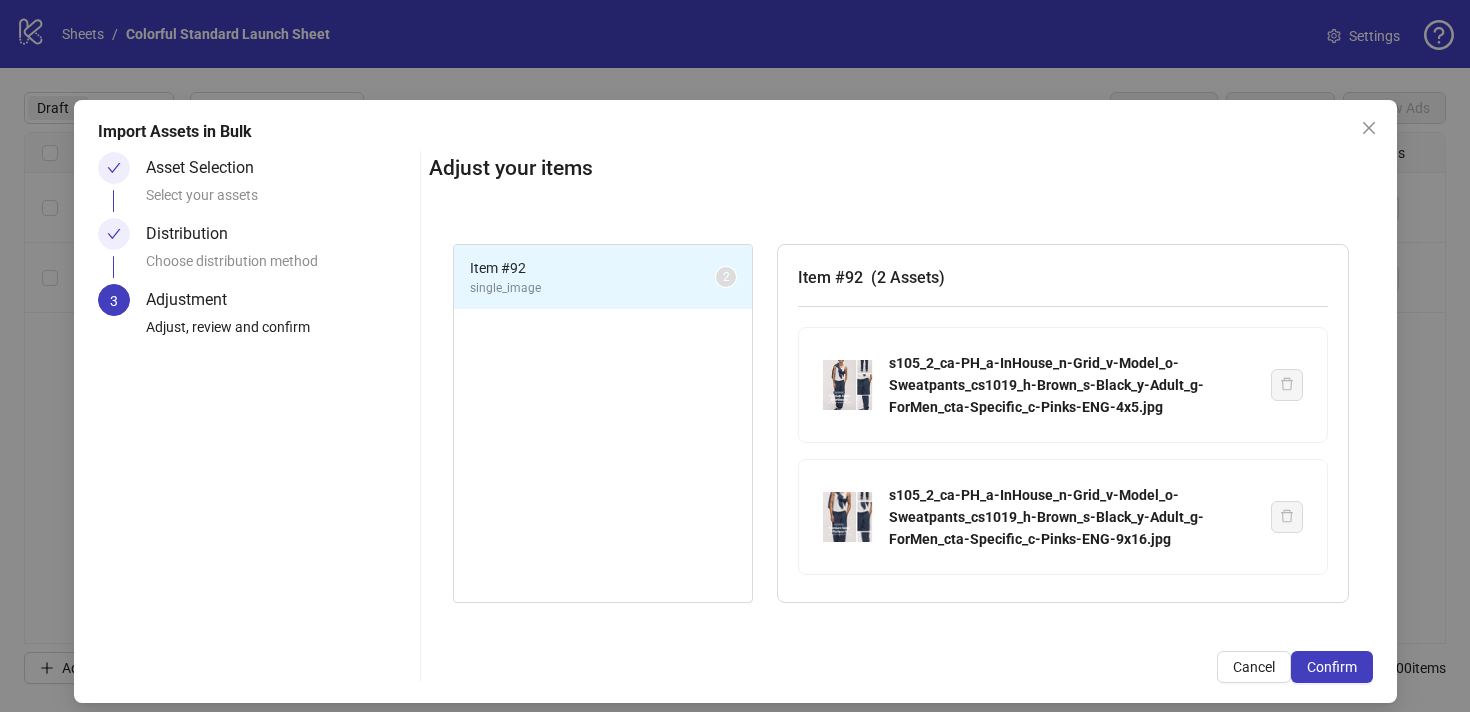 click on "Confirm" at bounding box center (1332, 667) 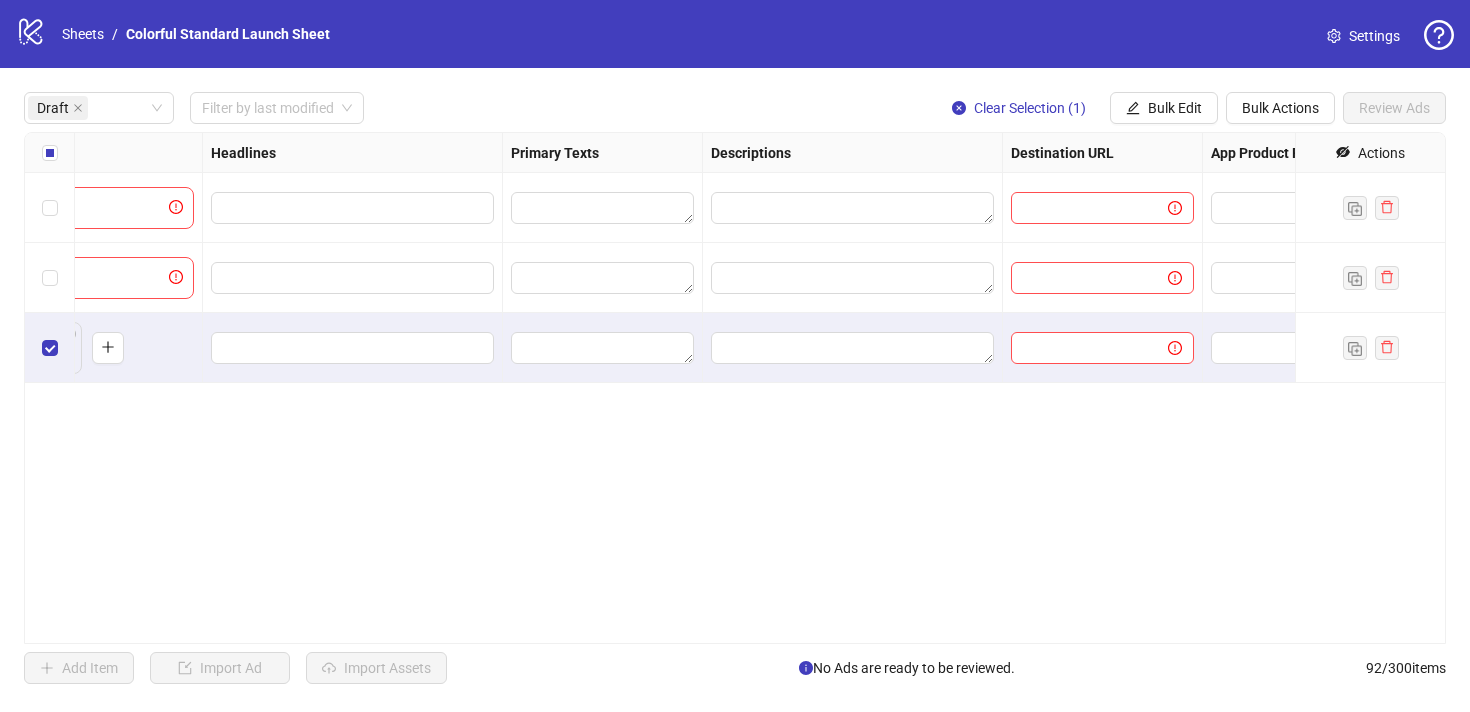 scroll, scrollTop: 0, scrollLeft: 904, axis: horizontal 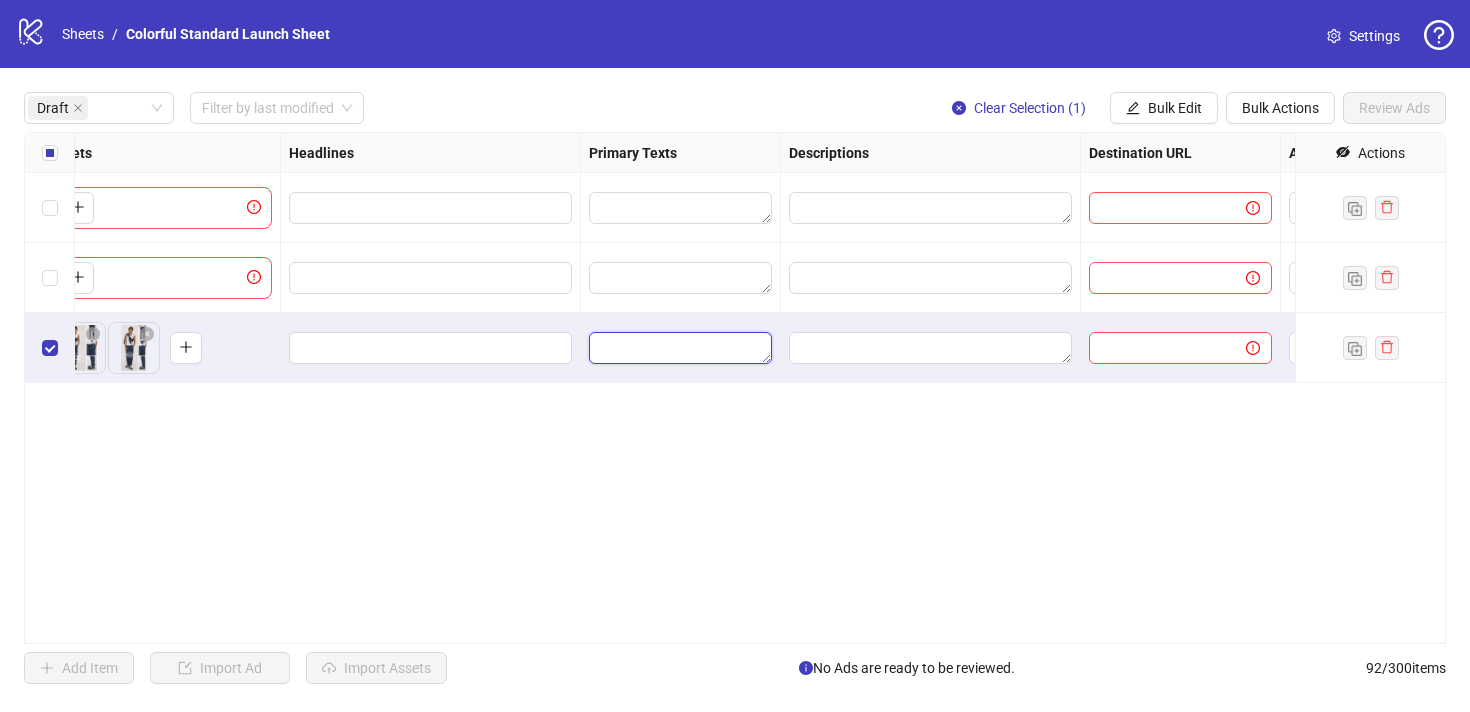 click at bounding box center [680, 348] 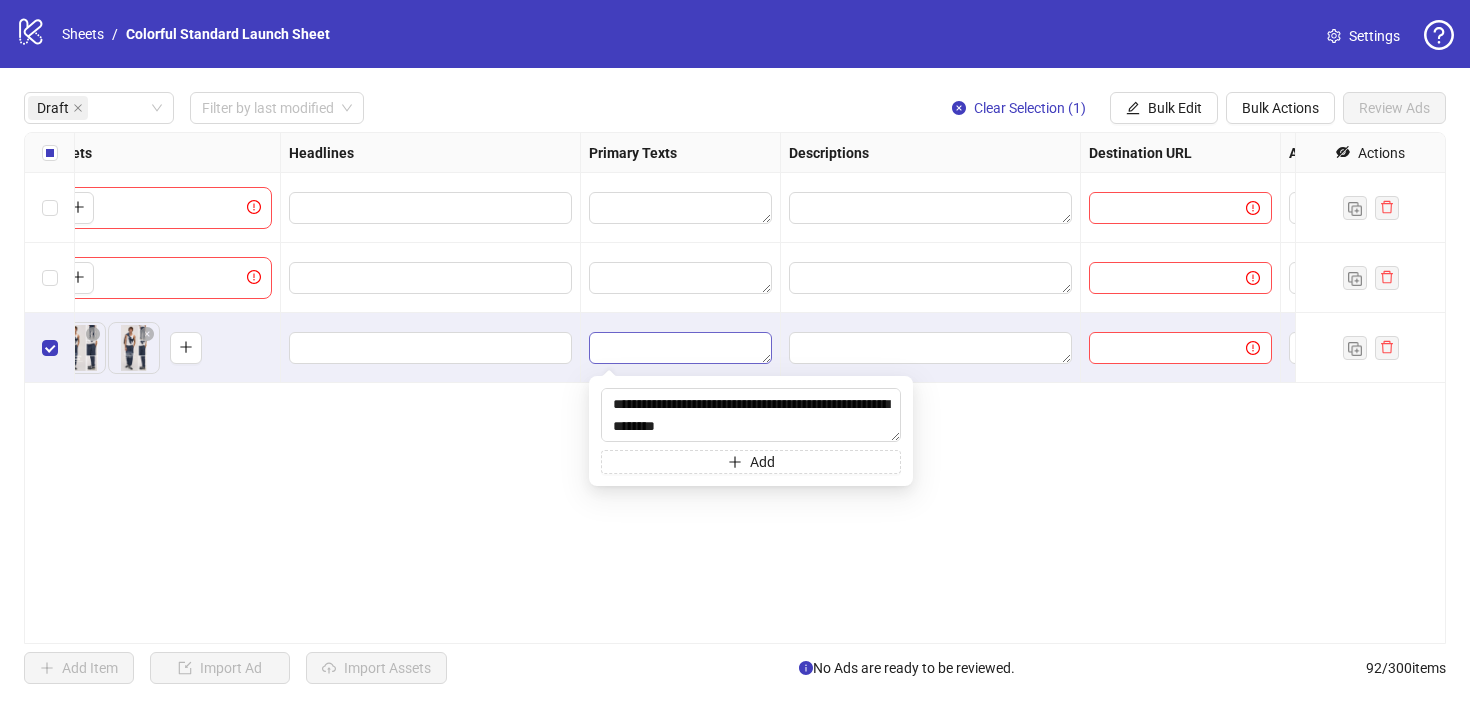 scroll, scrollTop: 147, scrollLeft: 0, axis: vertical 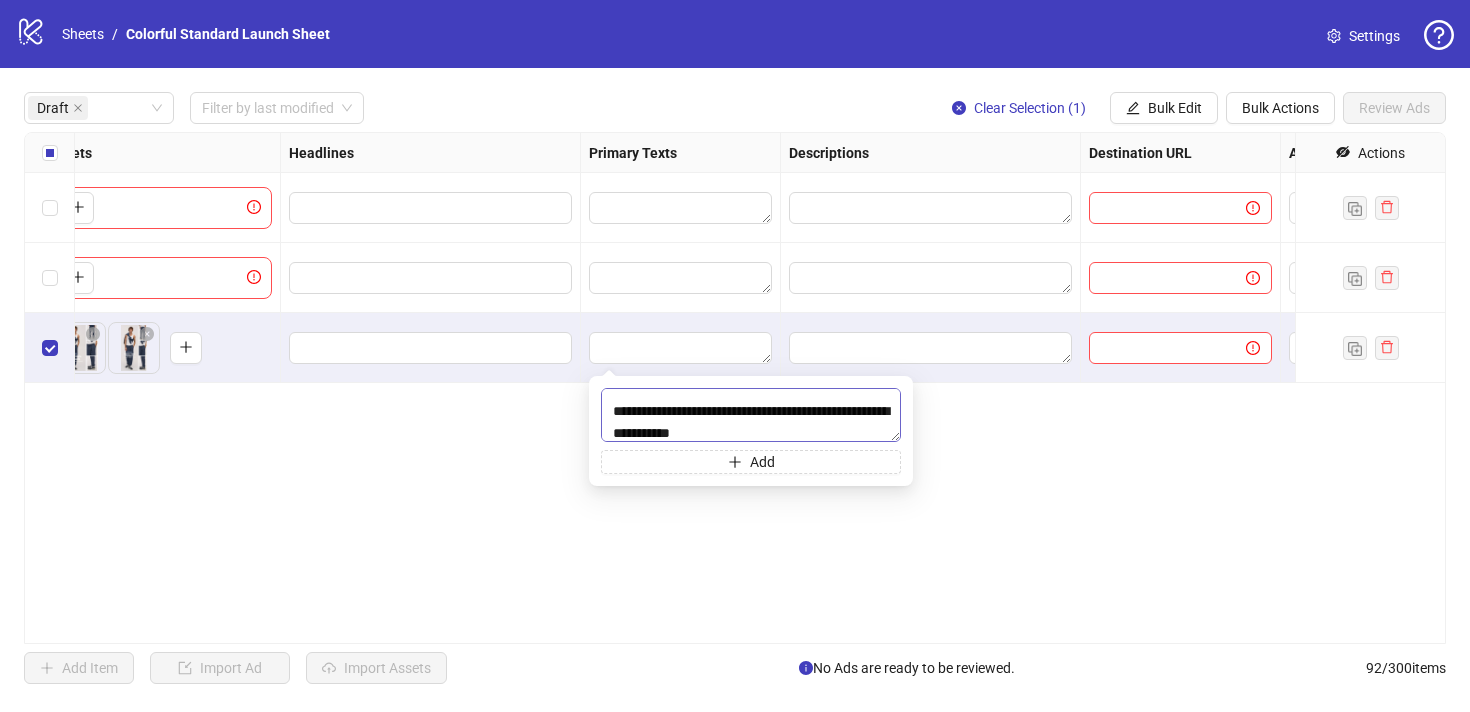 click on "**********" at bounding box center [751, 415] 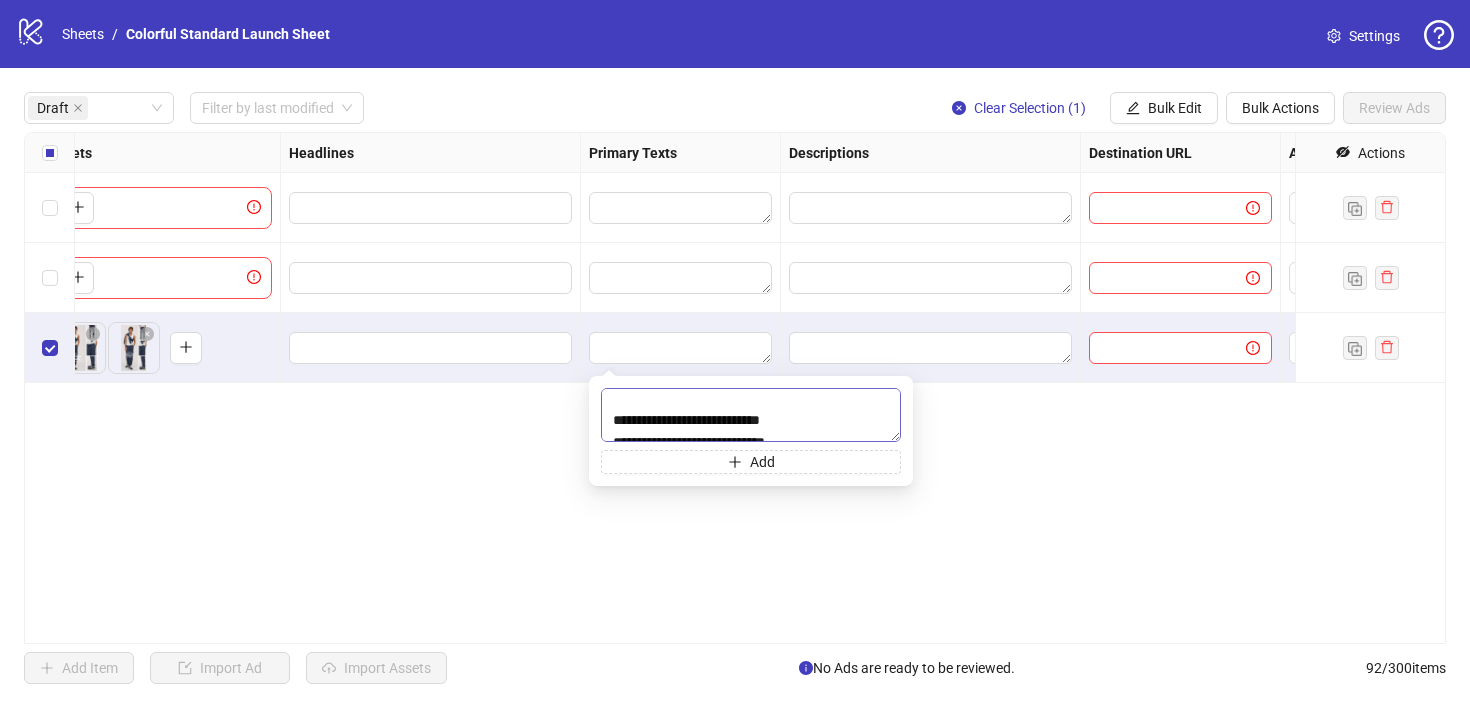 scroll, scrollTop: 6, scrollLeft: 0, axis: vertical 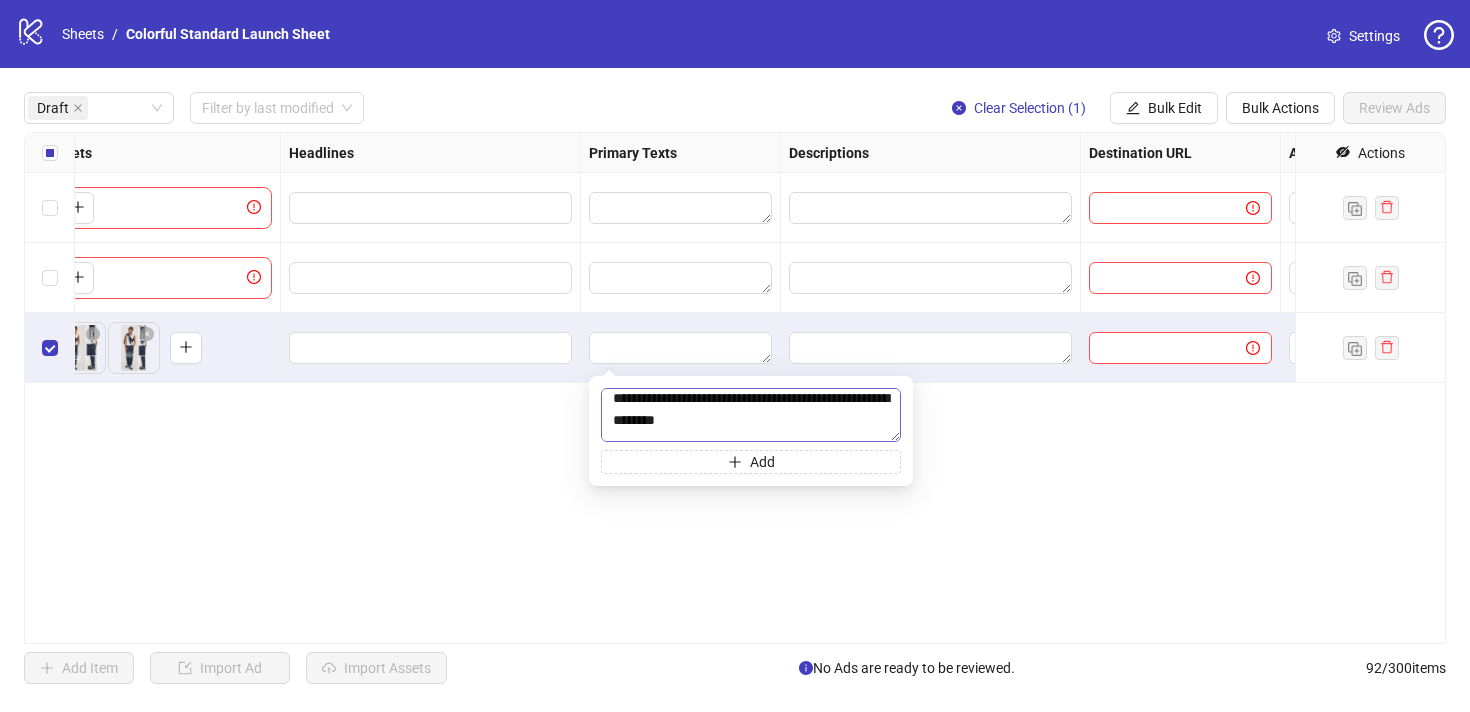 type on "**********" 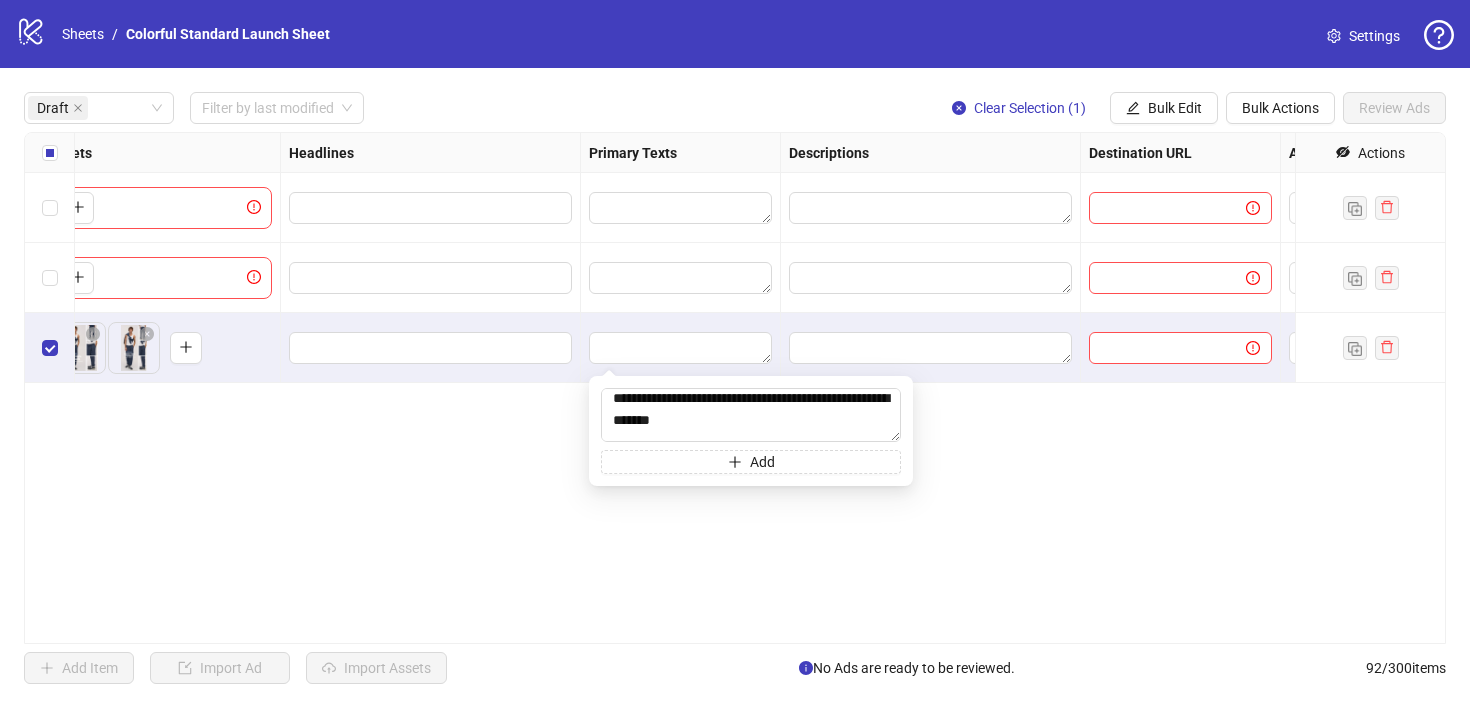 click at bounding box center (431, 348) 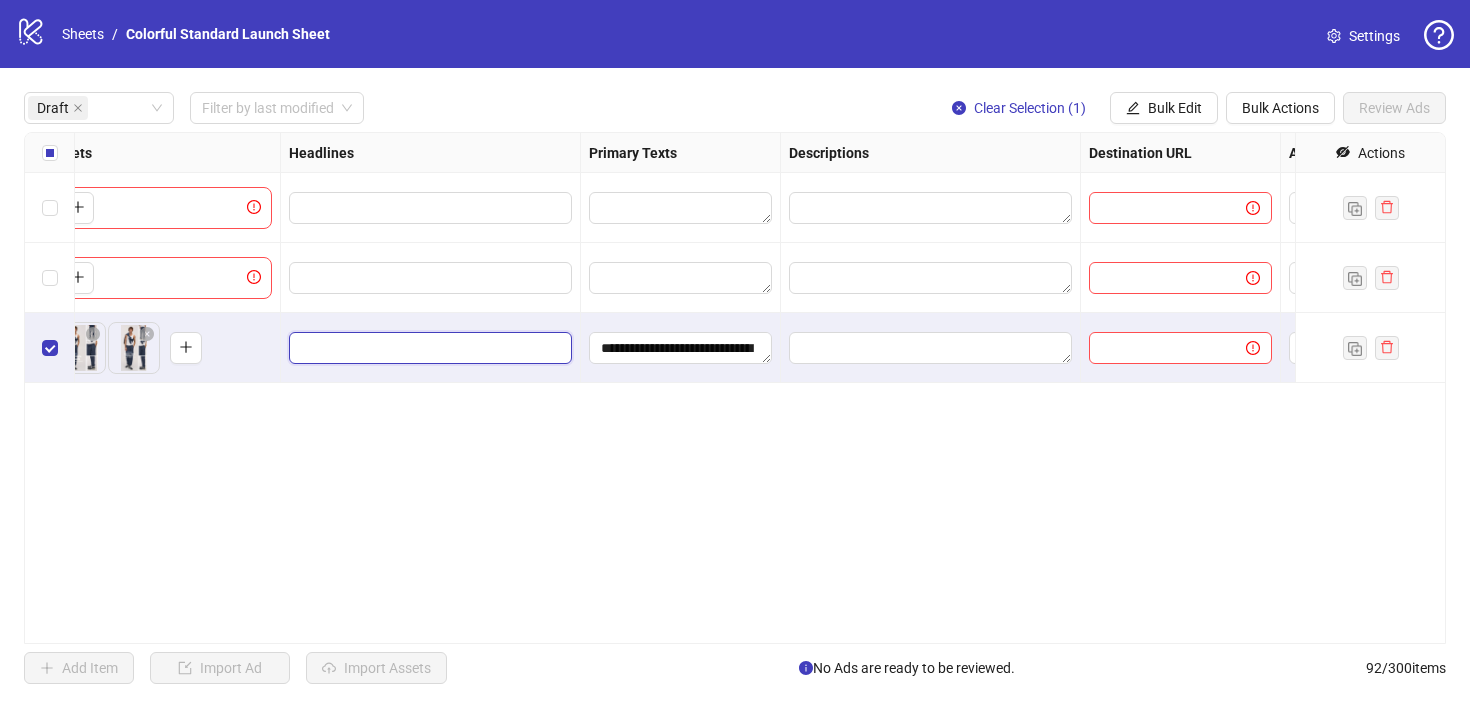 click at bounding box center [428, 348] 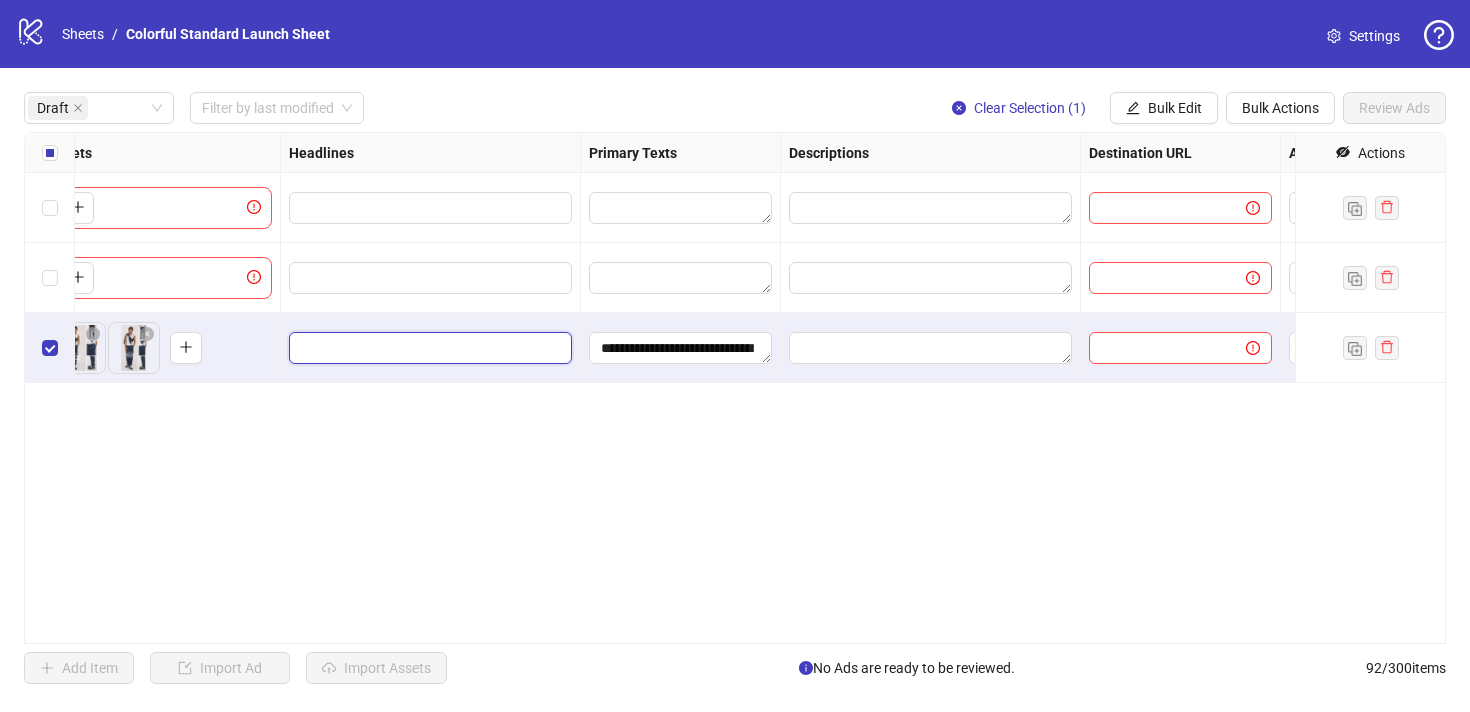 click at bounding box center [428, 348] 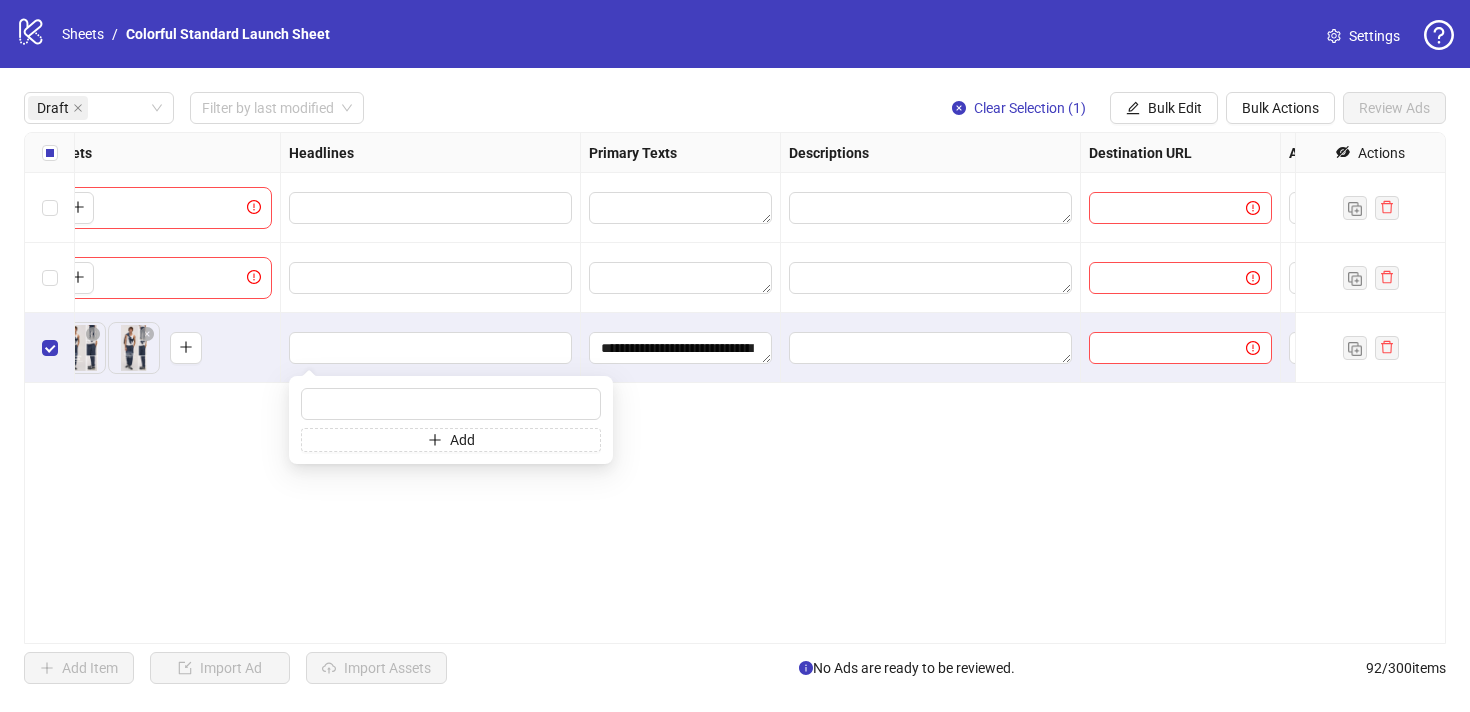 type on "**********" 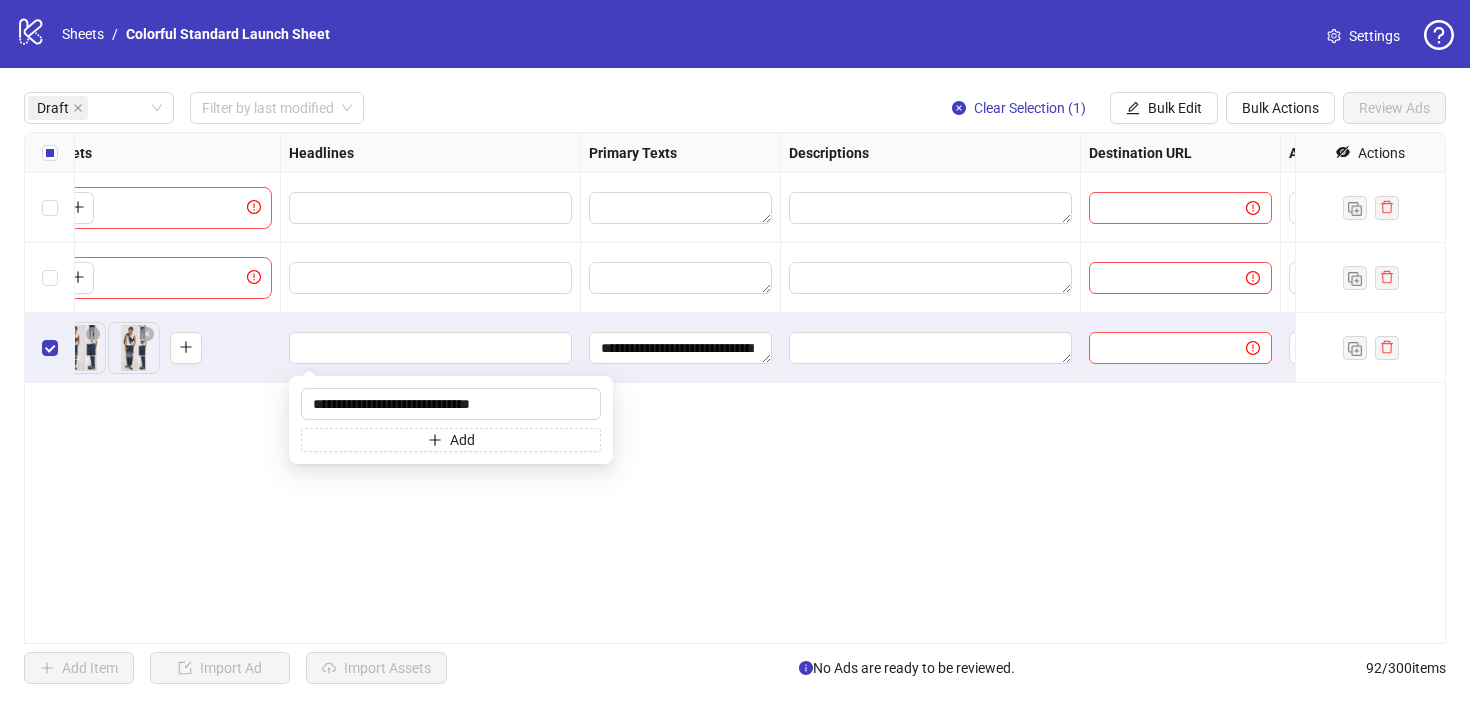 click on "**********" at bounding box center [735, 388] 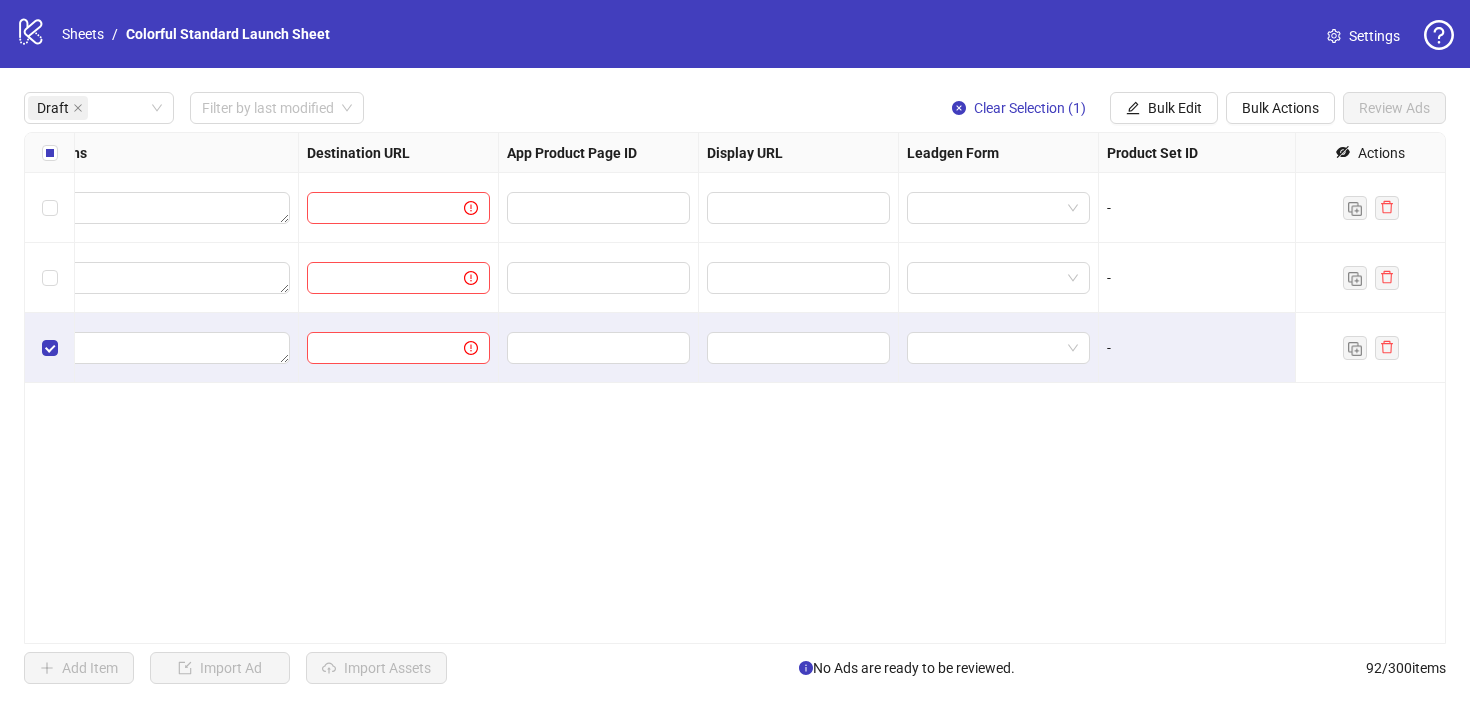 scroll, scrollTop: 0, scrollLeft: 1850, axis: horizontal 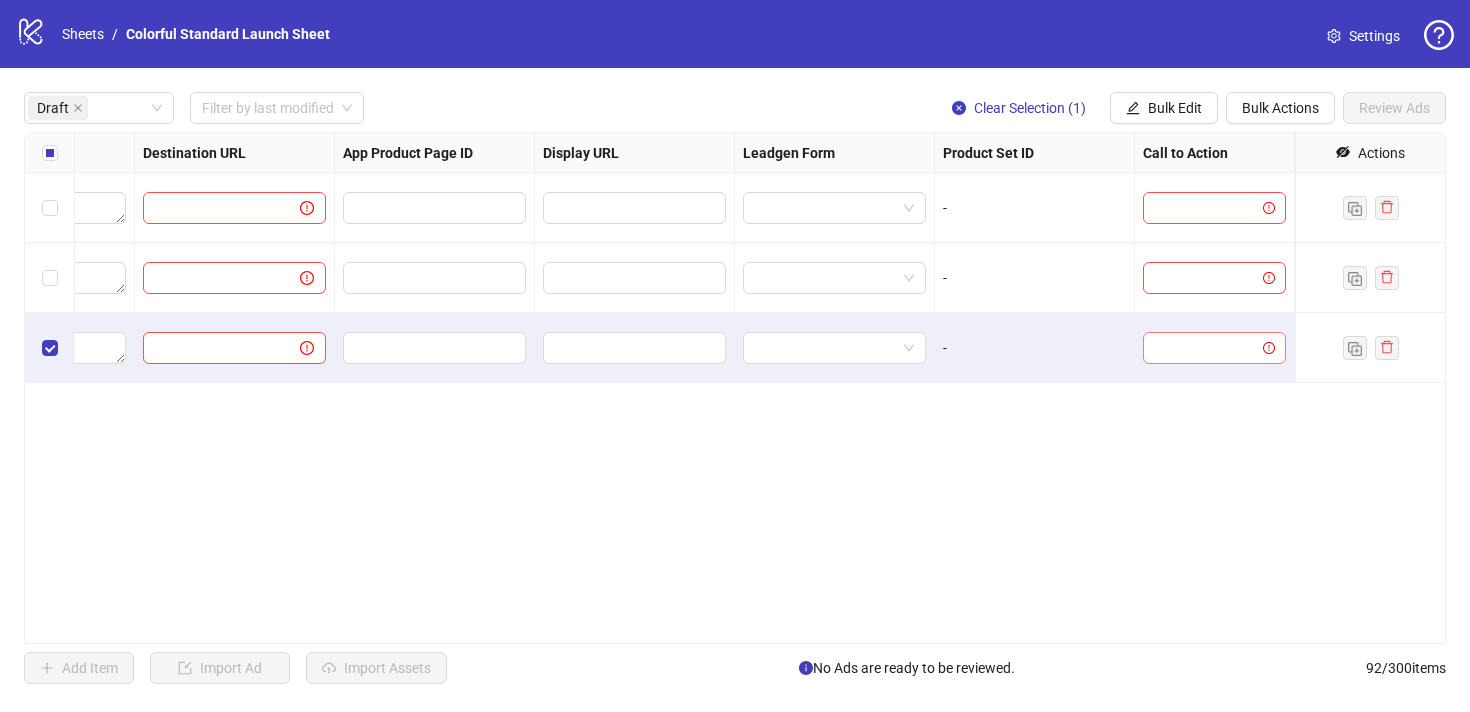 click at bounding box center [1205, 348] 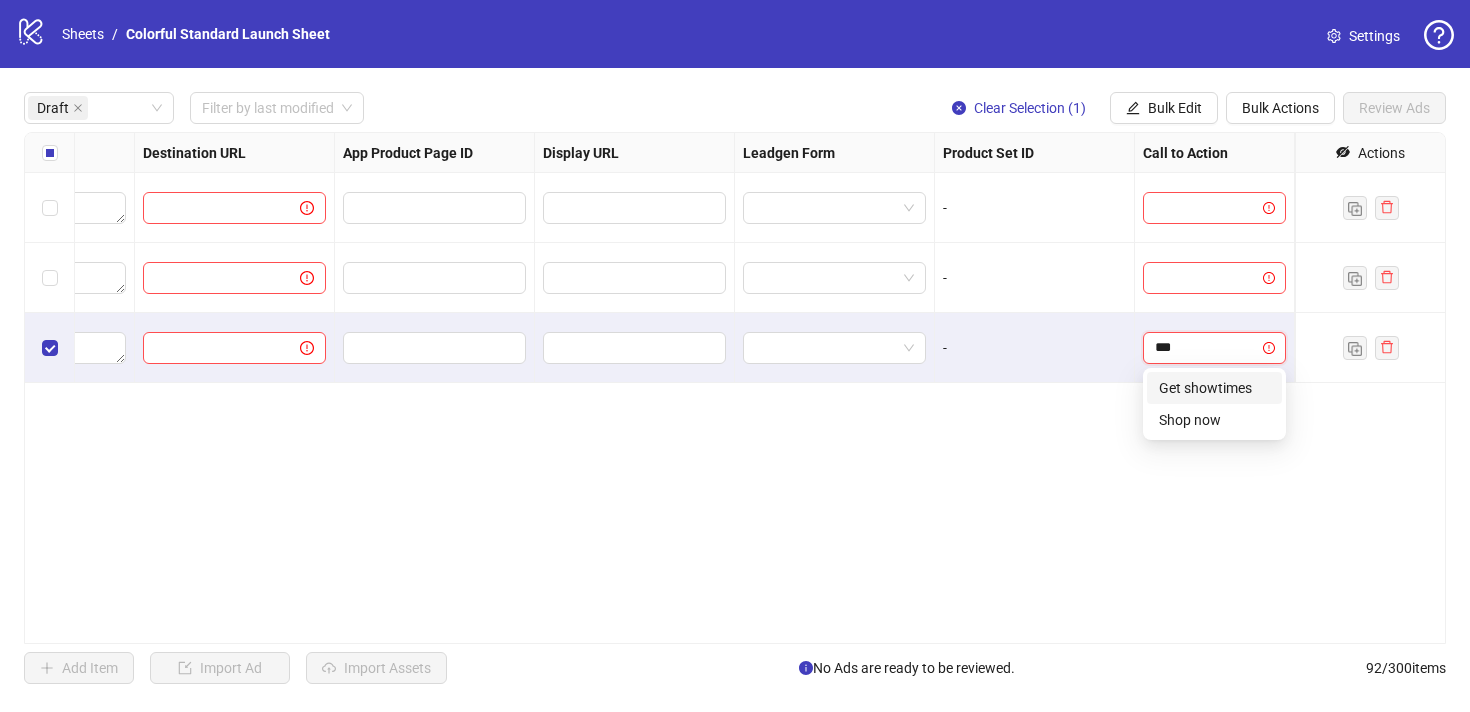 type on "****" 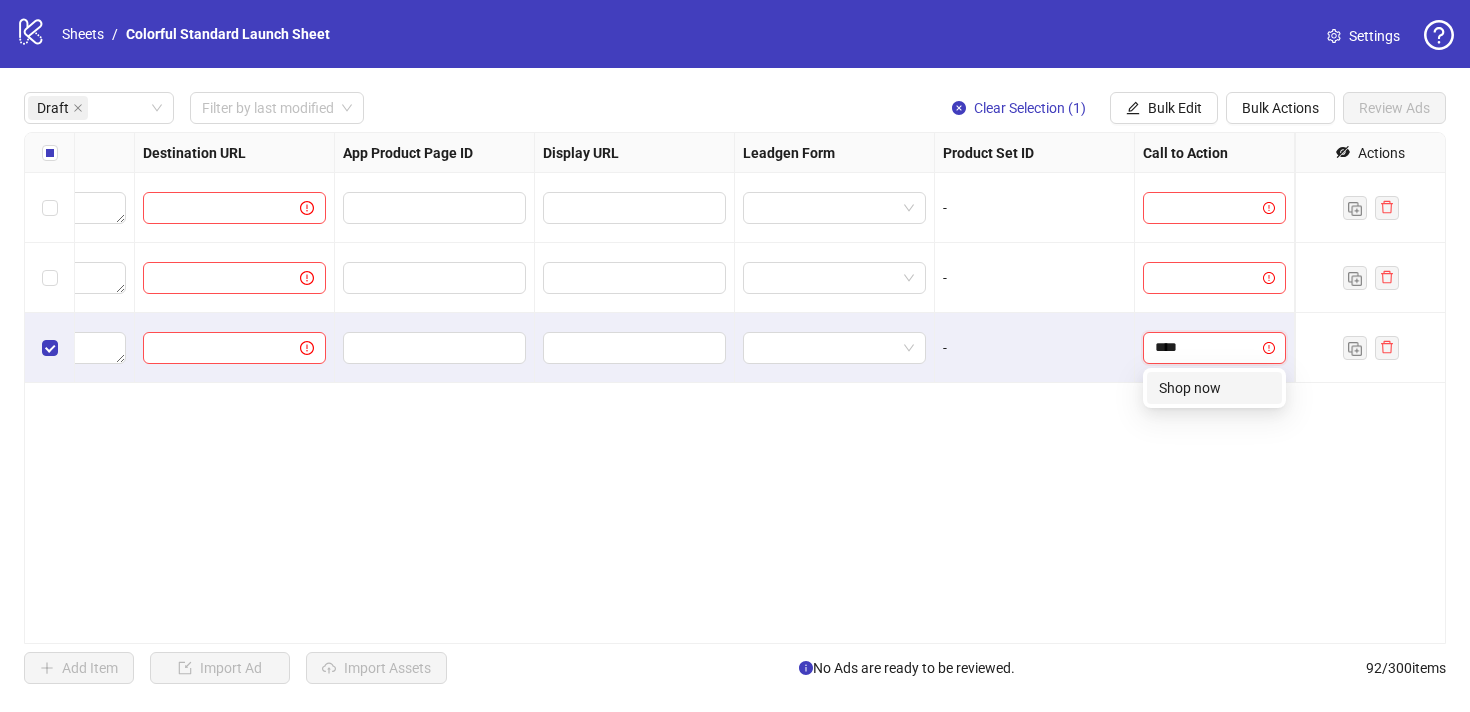 click on "Shop now" at bounding box center [1214, 388] 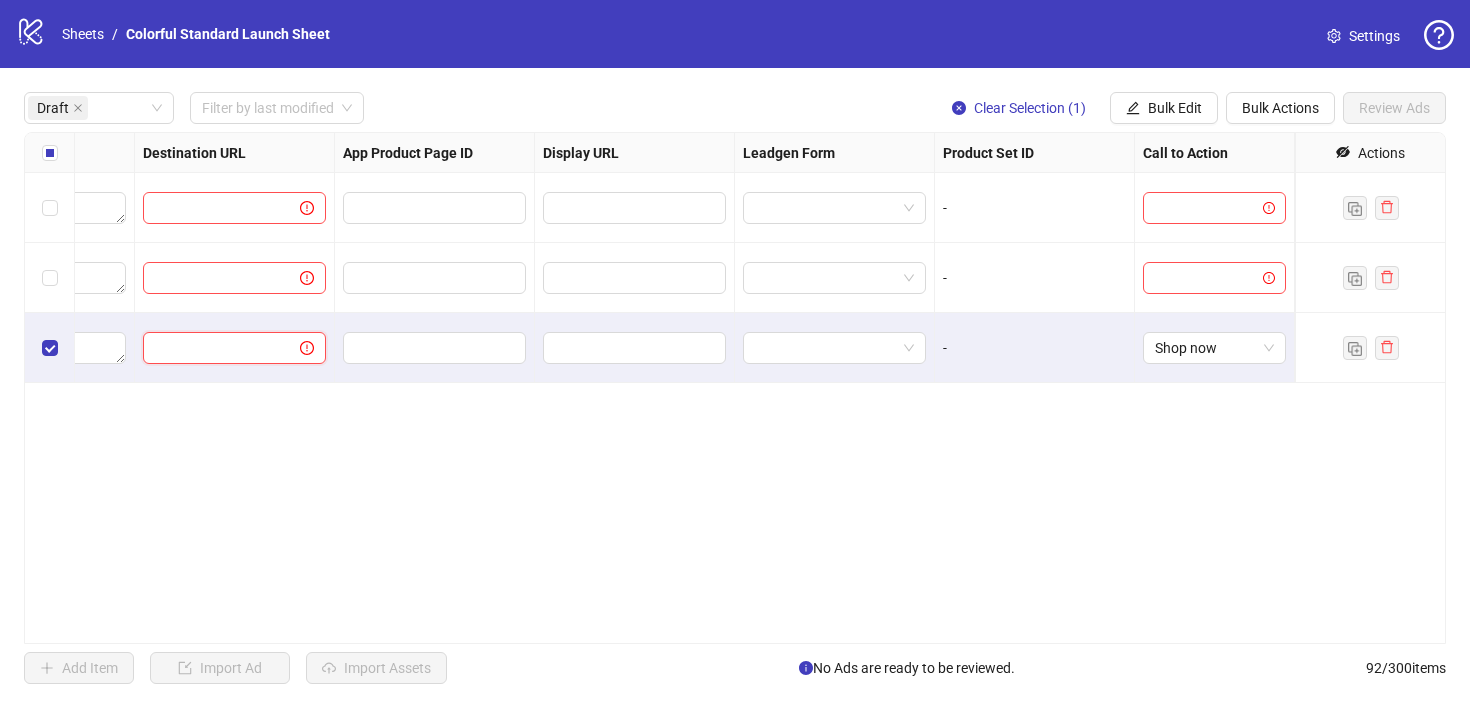 click at bounding box center [213, 348] 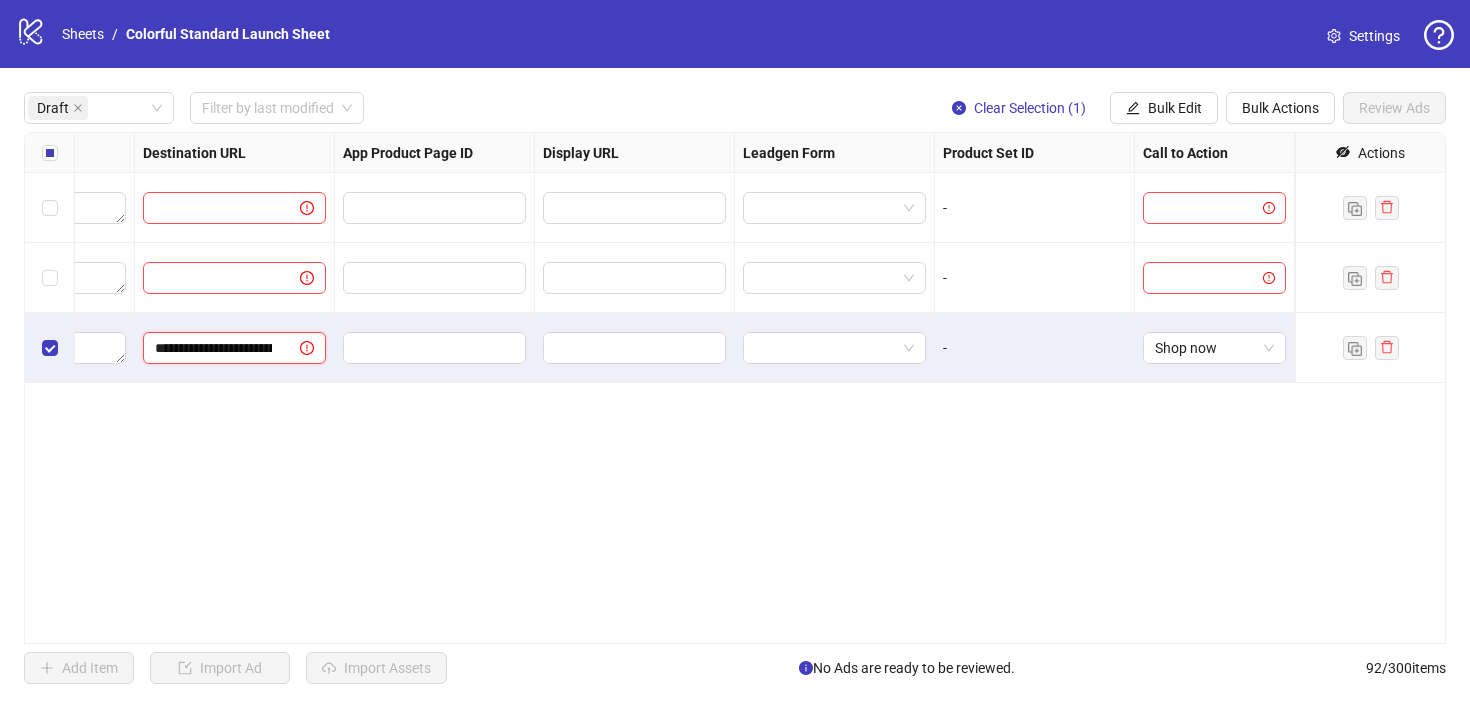 scroll, scrollTop: 0, scrollLeft: 338, axis: horizontal 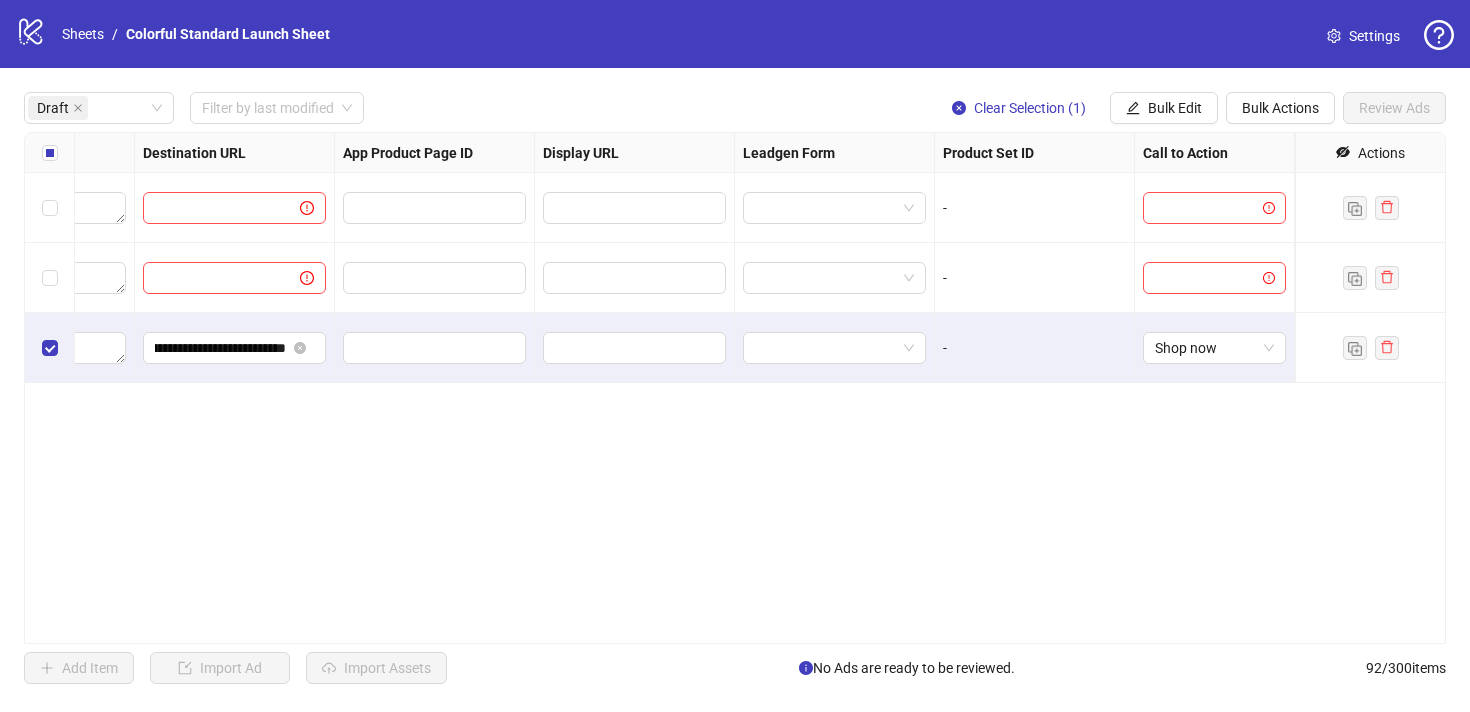 click on "**********" at bounding box center (735, 388) 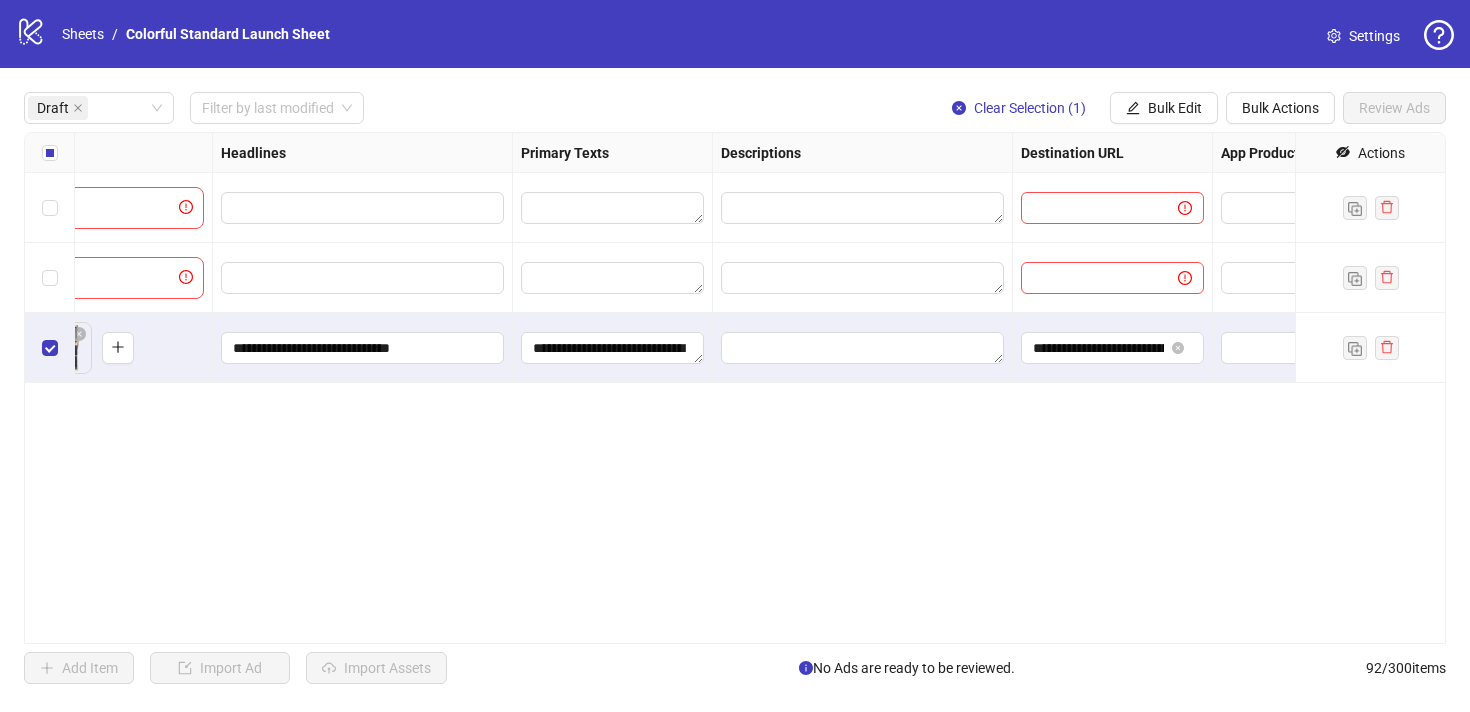 scroll, scrollTop: 0, scrollLeft: 0, axis: both 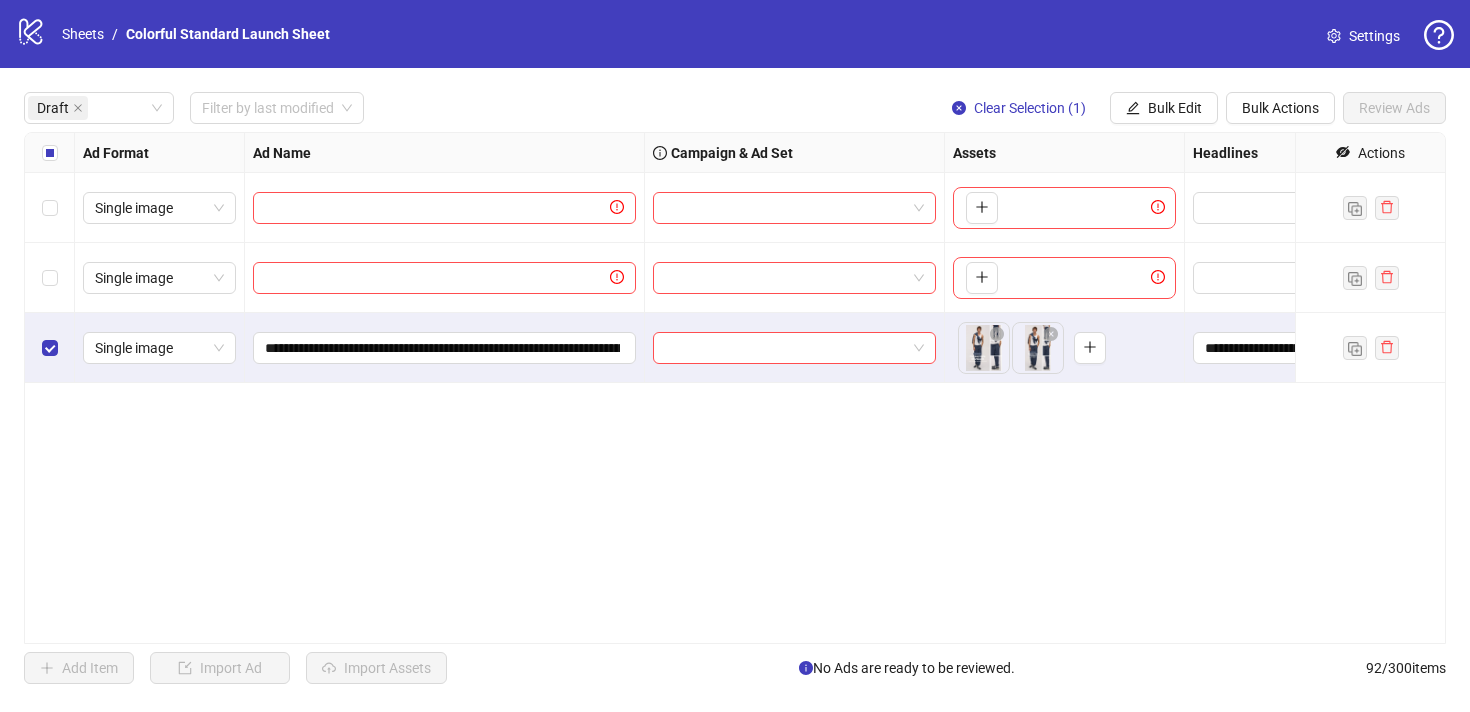 click on "**********" at bounding box center [735, 388] 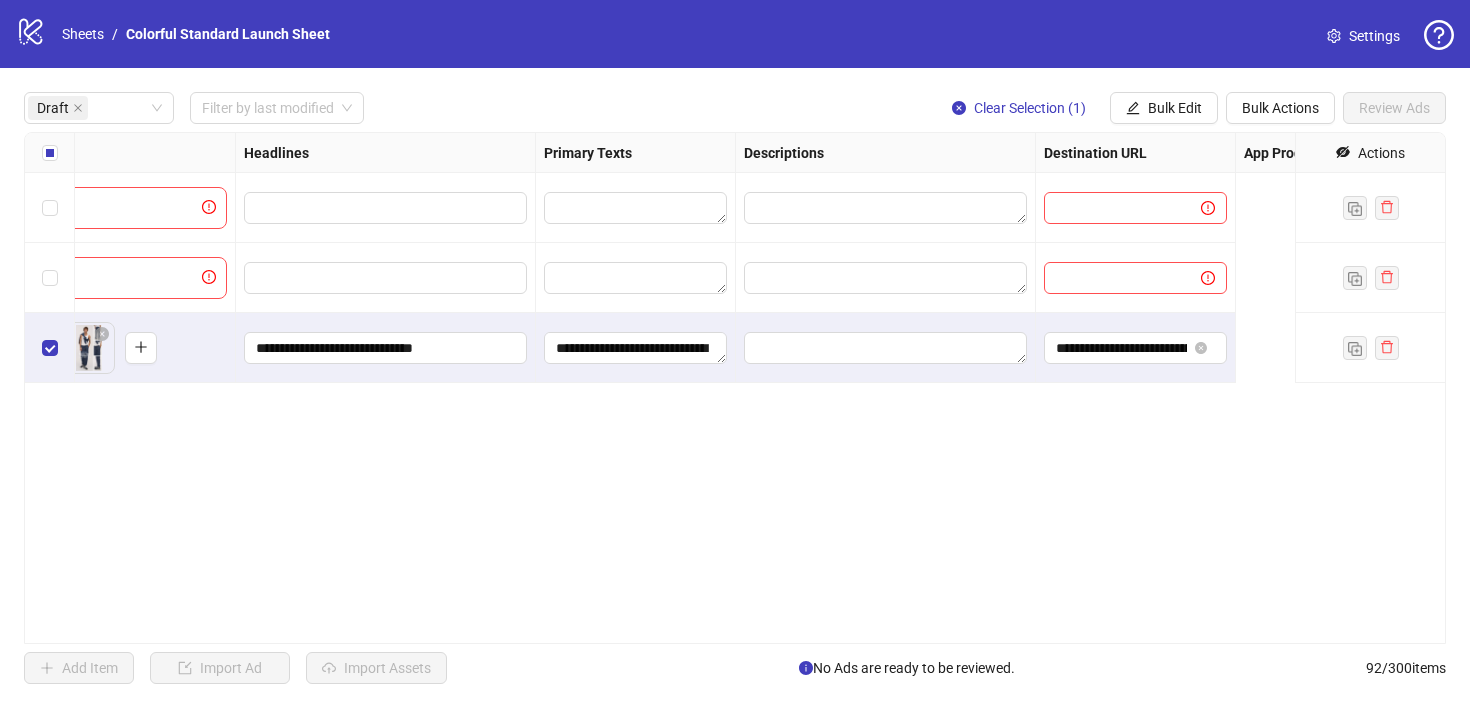 scroll, scrollTop: 0, scrollLeft: 0, axis: both 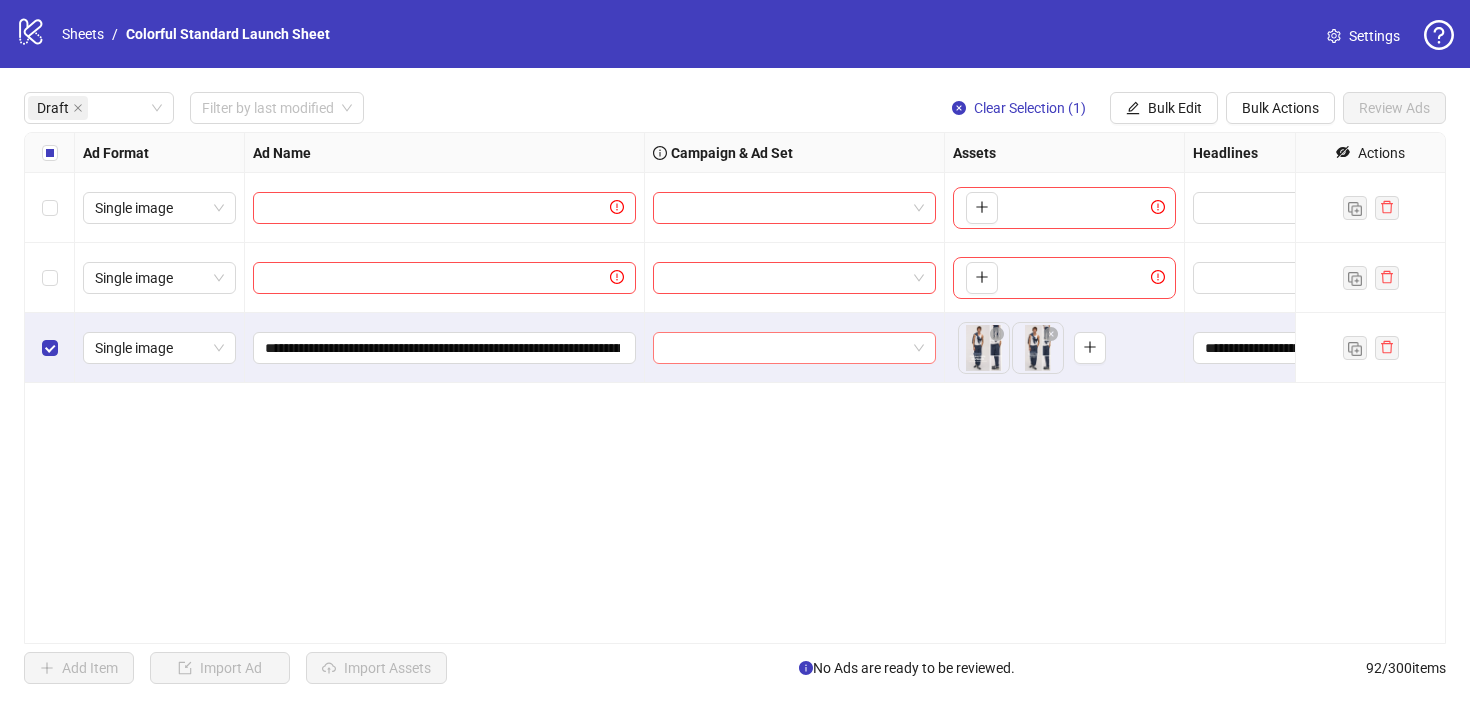 click at bounding box center [785, 348] 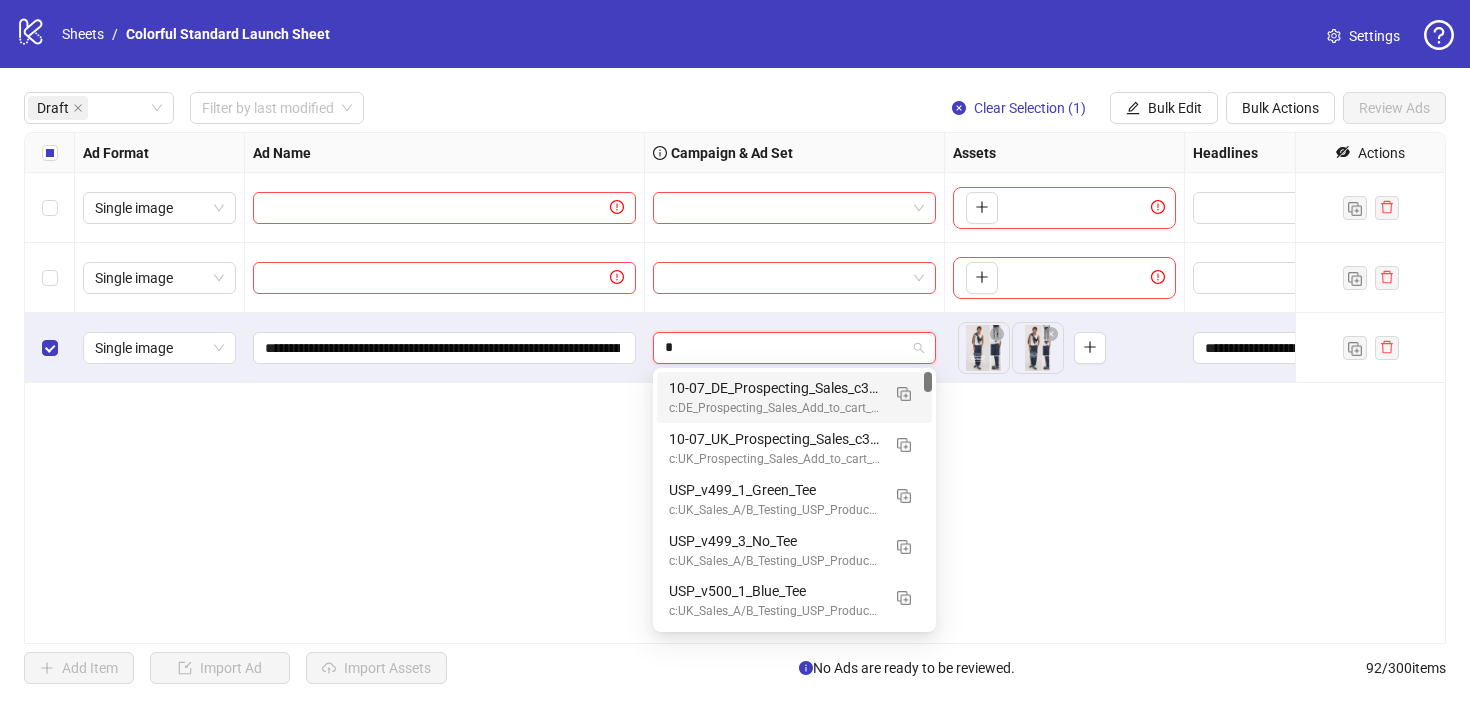 type on "**" 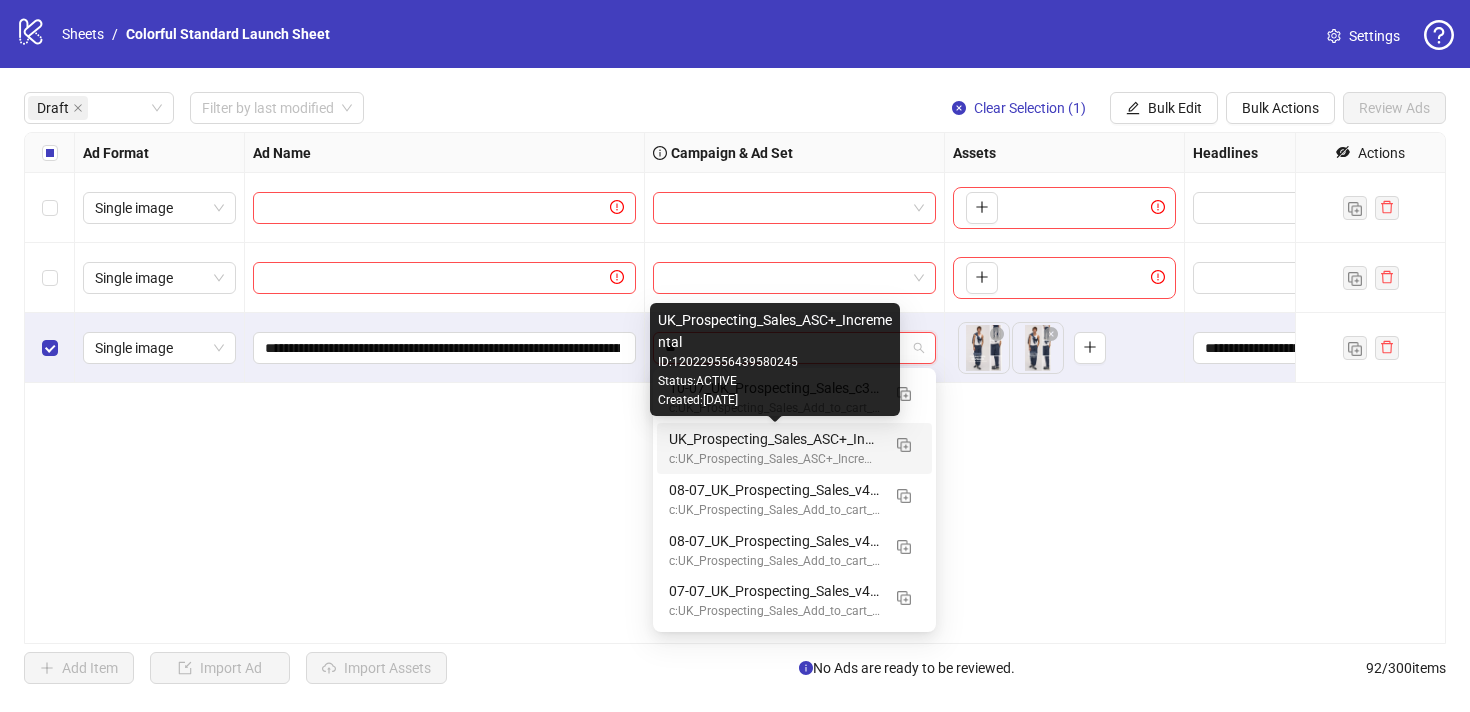 click on "UK_Prospecting_Sales_ASC+_Incremental" at bounding box center [774, 439] 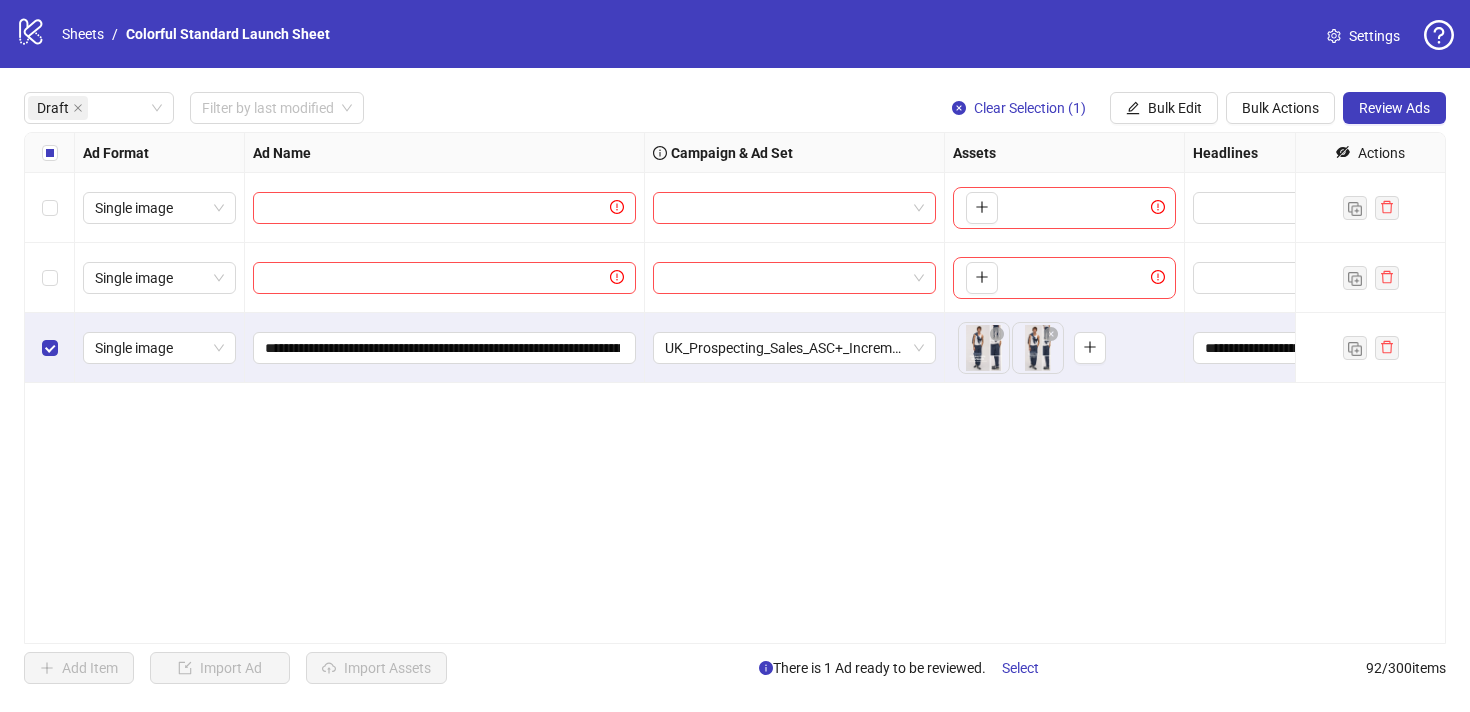 click on "**********" at bounding box center [735, 388] 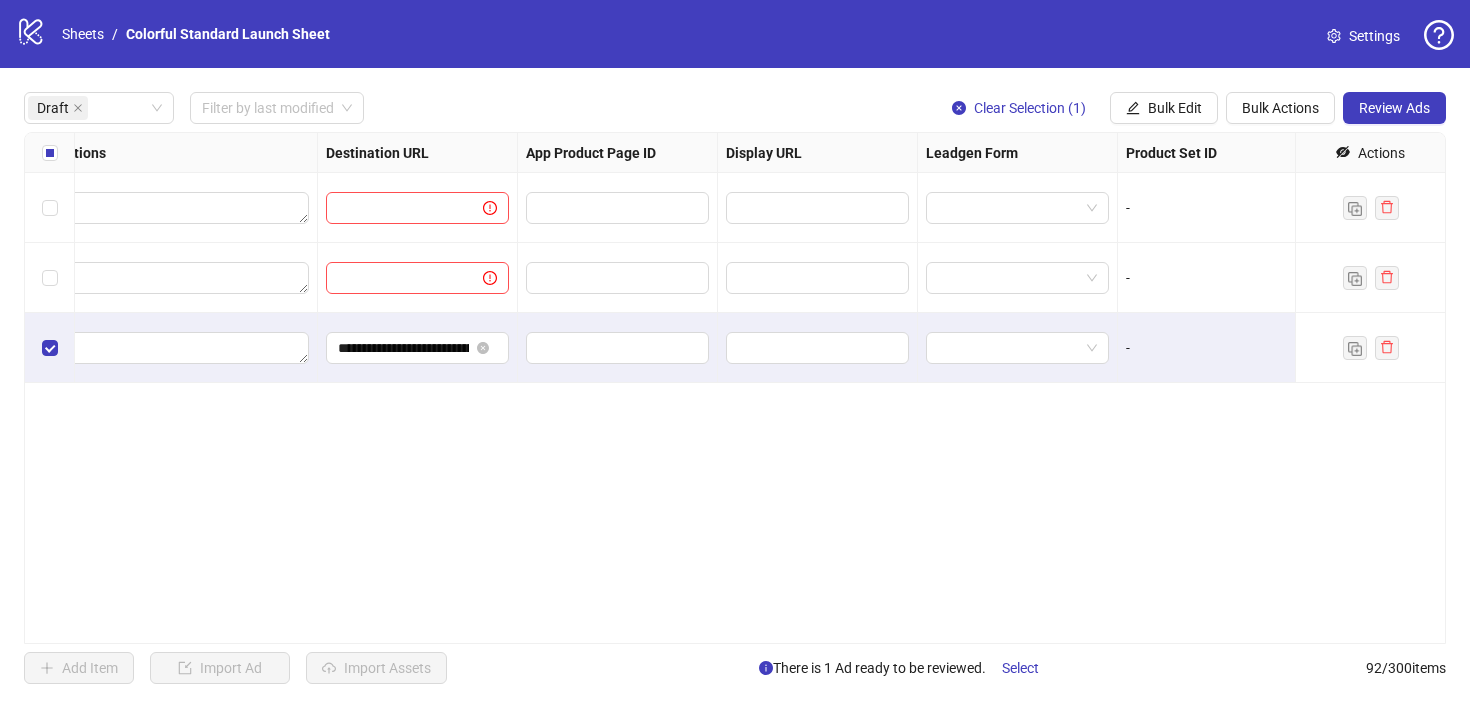 scroll, scrollTop: 0, scrollLeft: 1850, axis: horizontal 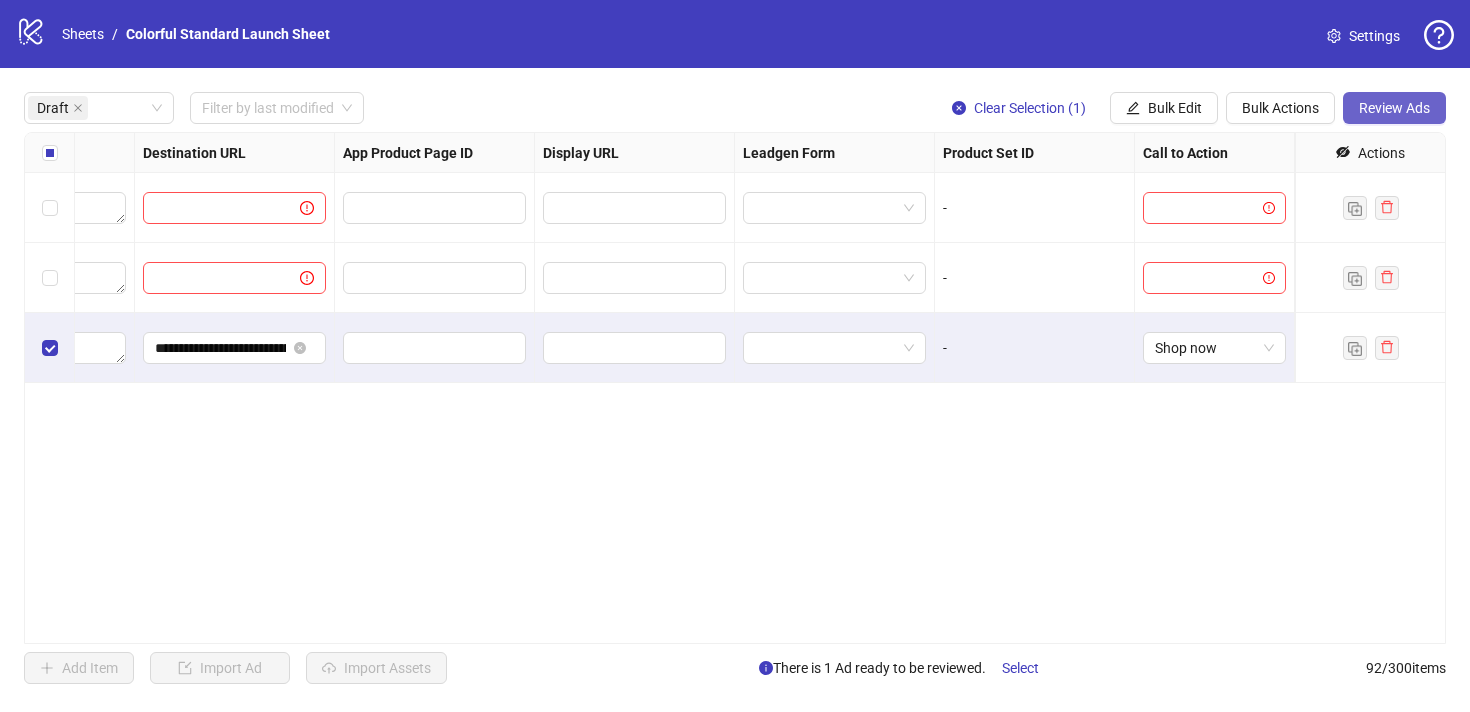 click on "Review Ads" at bounding box center (1394, 108) 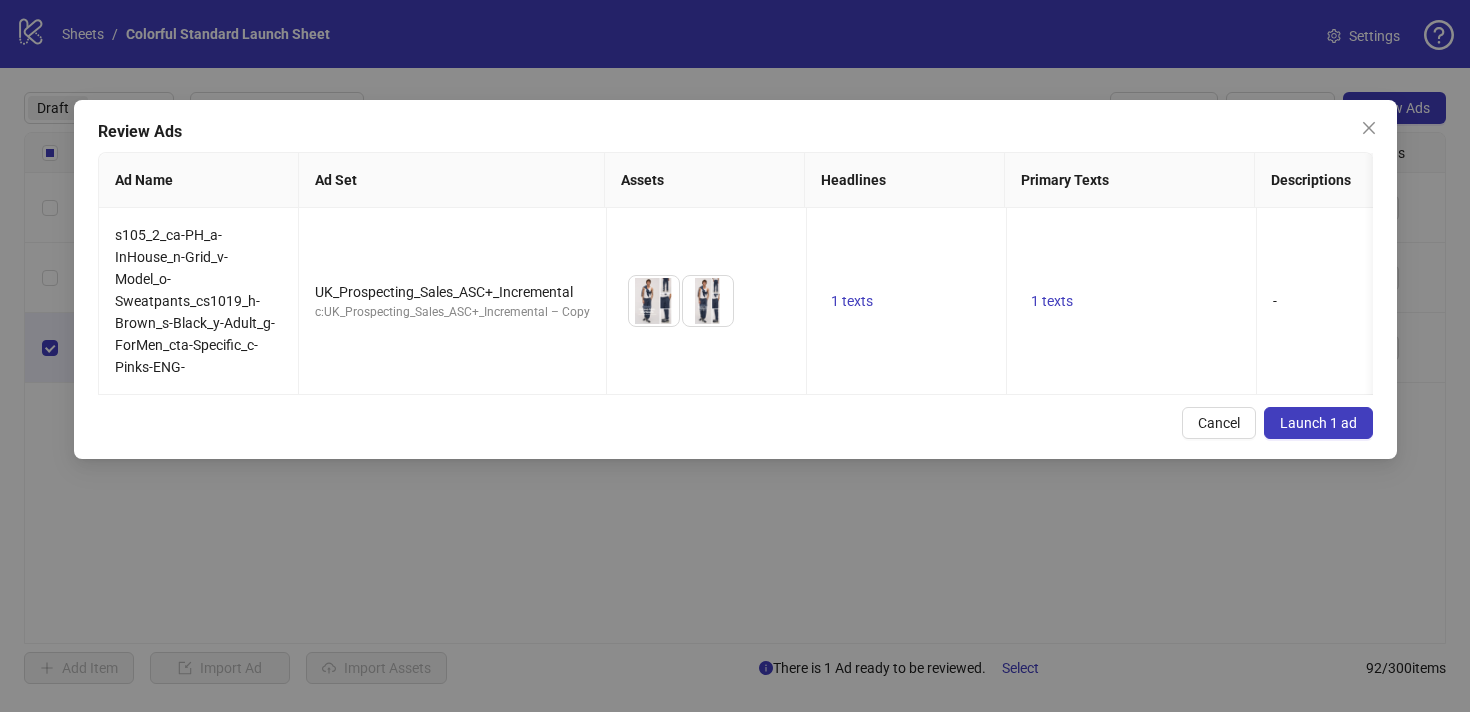 click on "Launch 1 ad" at bounding box center (1318, 423) 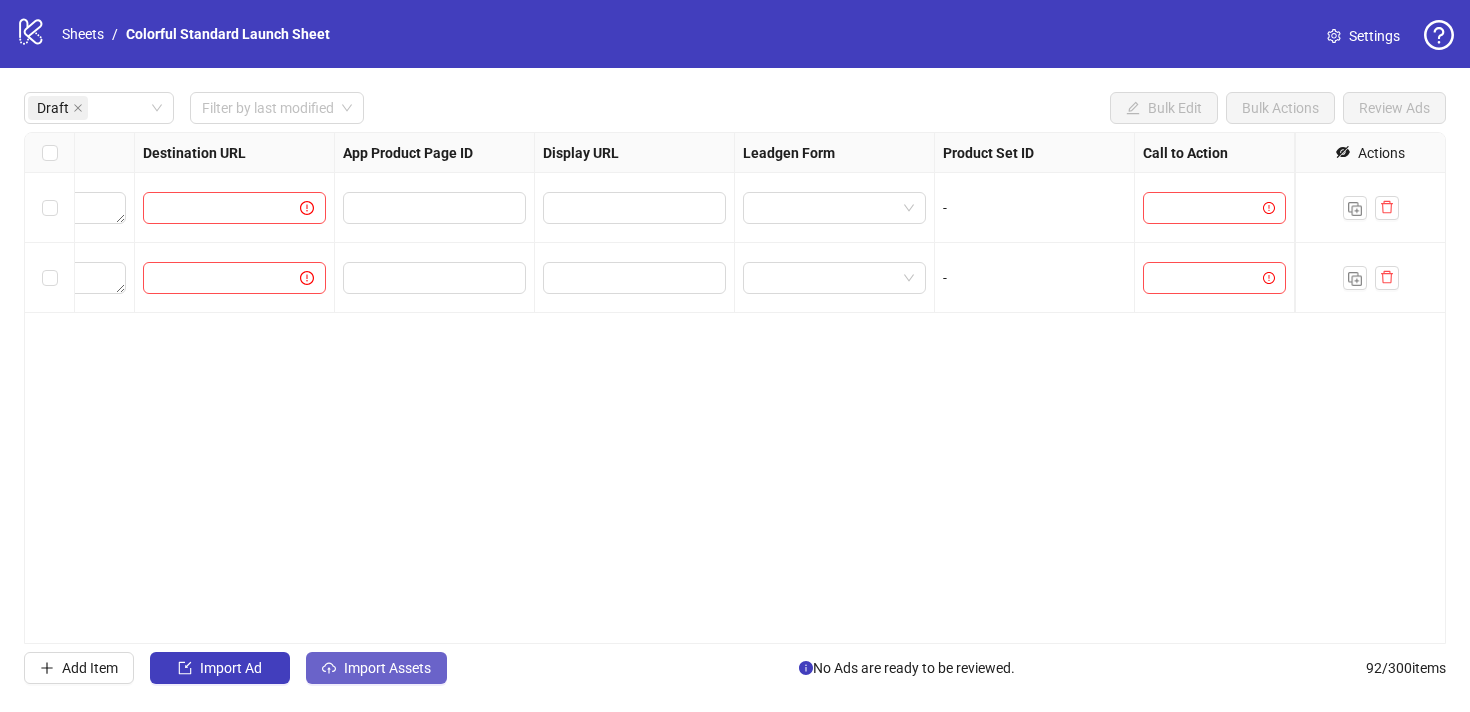 click on "Import Assets" at bounding box center [376, 668] 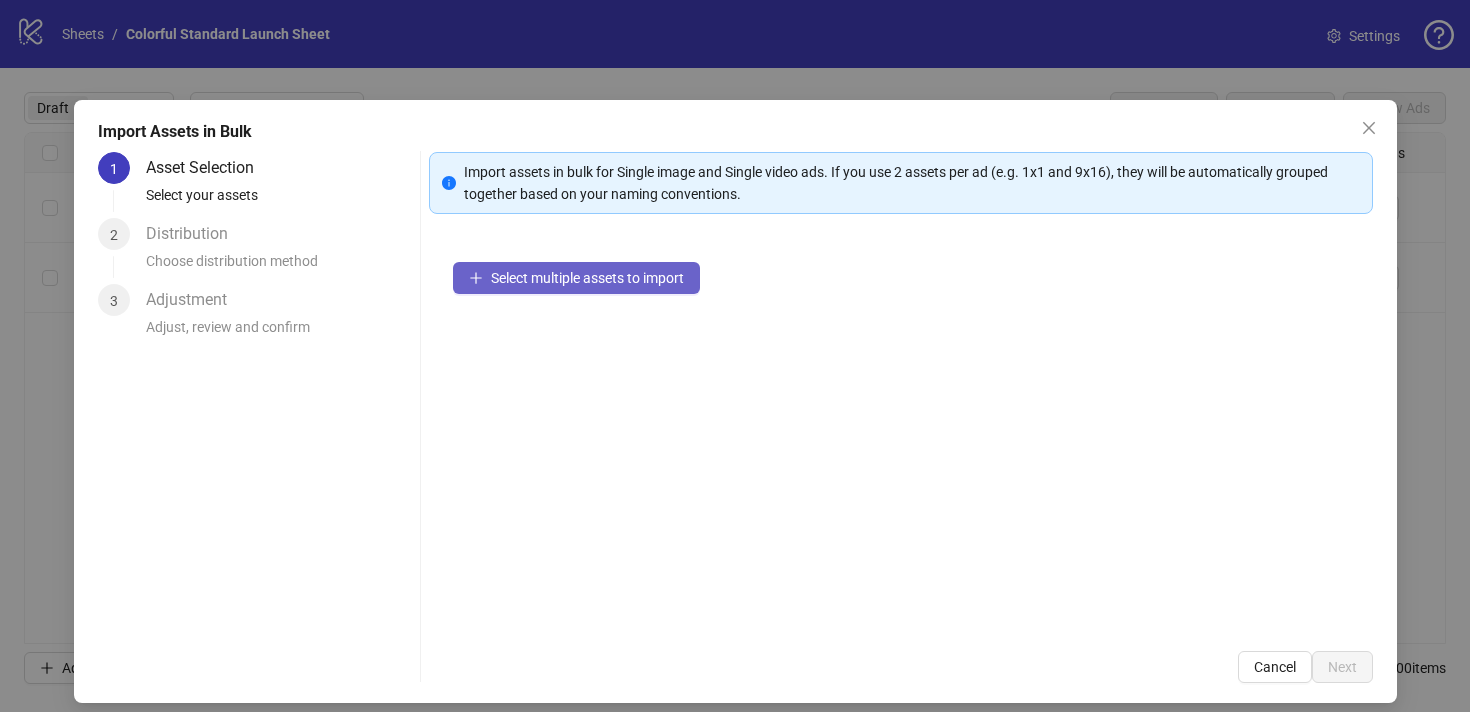 click on "Select multiple assets to import" at bounding box center [587, 278] 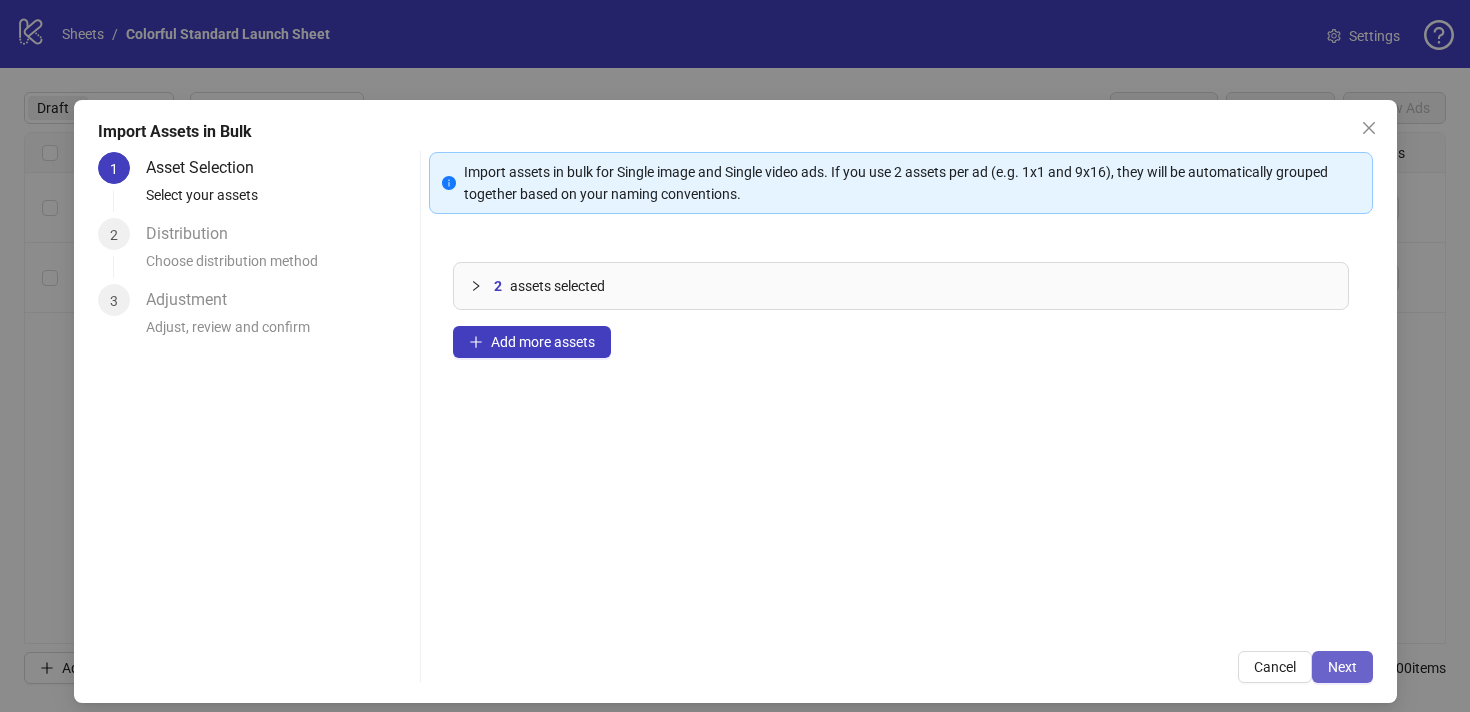 click on "Next" at bounding box center [1342, 667] 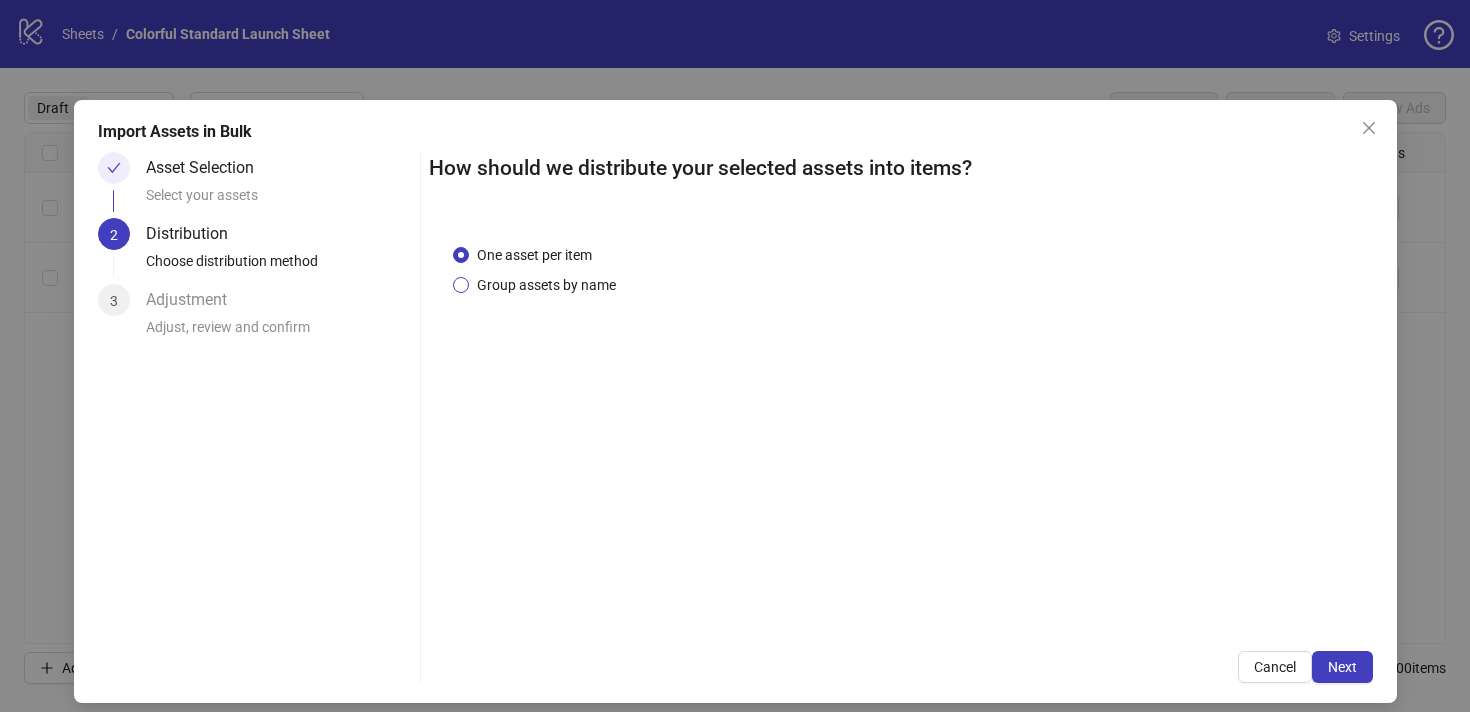 click on "Group assets by name" at bounding box center (546, 285) 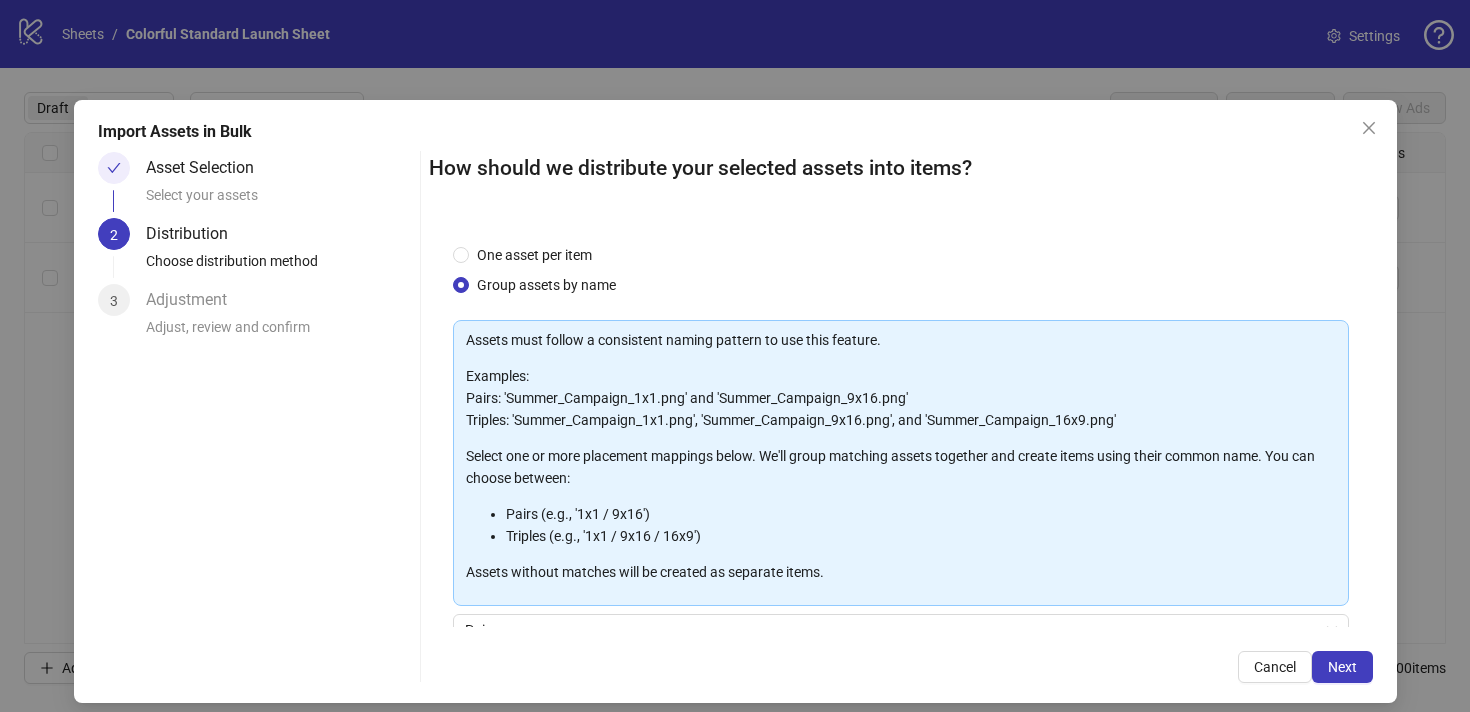 scroll, scrollTop: 178, scrollLeft: 0, axis: vertical 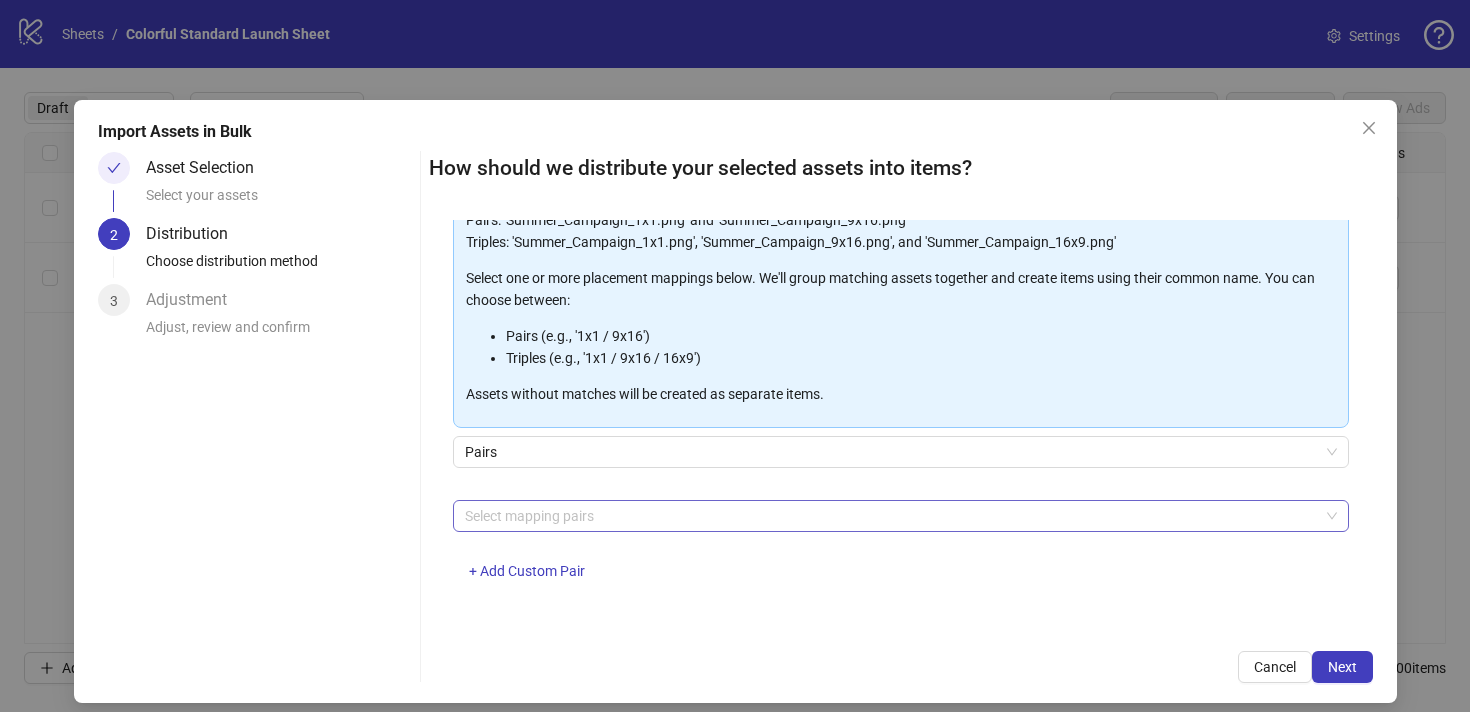 click at bounding box center [890, 516] 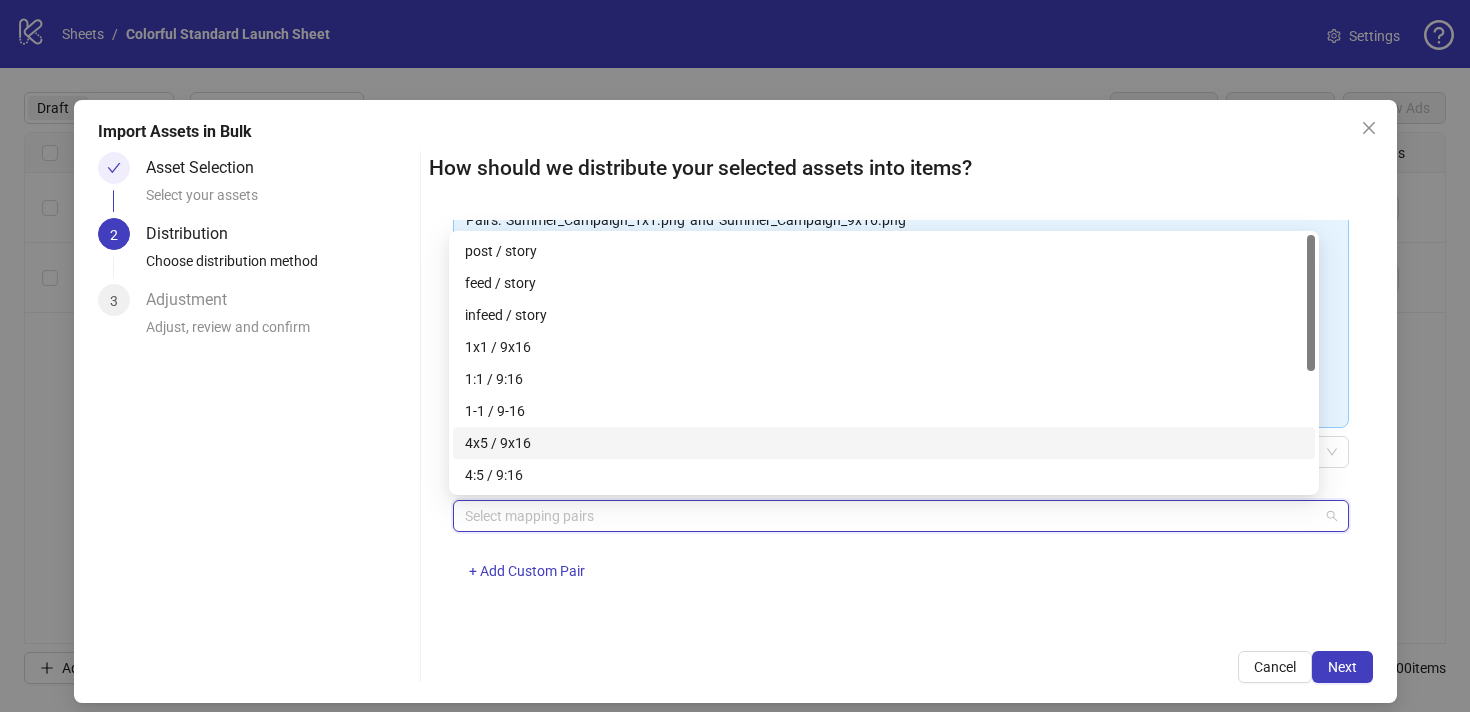 click on "4x5 / 9x16" at bounding box center (884, 443) 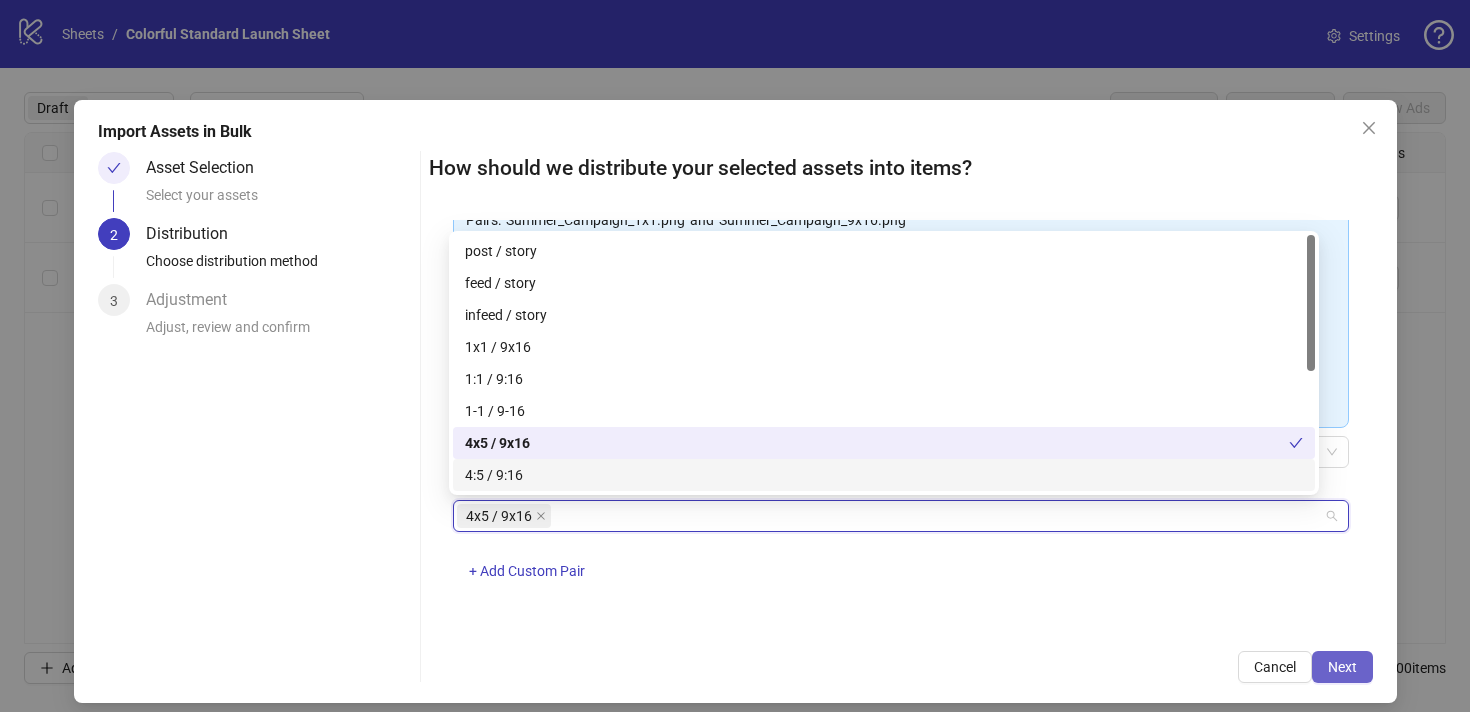 click on "Next" at bounding box center [1342, 667] 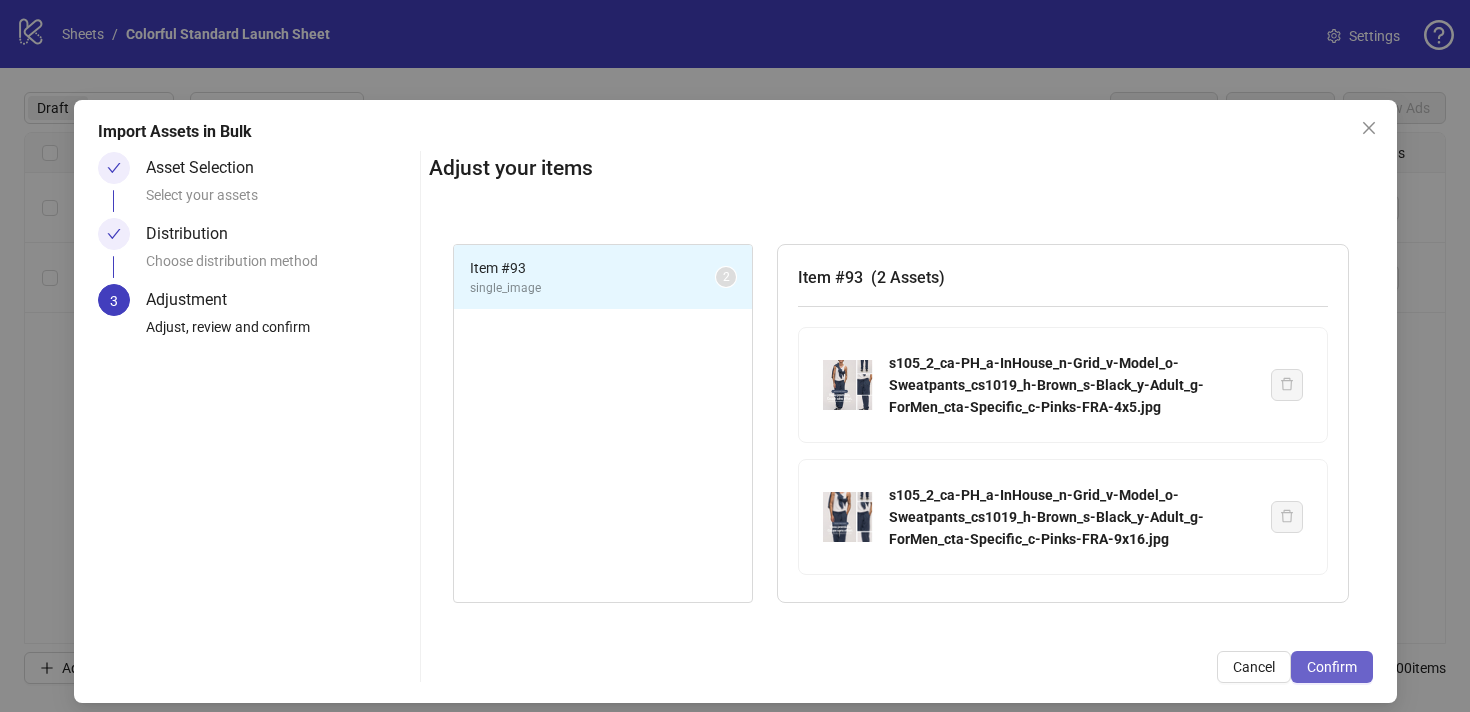 click on "Confirm" at bounding box center [1332, 667] 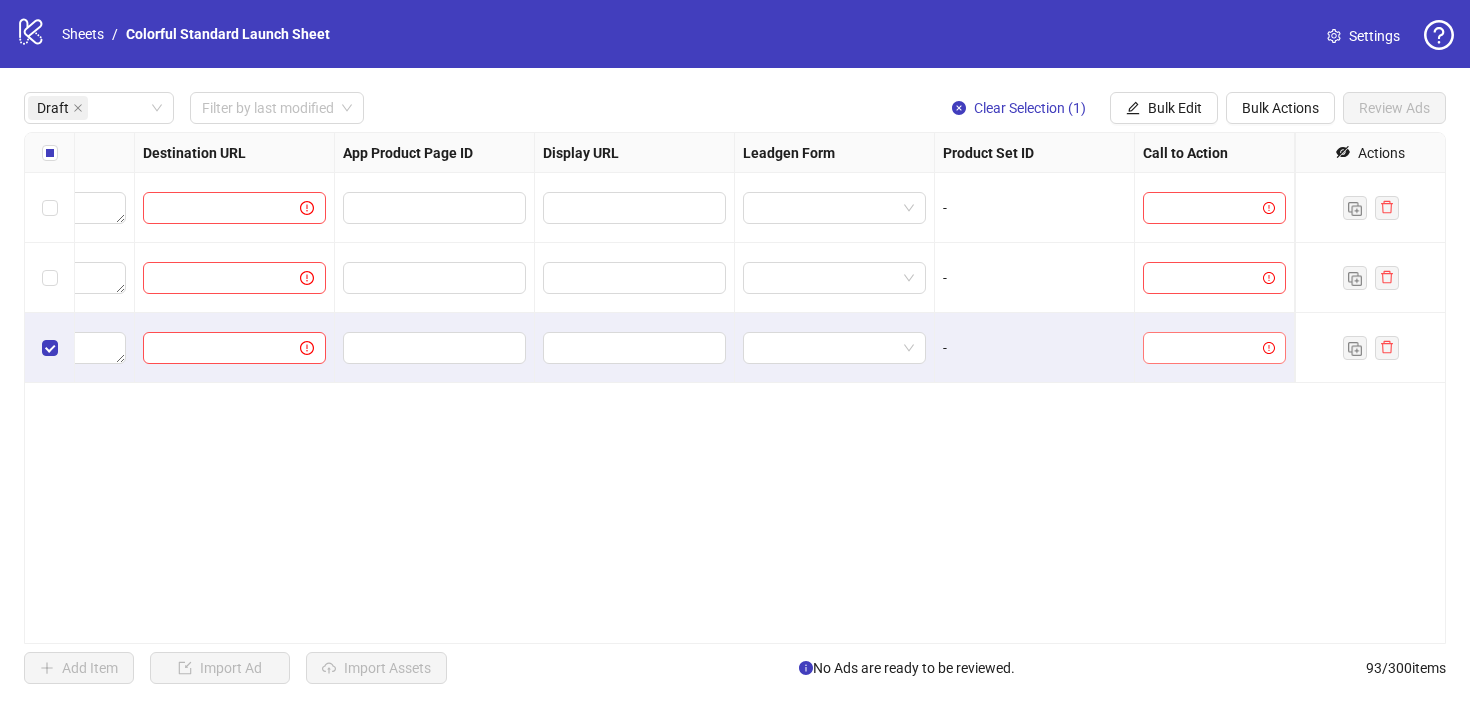 click at bounding box center (1205, 348) 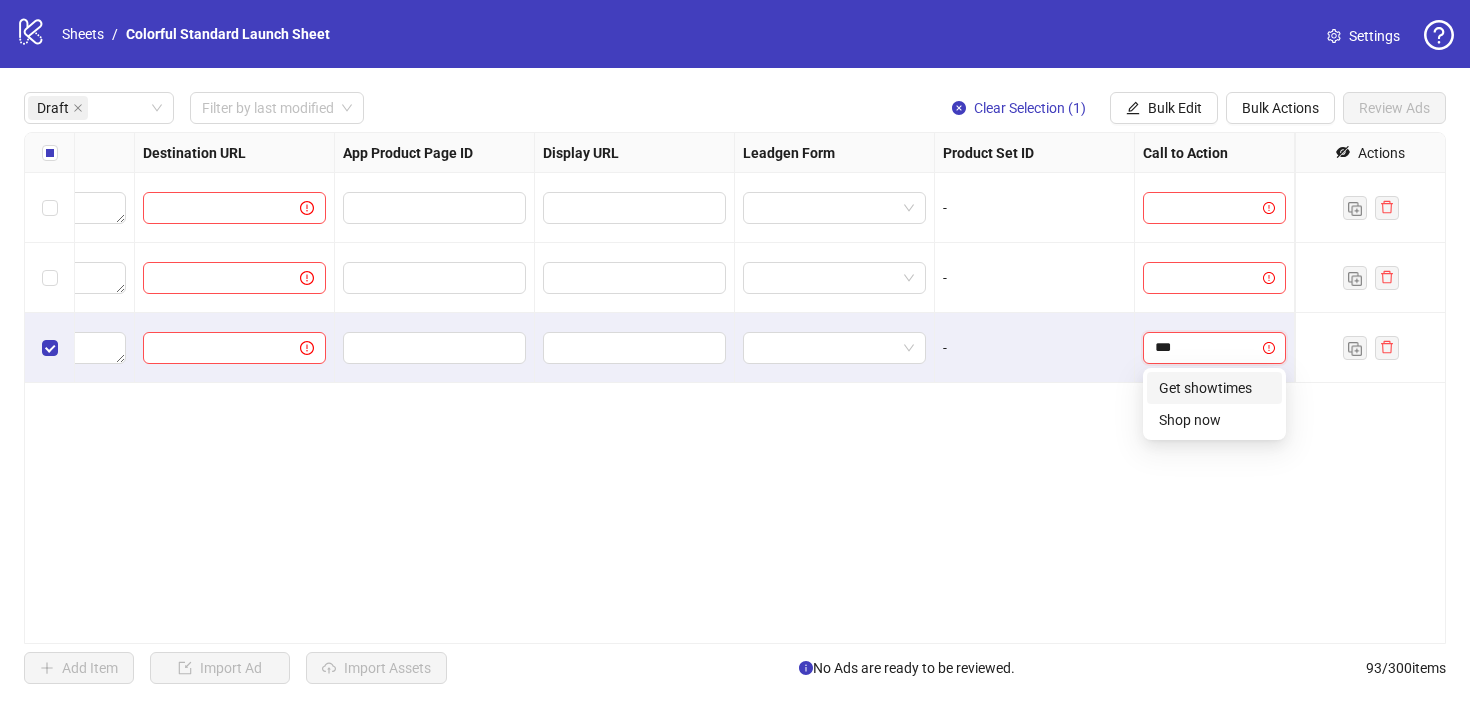 type on "****" 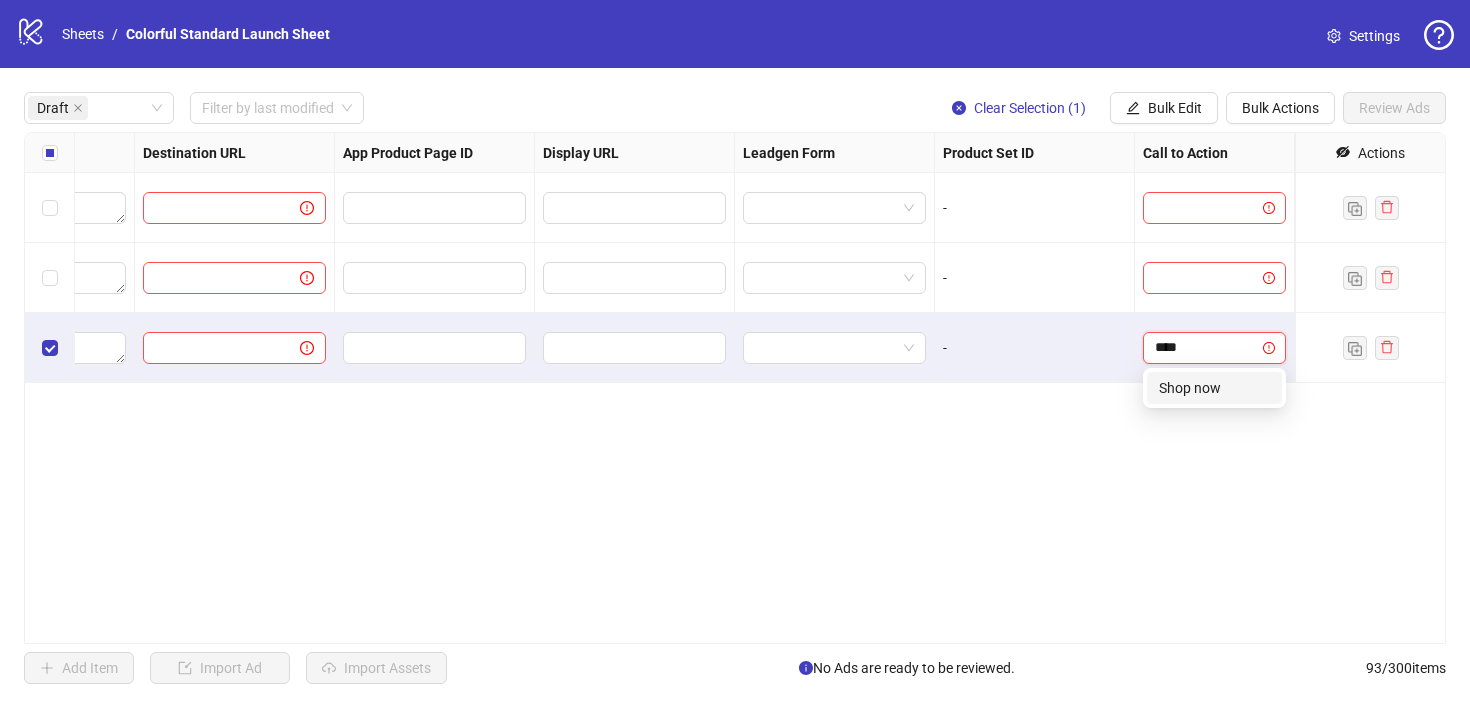 click on "Shop now" at bounding box center (1214, 388) 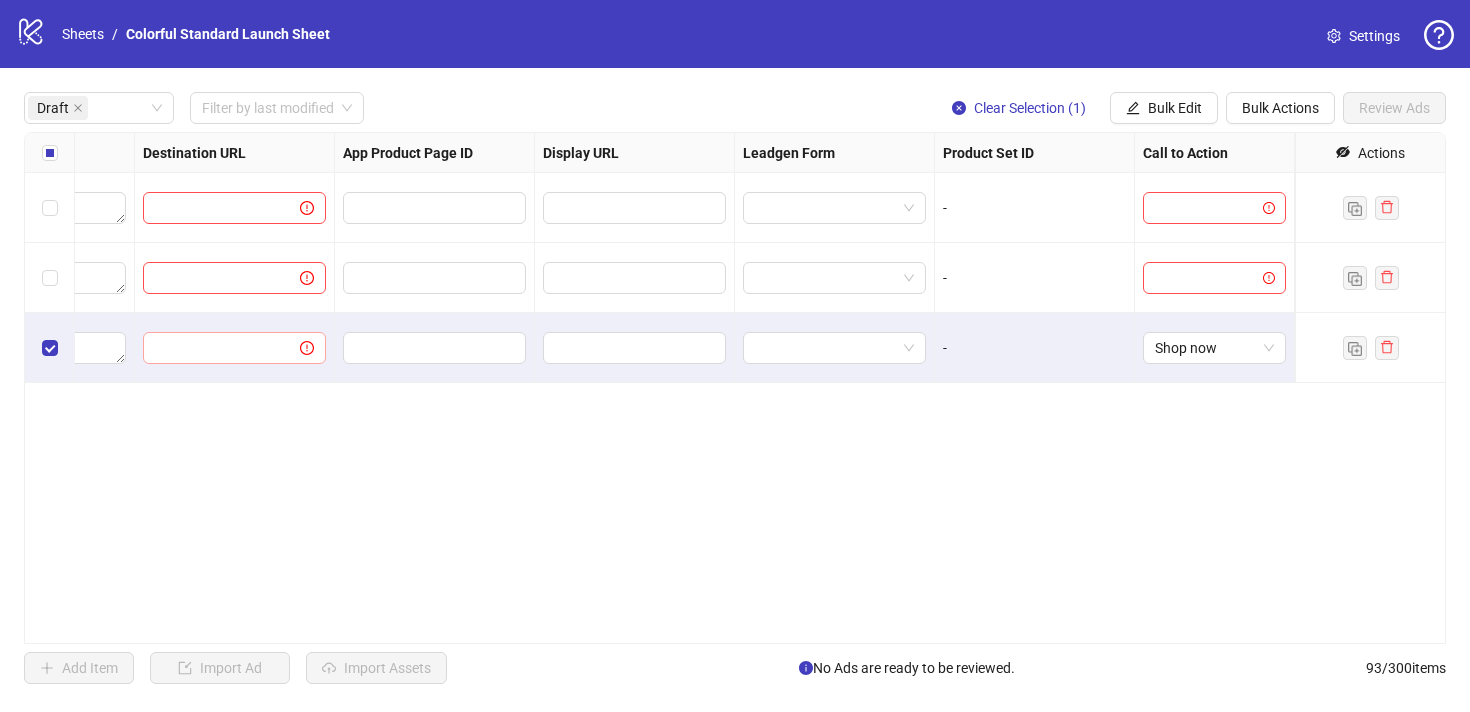 scroll, scrollTop: 0, scrollLeft: 1503, axis: horizontal 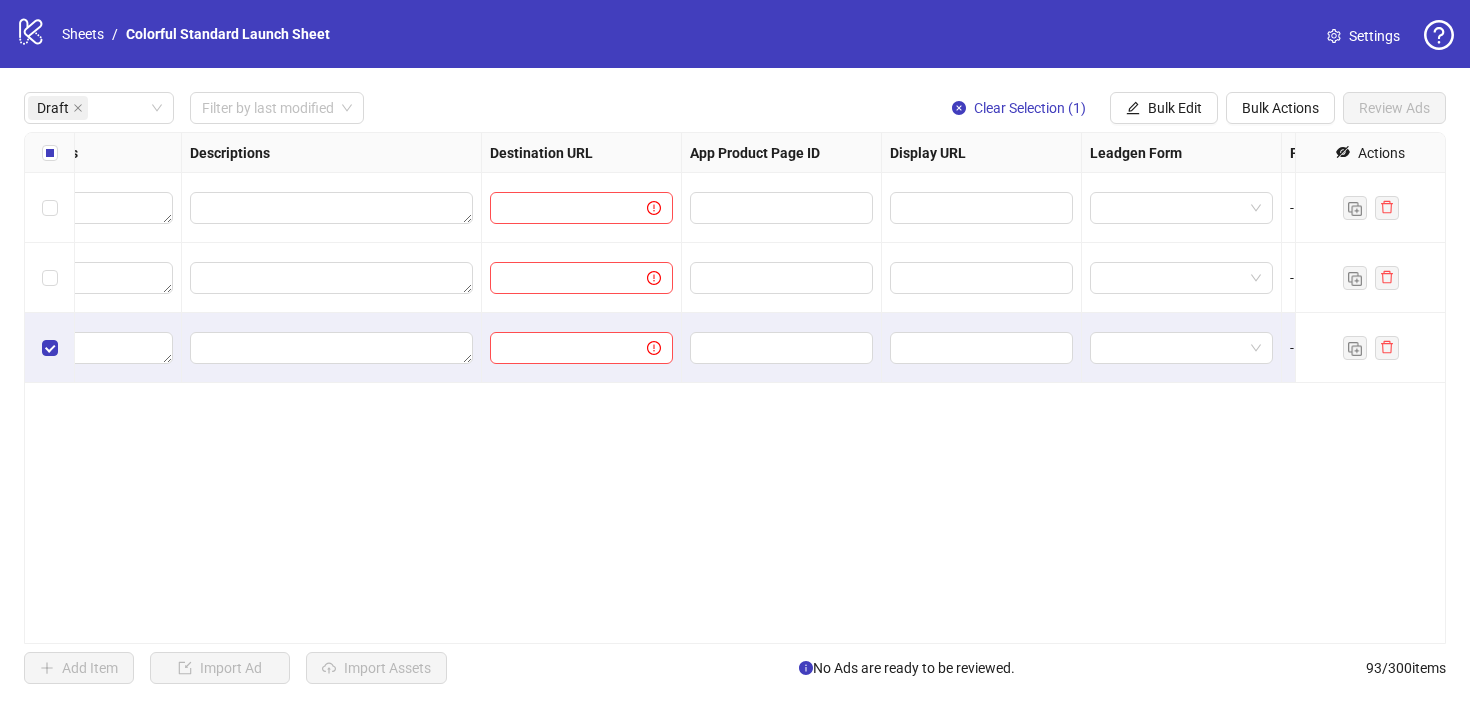 click at bounding box center [582, 348] 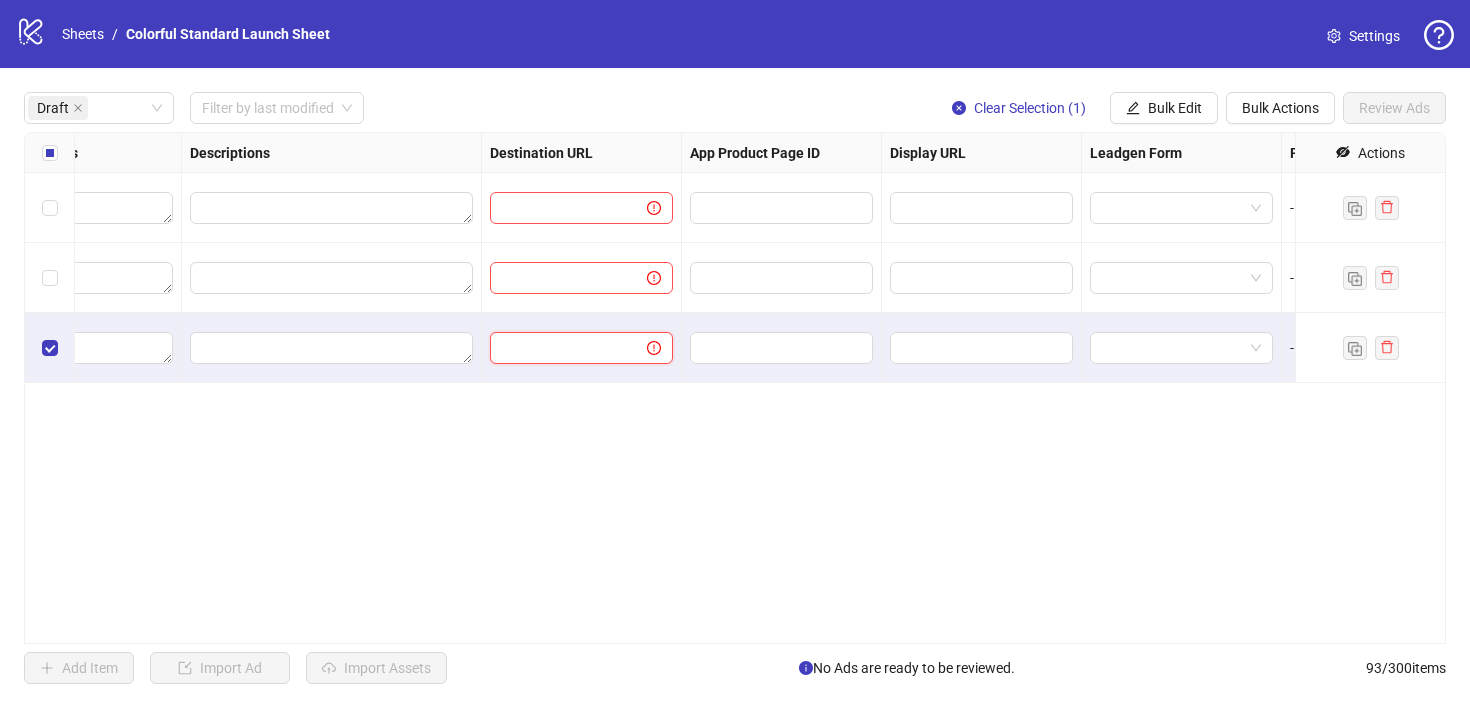 click at bounding box center (560, 348) 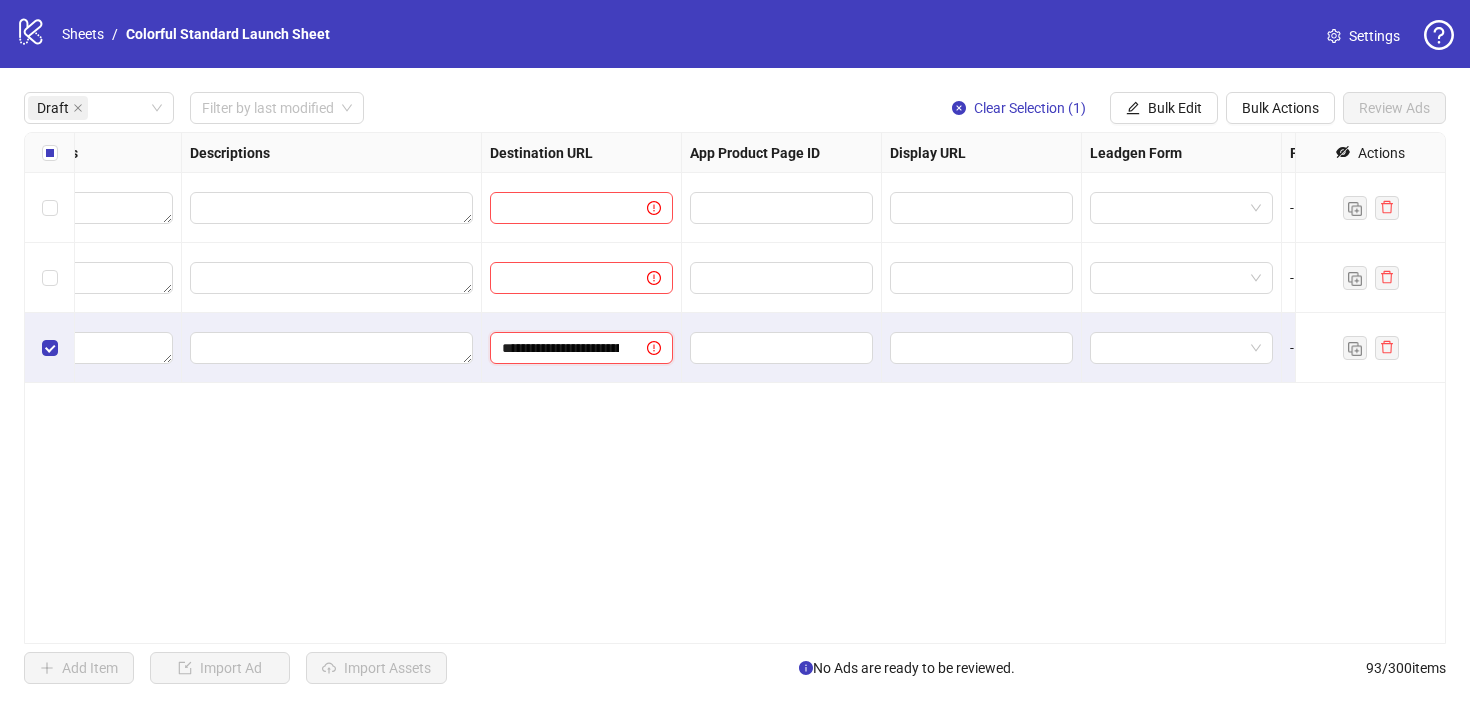 scroll, scrollTop: 0, scrollLeft: 366, axis: horizontal 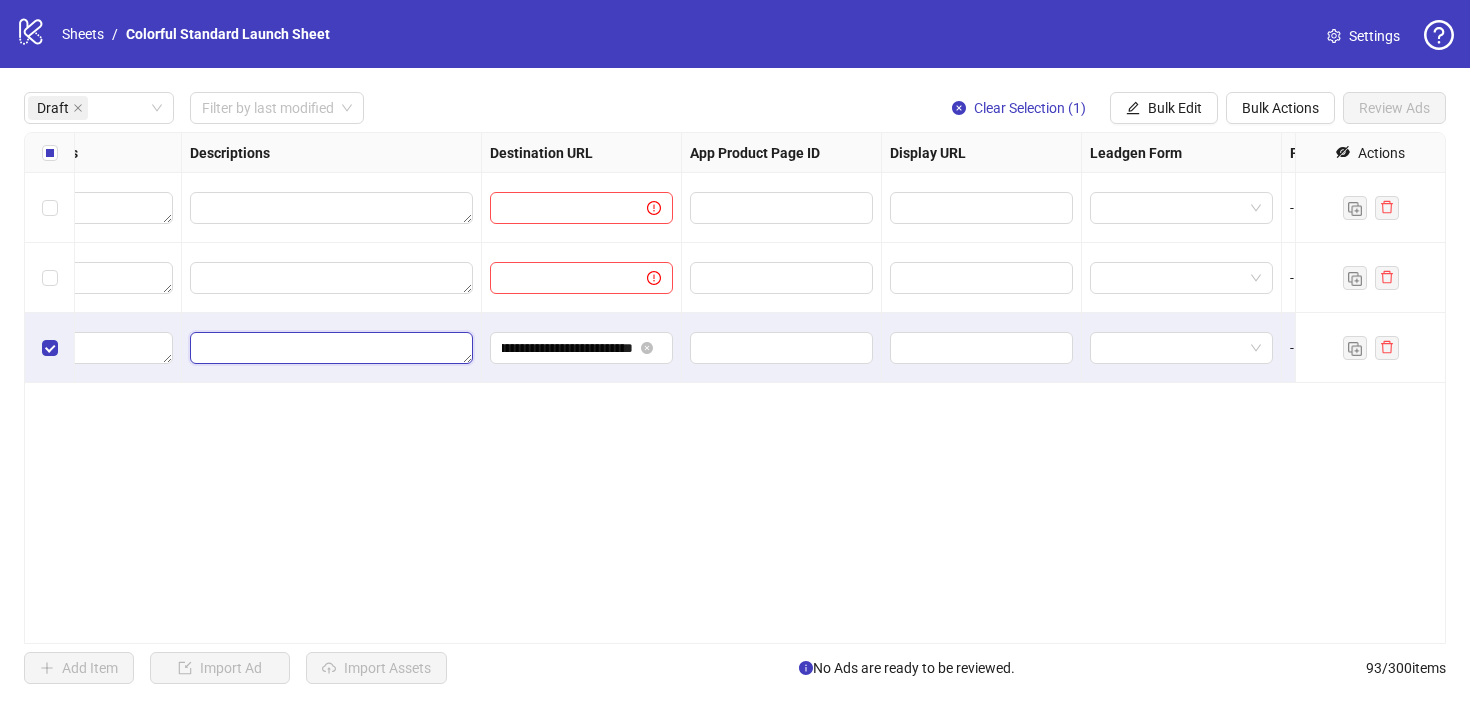 click at bounding box center [331, 348] 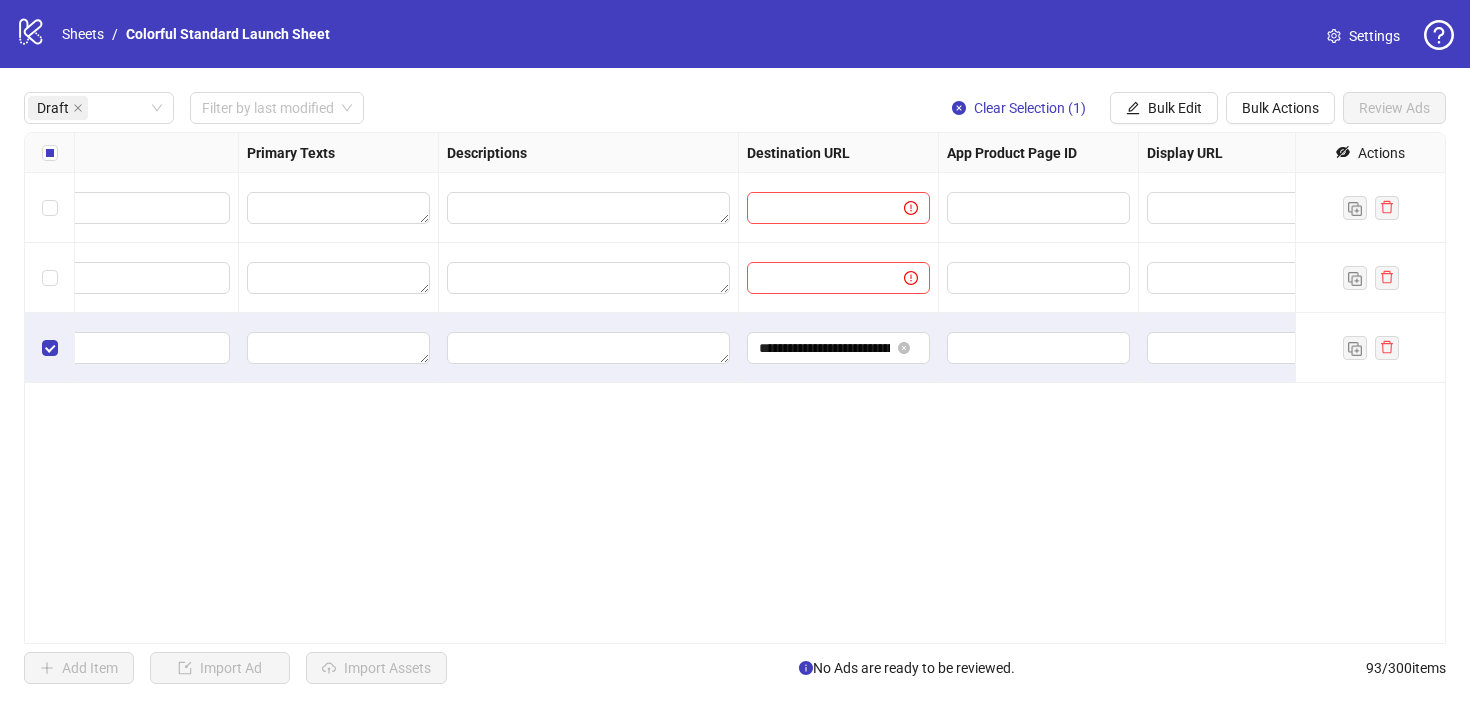 scroll, scrollTop: 0, scrollLeft: 794, axis: horizontal 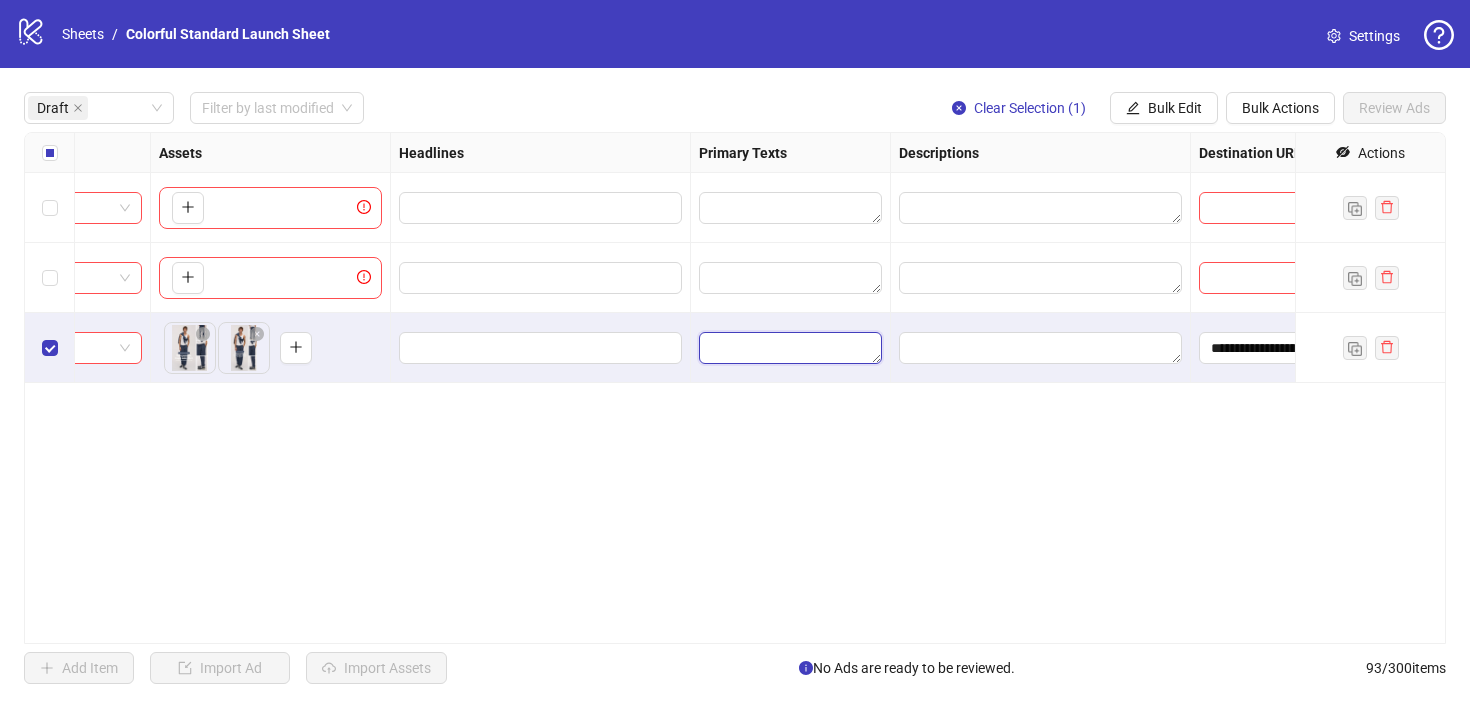 click at bounding box center [790, 348] 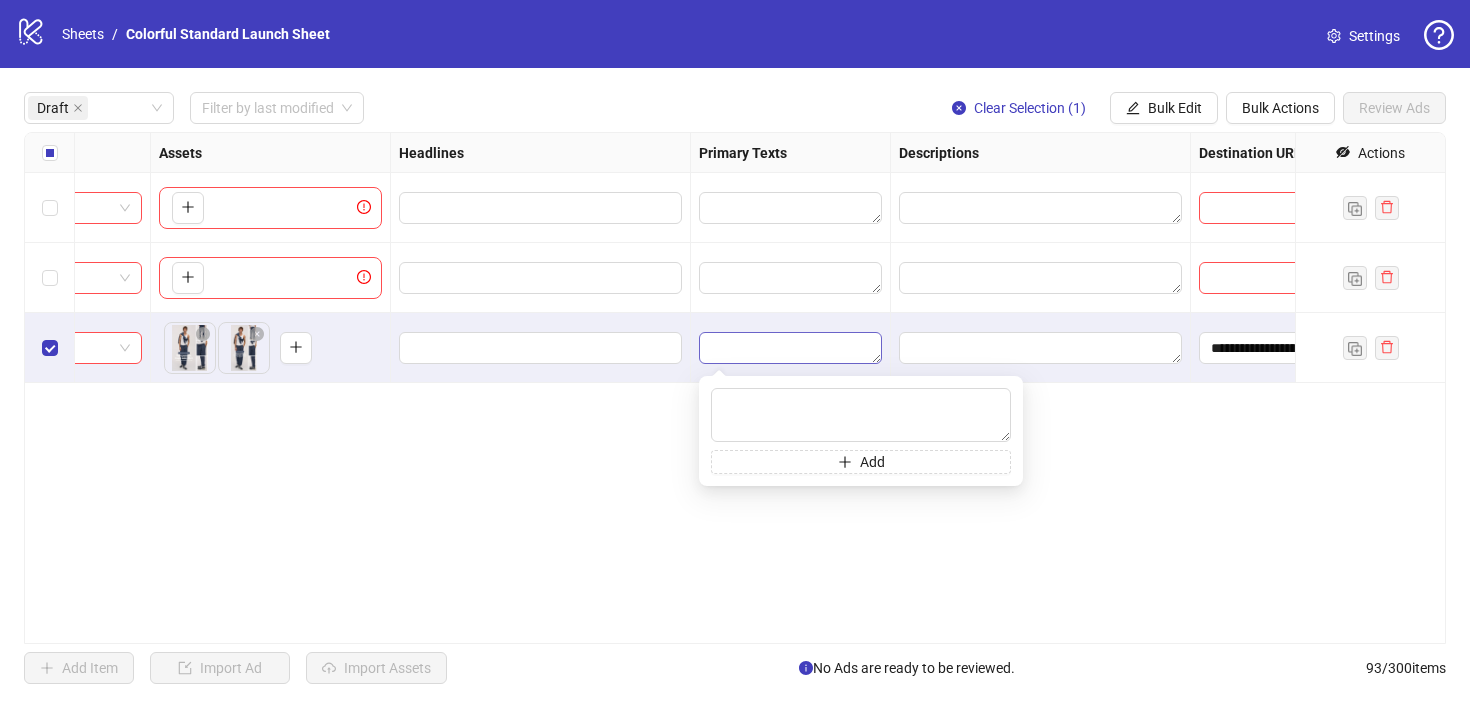 type on "**********" 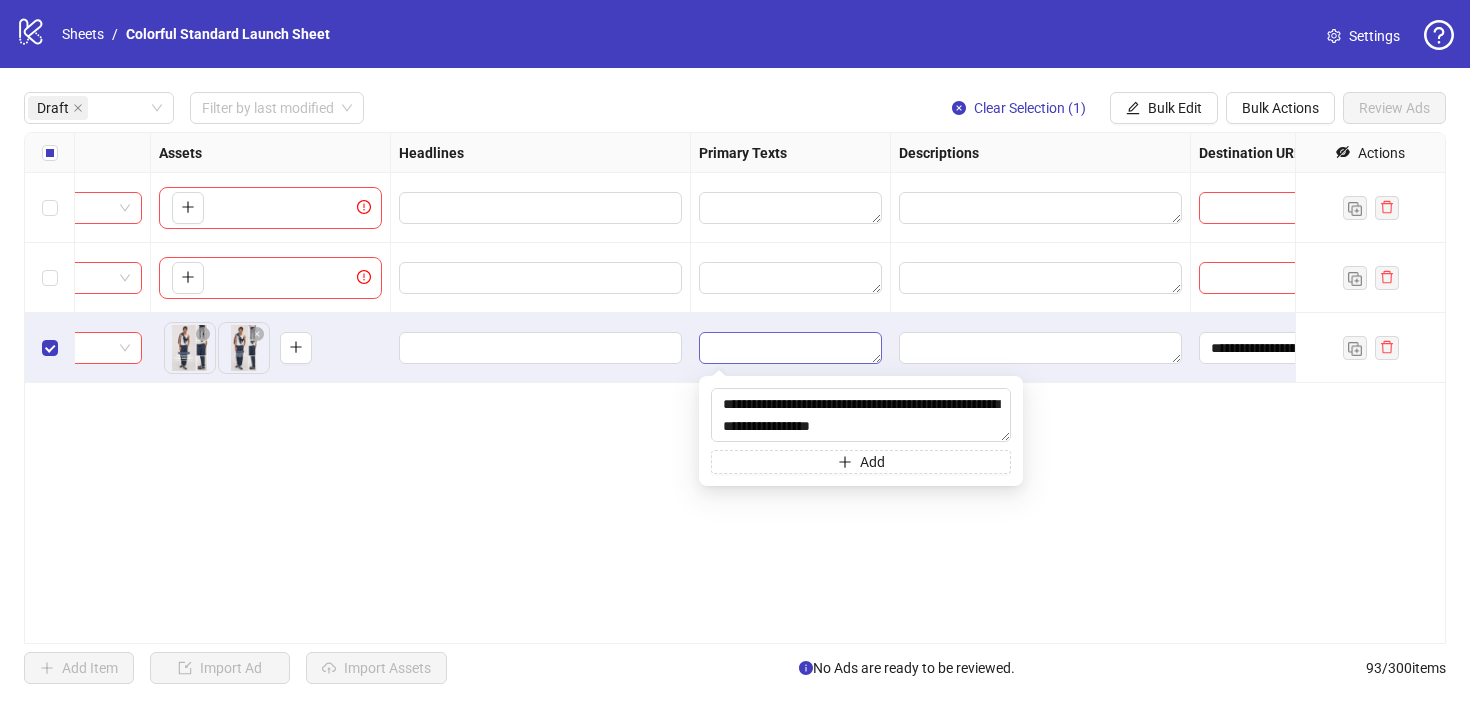 scroll, scrollTop: 147, scrollLeft: 0, axis: vertical 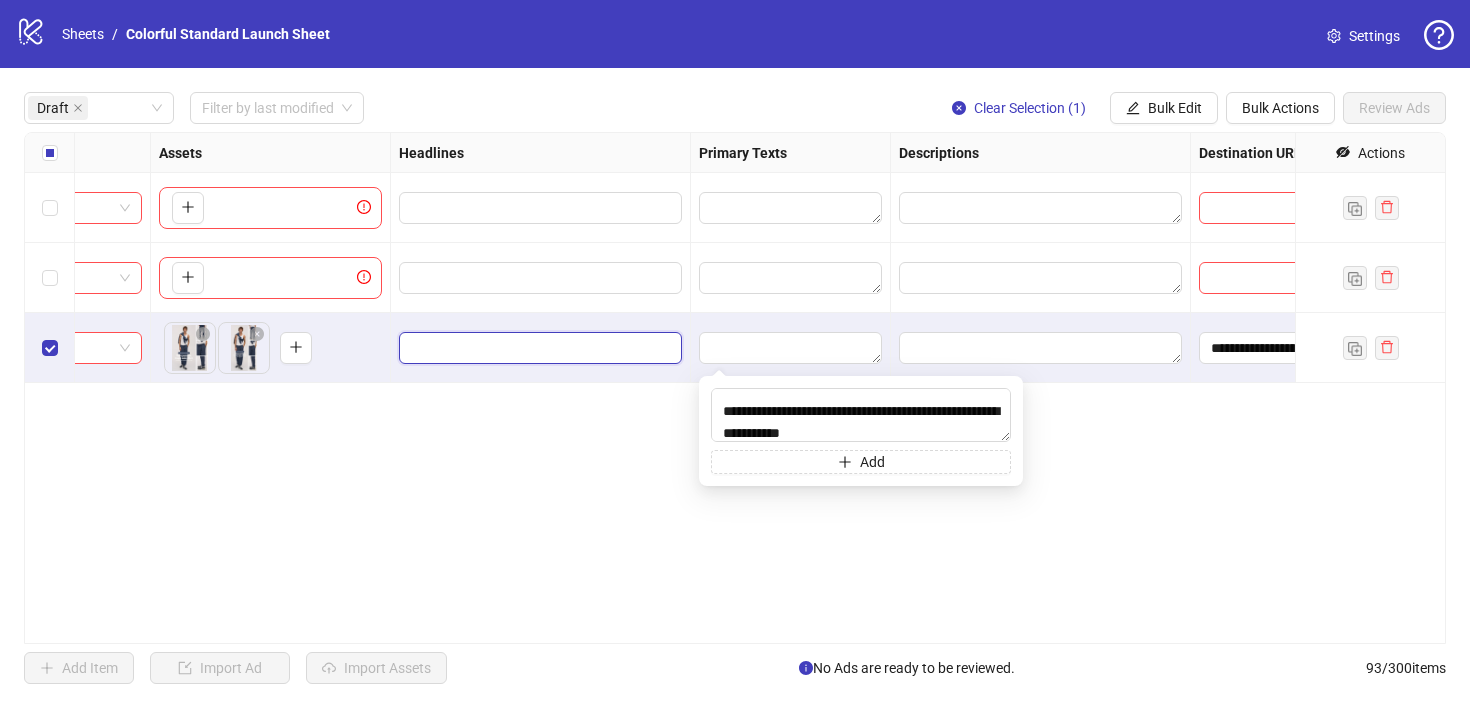 click at bounding box center (538, 348) 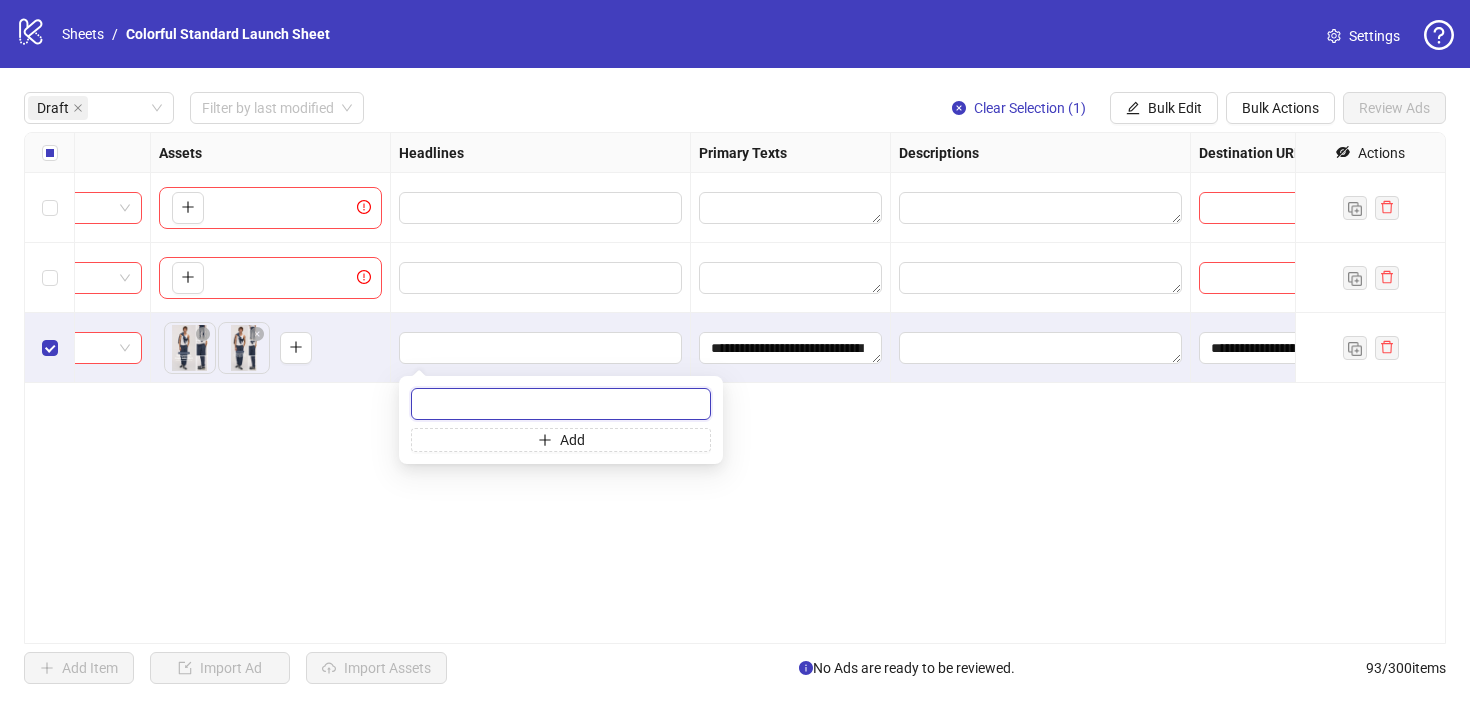 click at bounding box center [561, 404] 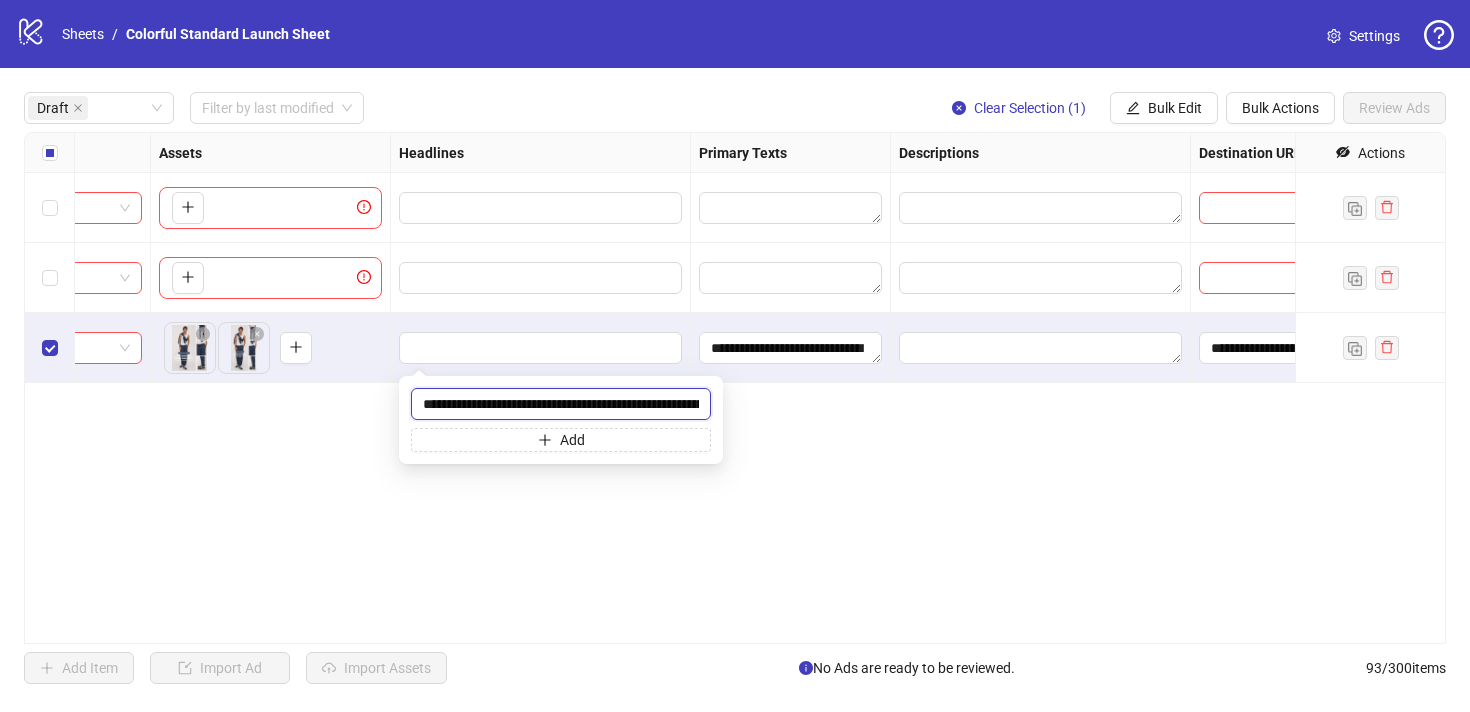 scroll, scrollTop: 0, scrollLeft: 1297, axis: horizontal 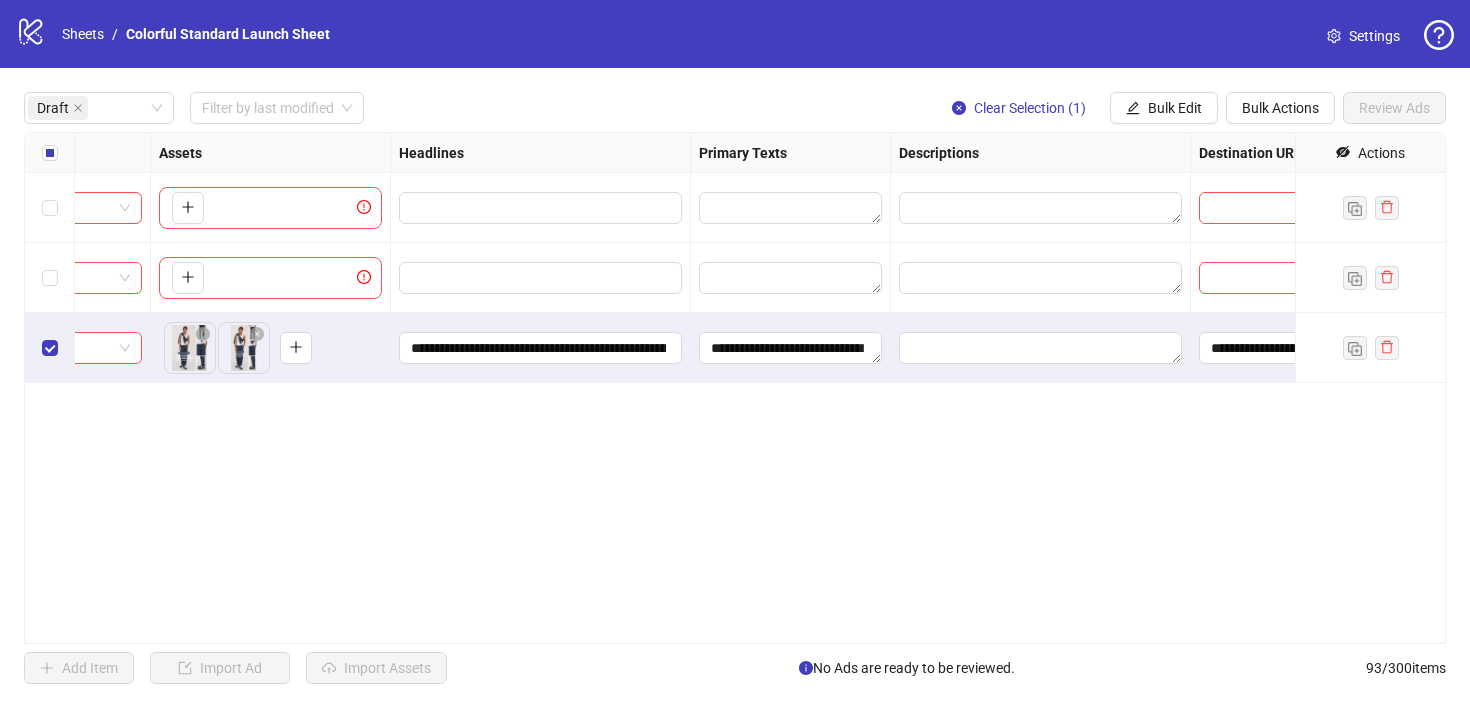 drag, startPoint x: 768, startPoint y: 524, endPoint x: 758, endPoint y: 522, distance: 10.198039 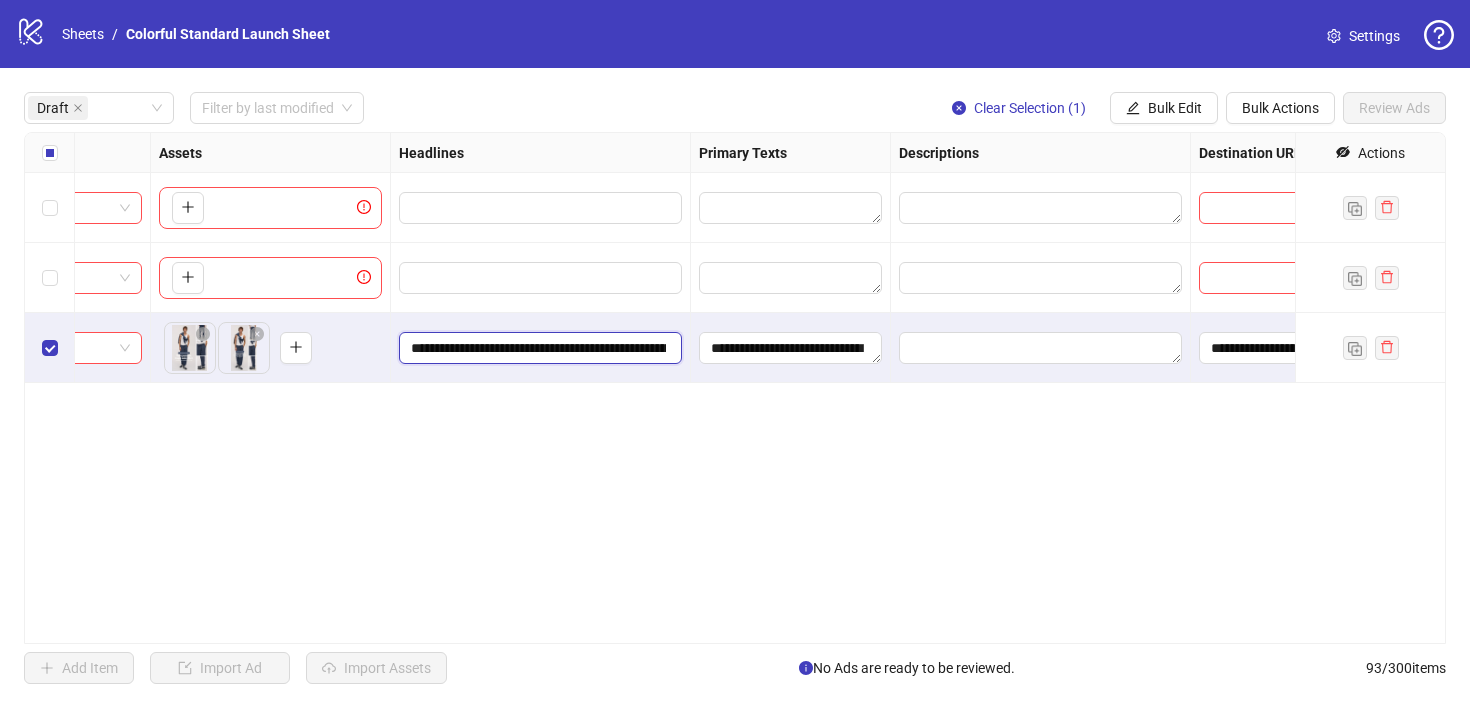 click on "**********" at bounding box center (538, 348) 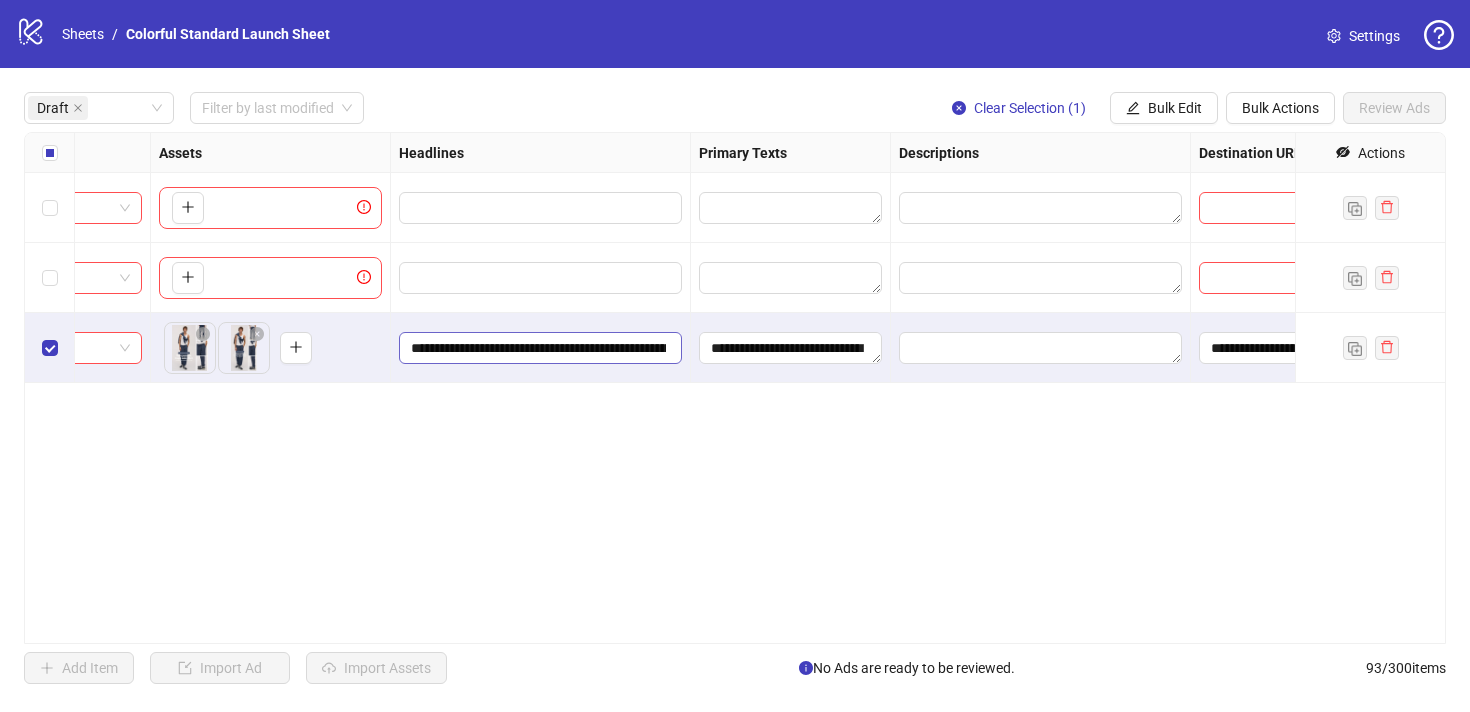 click on "**********" at bounding box center (538, 348) 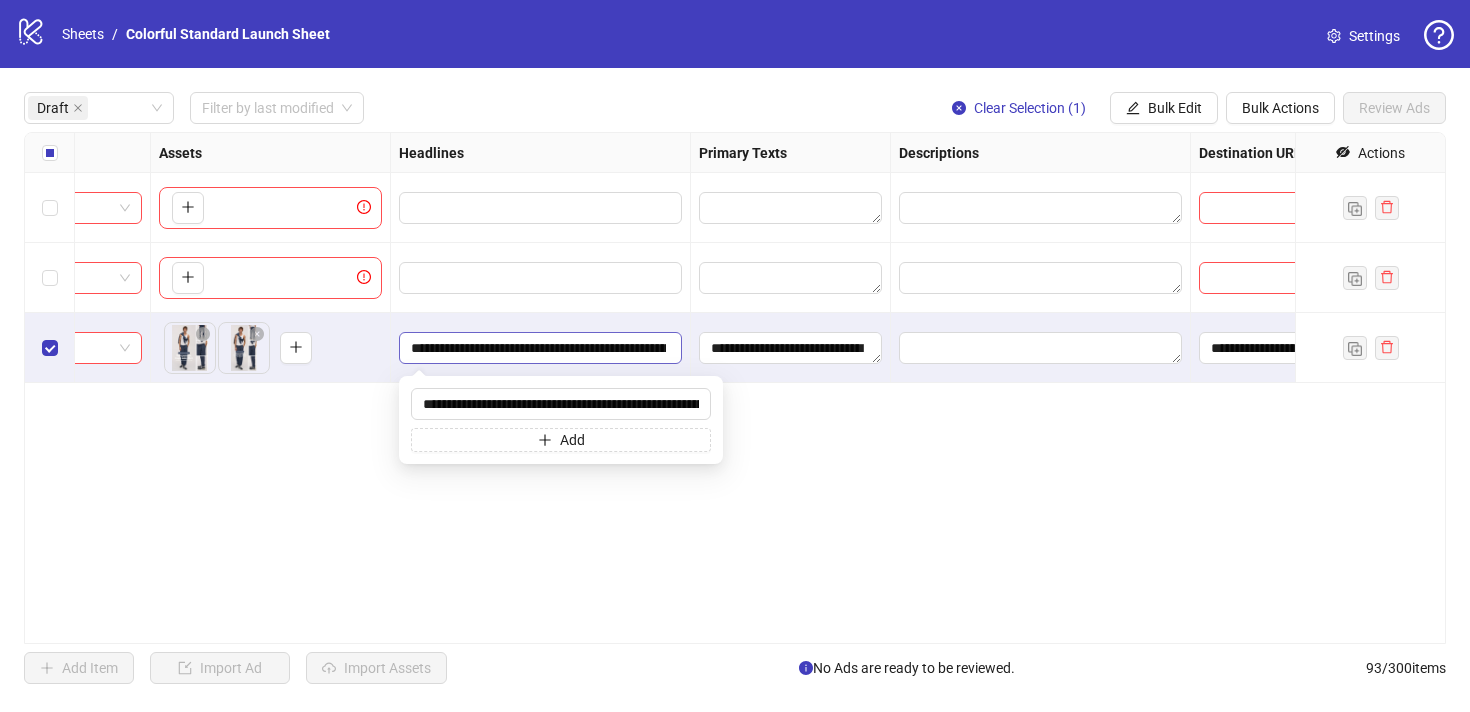 click on "**********" at bounding box center (538, 348) 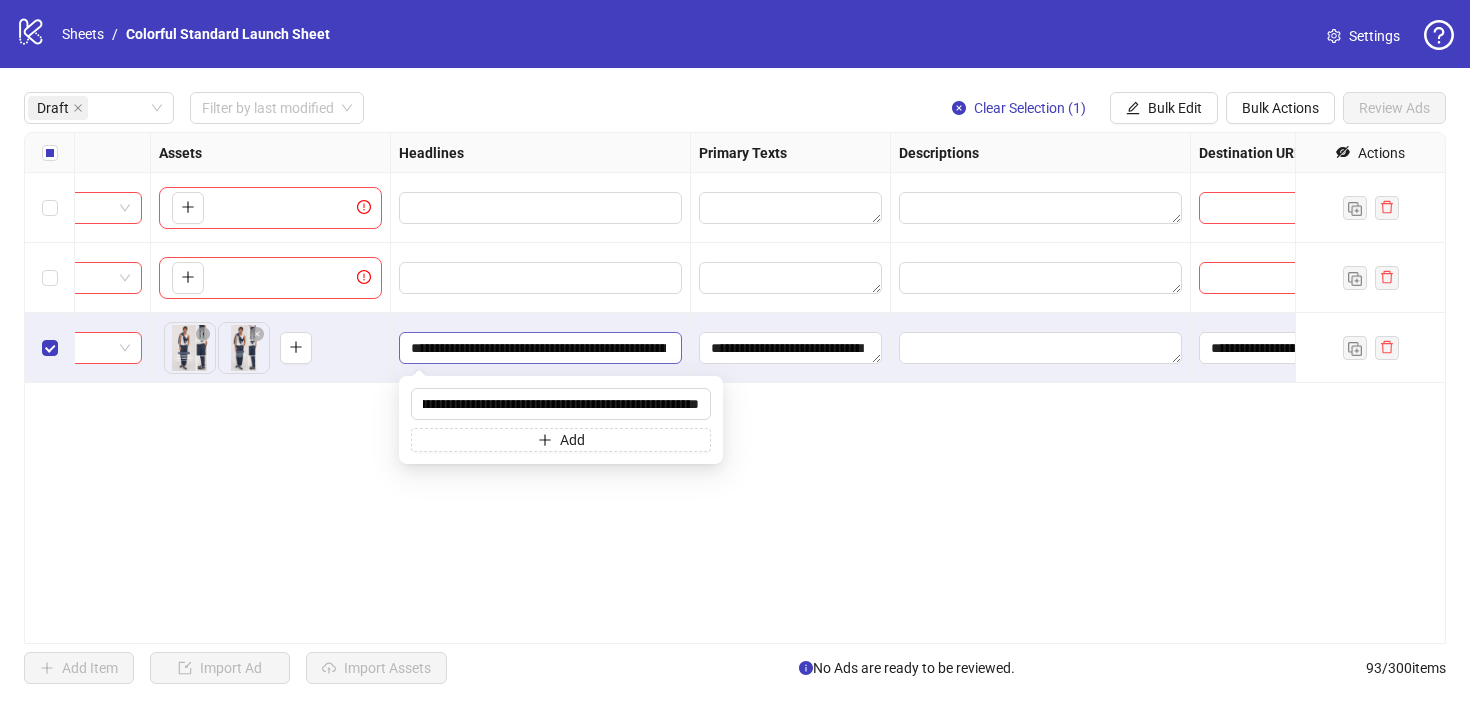 click on "**********" at bounding box center (538, 348) 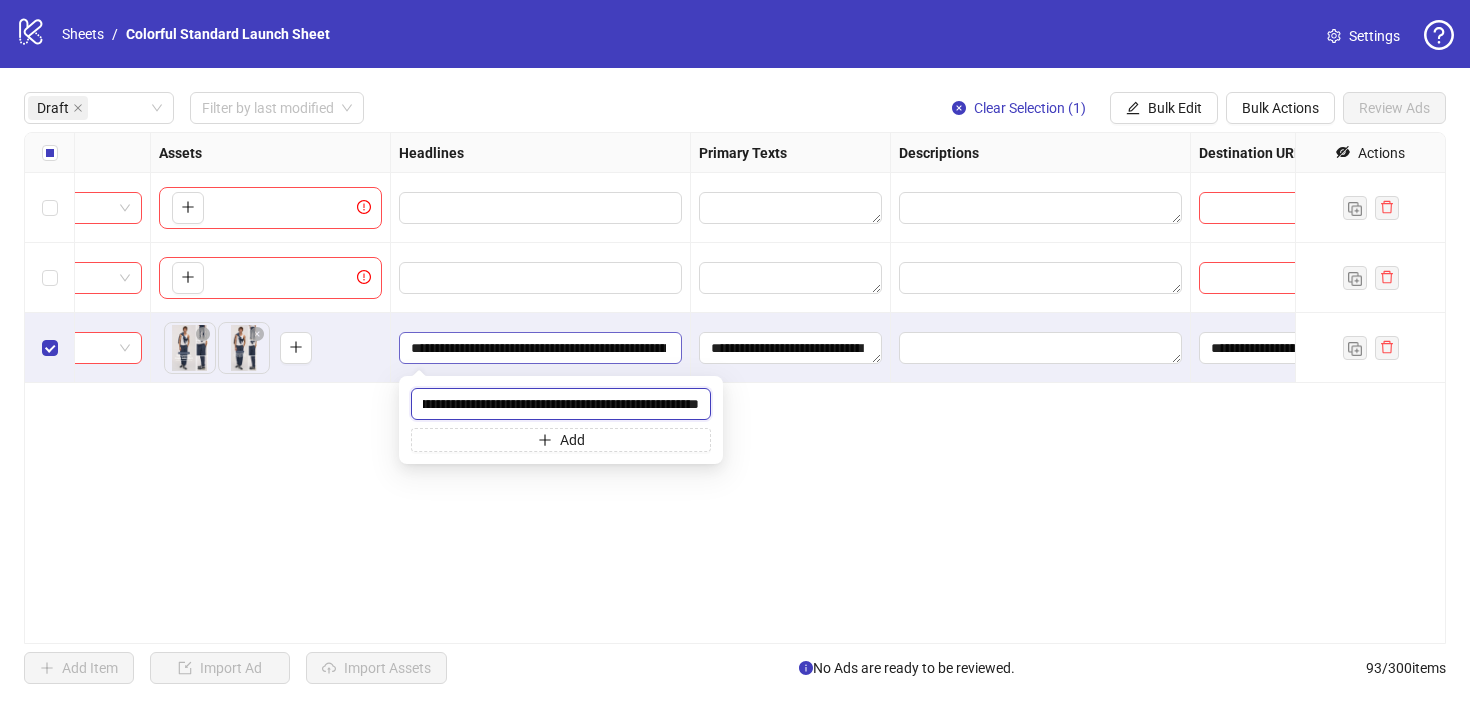 type on "**********" 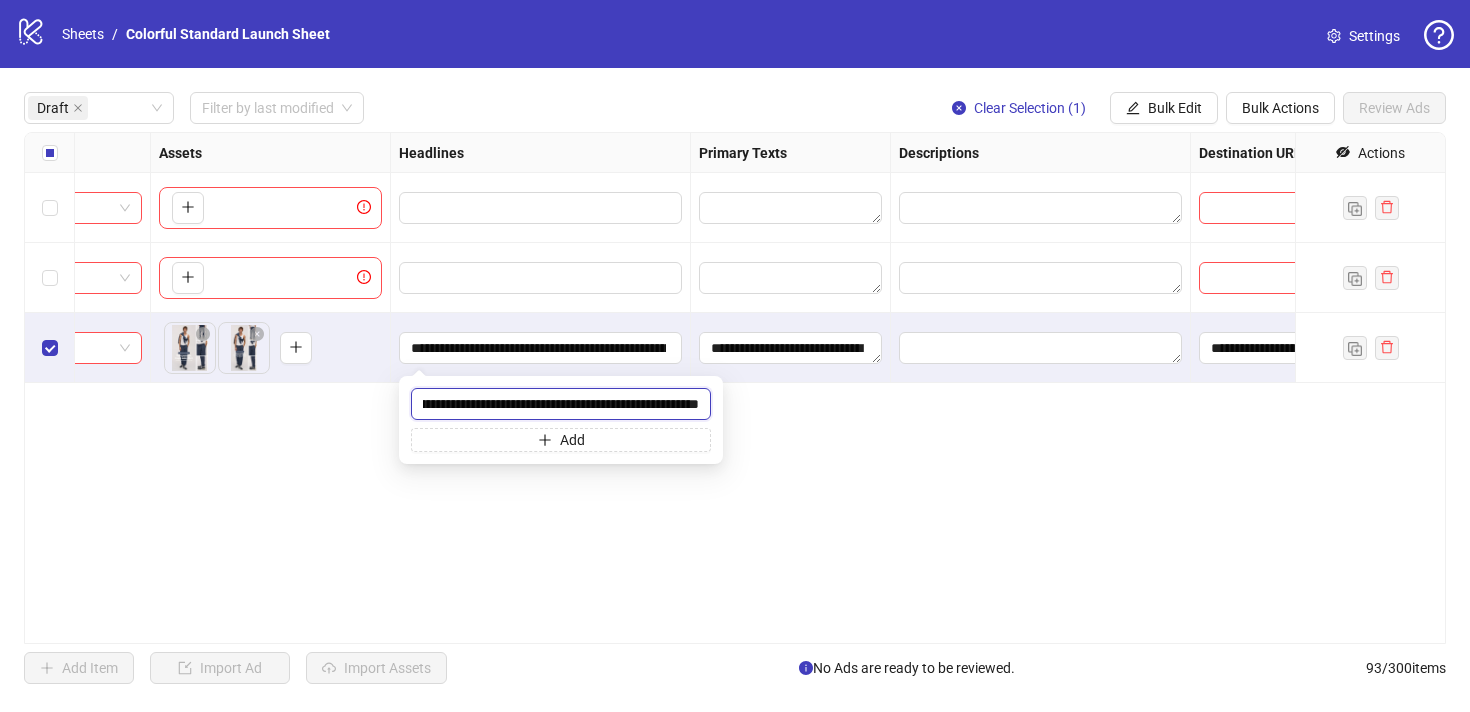 click on "**********" at bounding box center [561, 404] 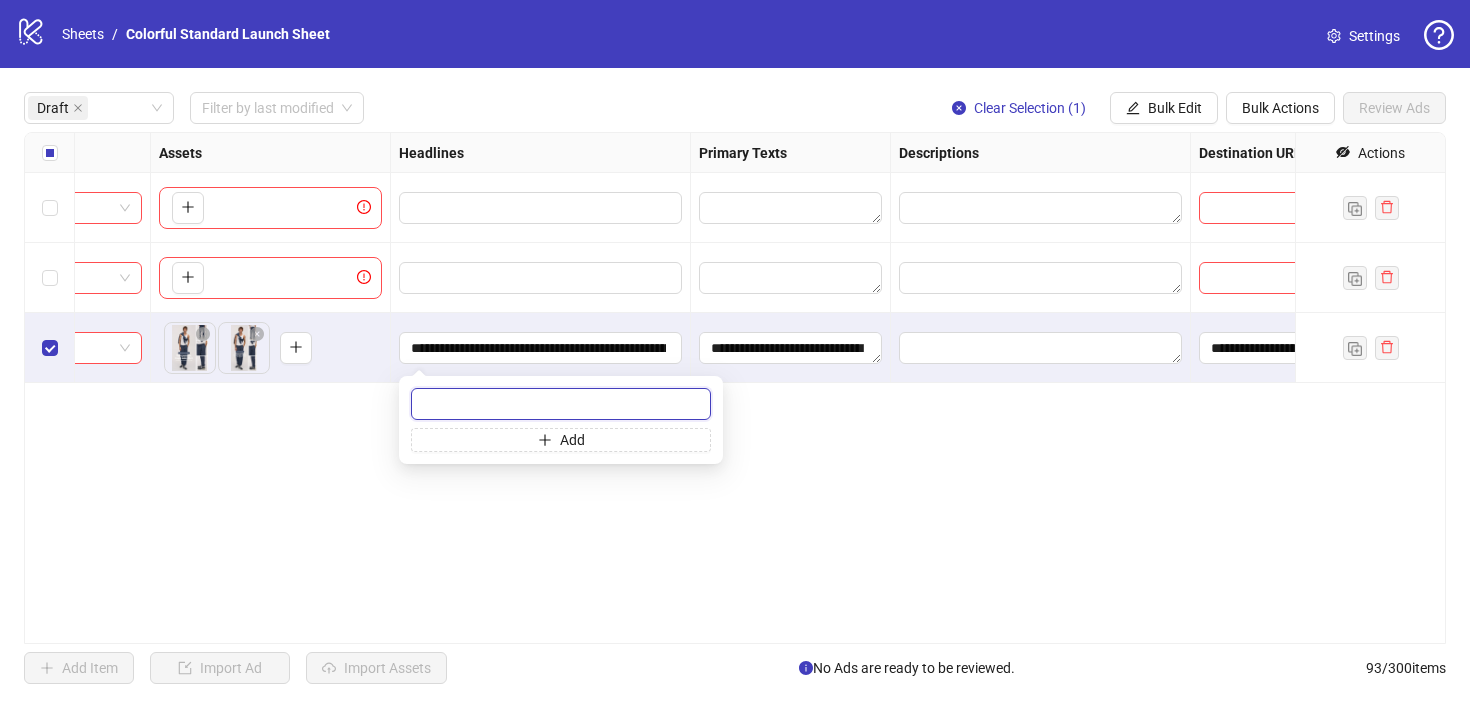 scroll, scrollTop: 0, scrollLeft: 0, axis: both 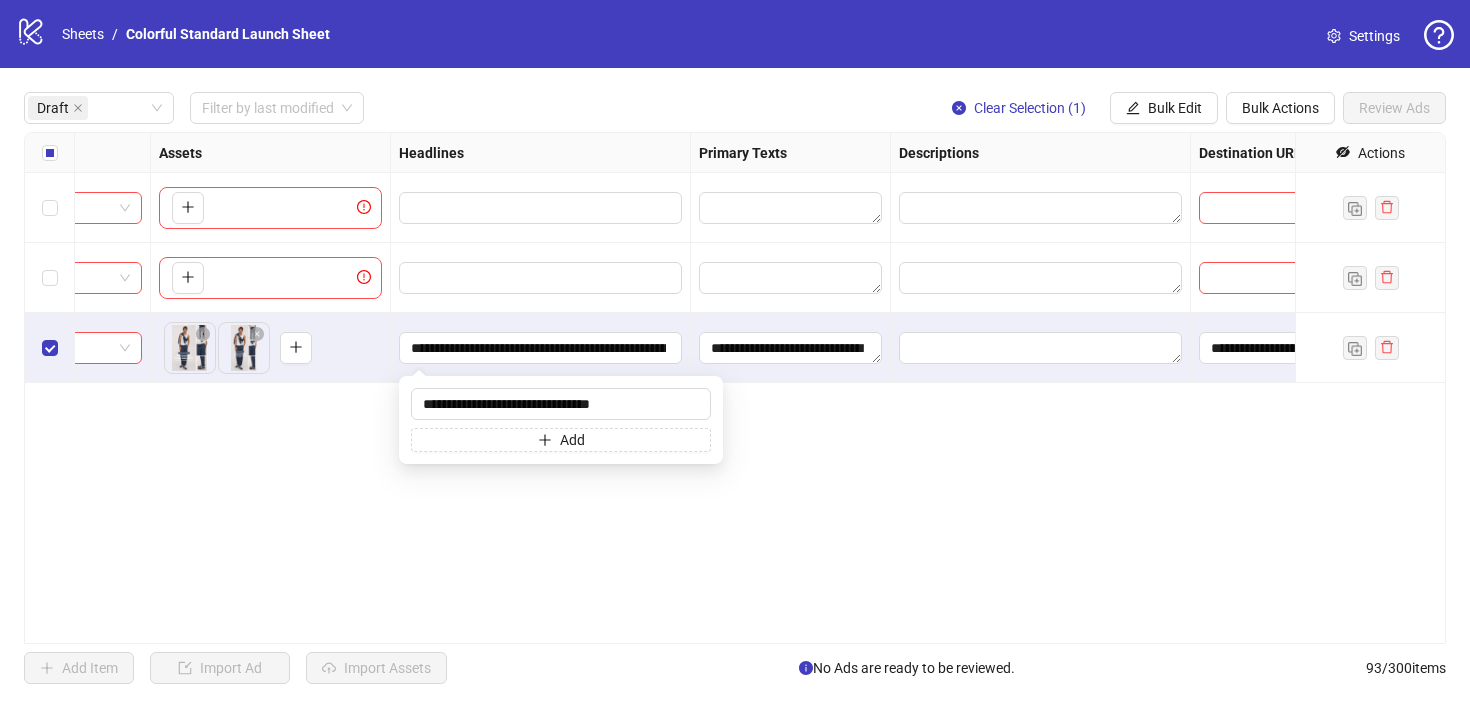 click on "**********" at bounding box center [735, 388] 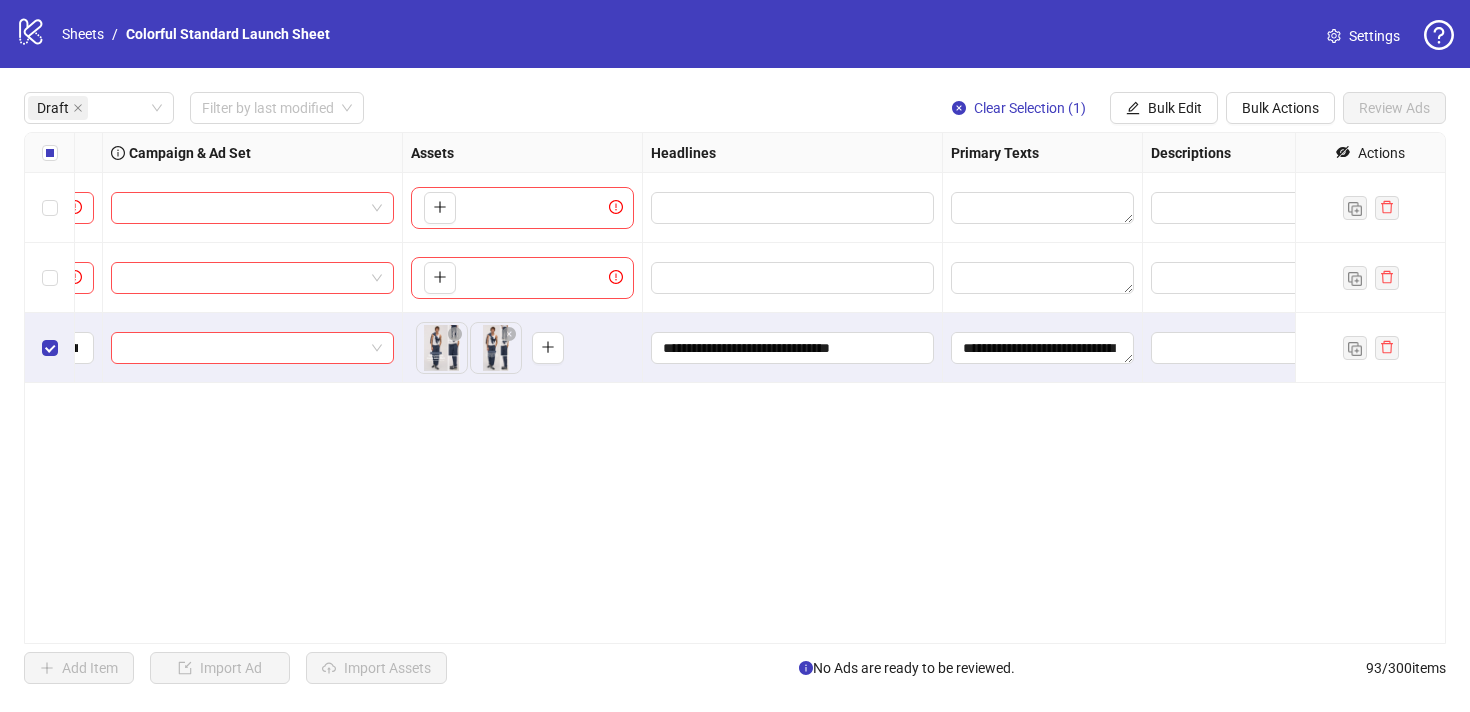 scroll, scrollTop: 0, scrollLeft: 0, axis: both 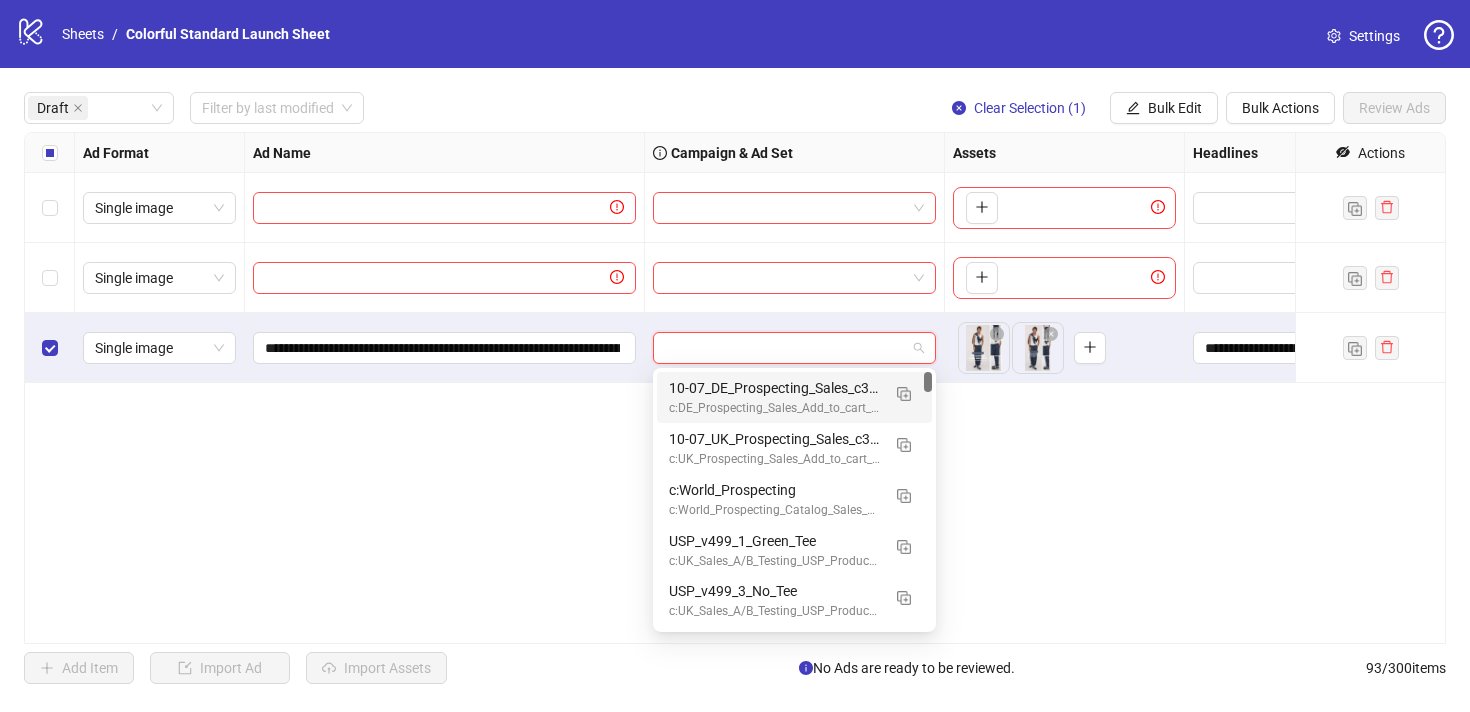 click at bounding box center [785, 348] 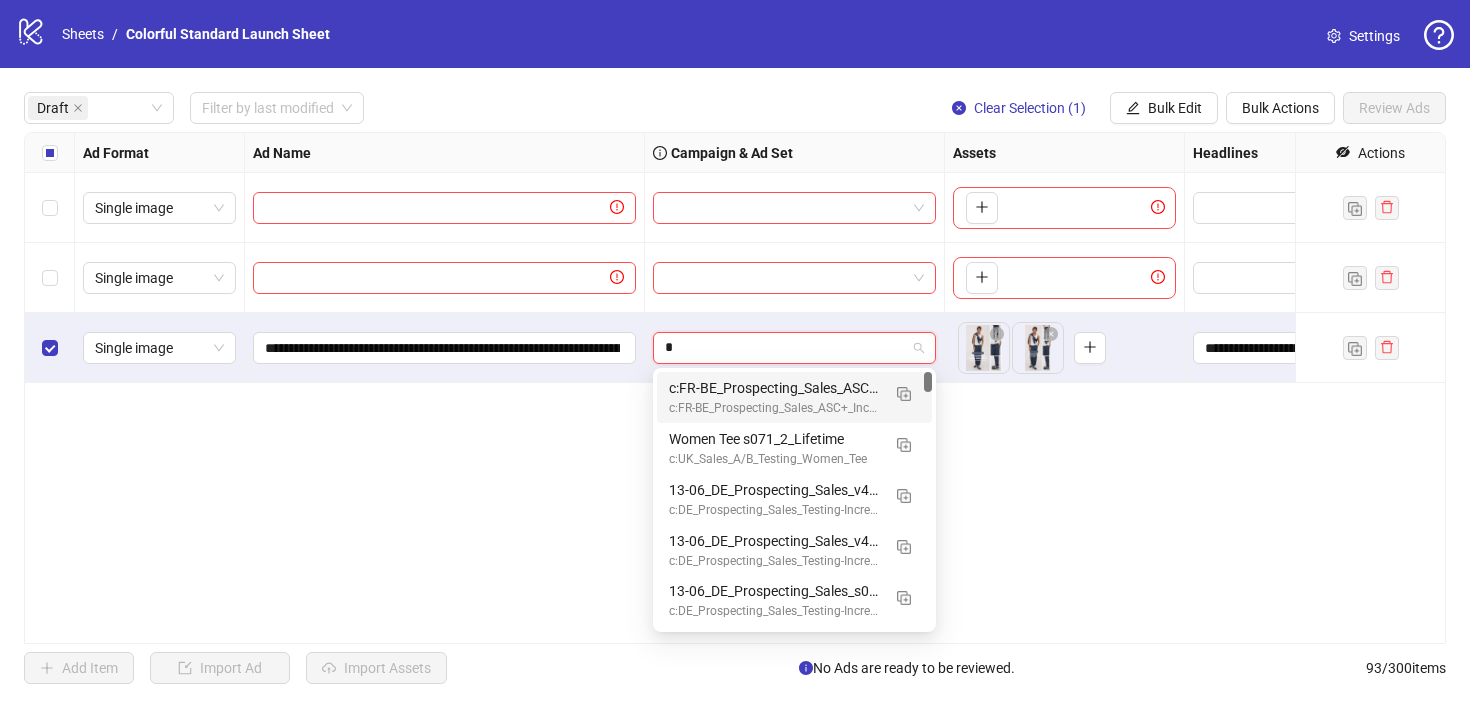 type on "**" 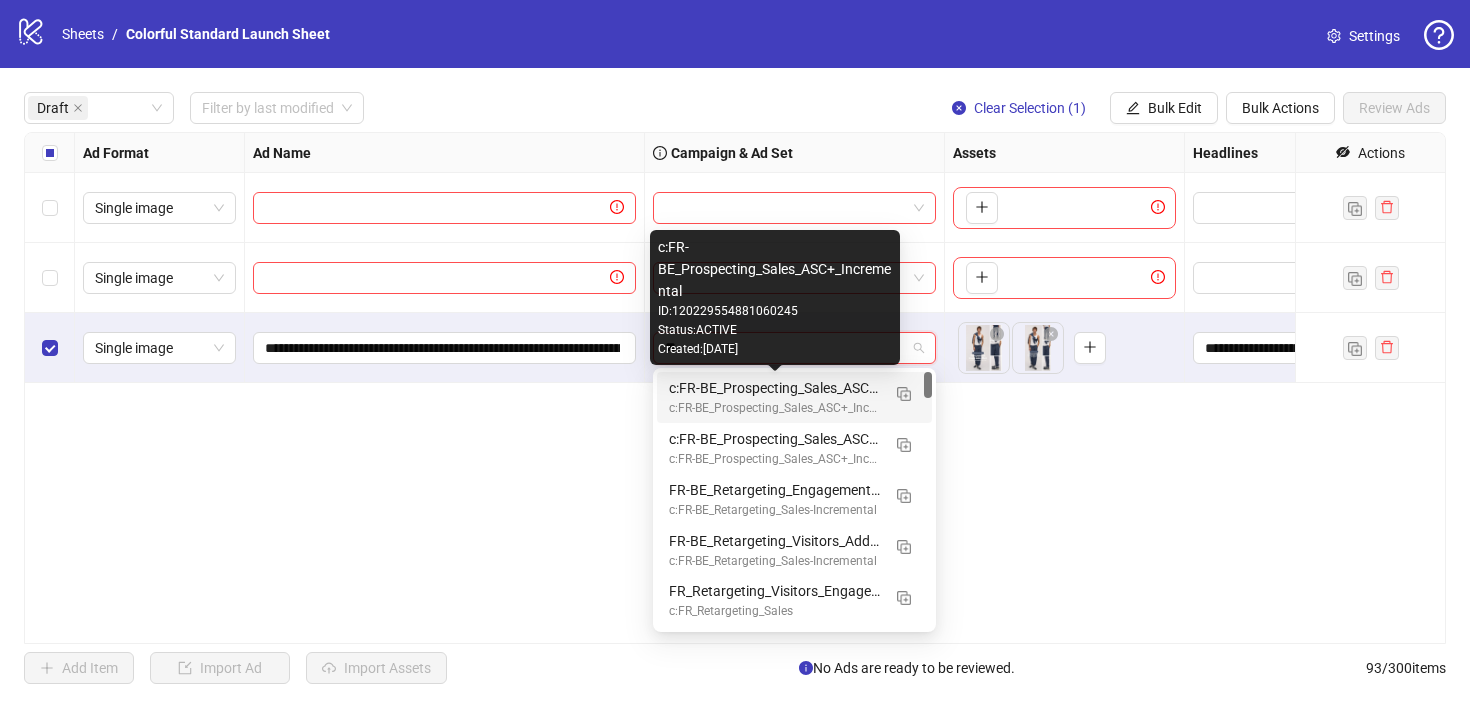 click on "c:FR-BE_Prospecting_Sales_ASC+_Incremental" at bounding box center [774, 388] 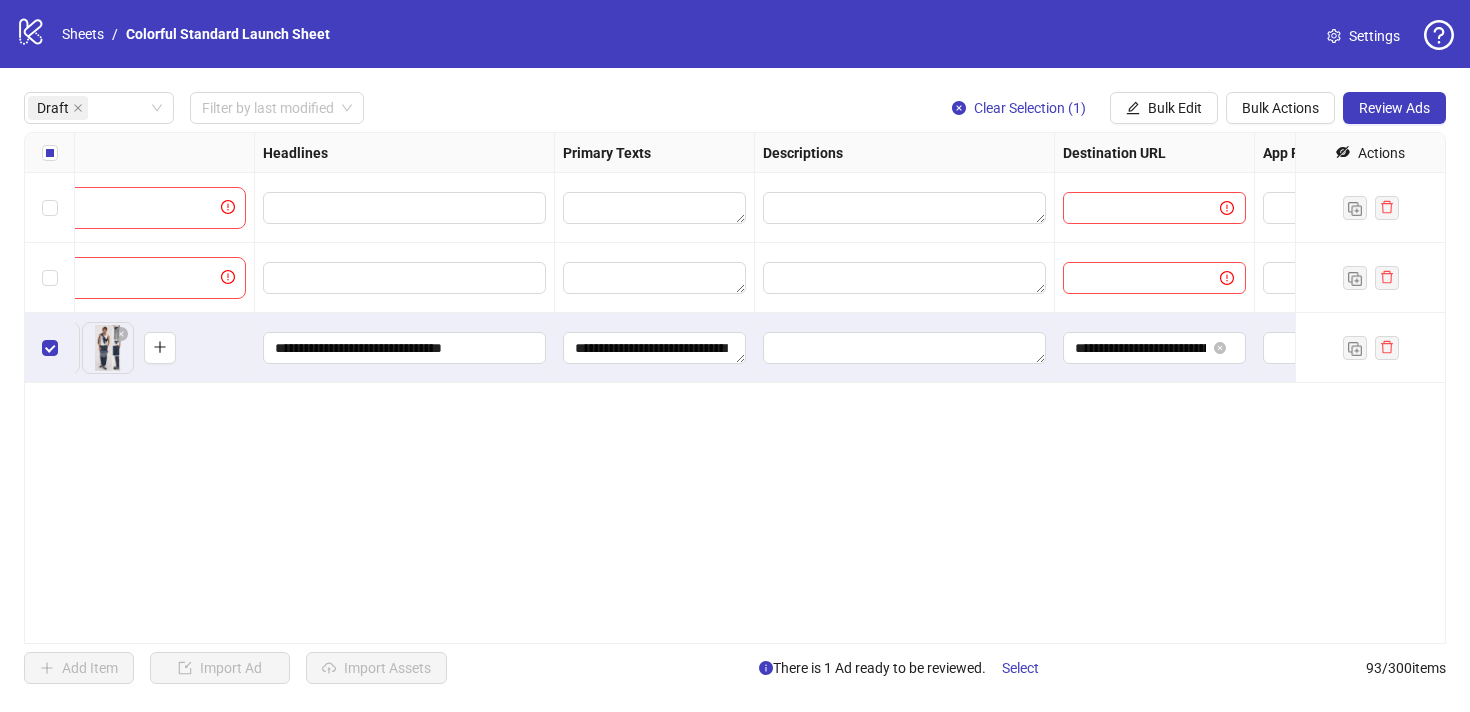 scroll, scrollTop: 0, scrollLeft: 1110, axis: horizontal 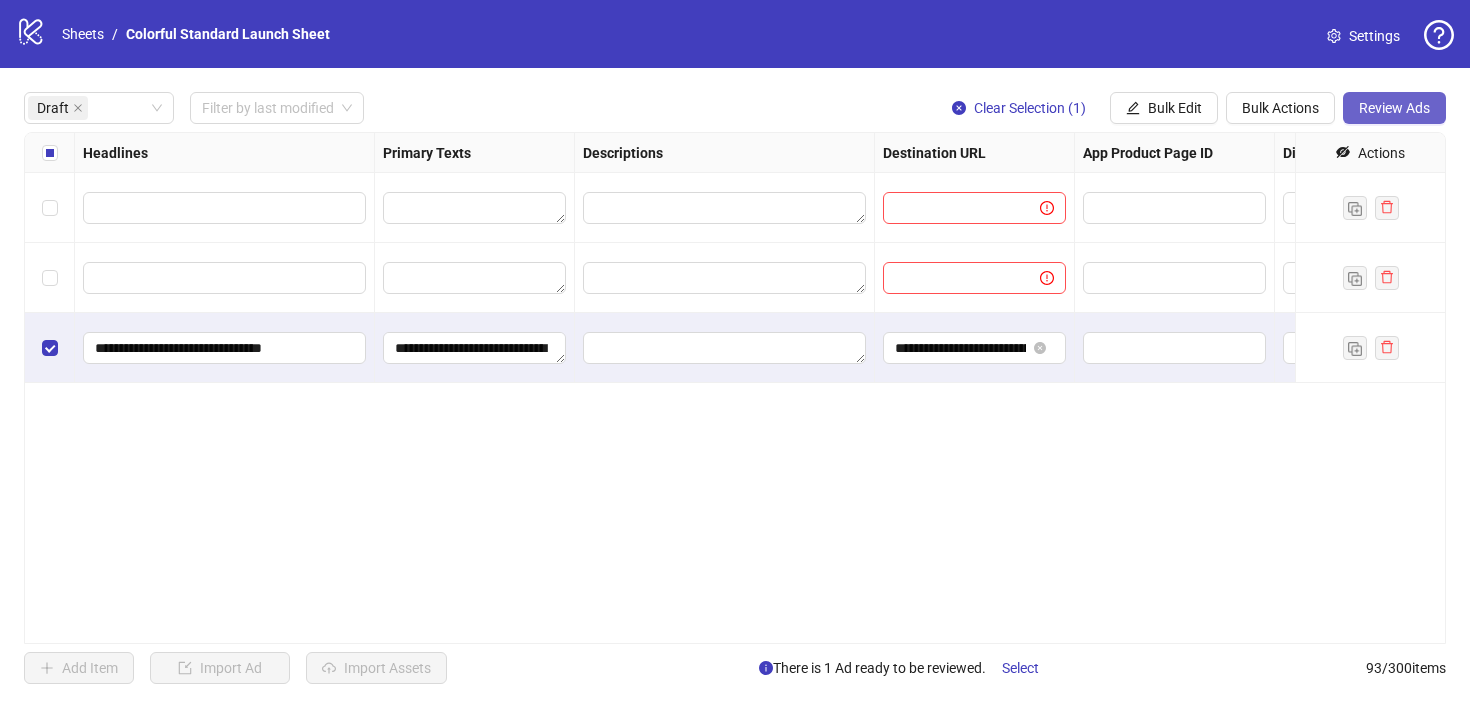 click on "Review Ads" at bounding box center [1394, 108] 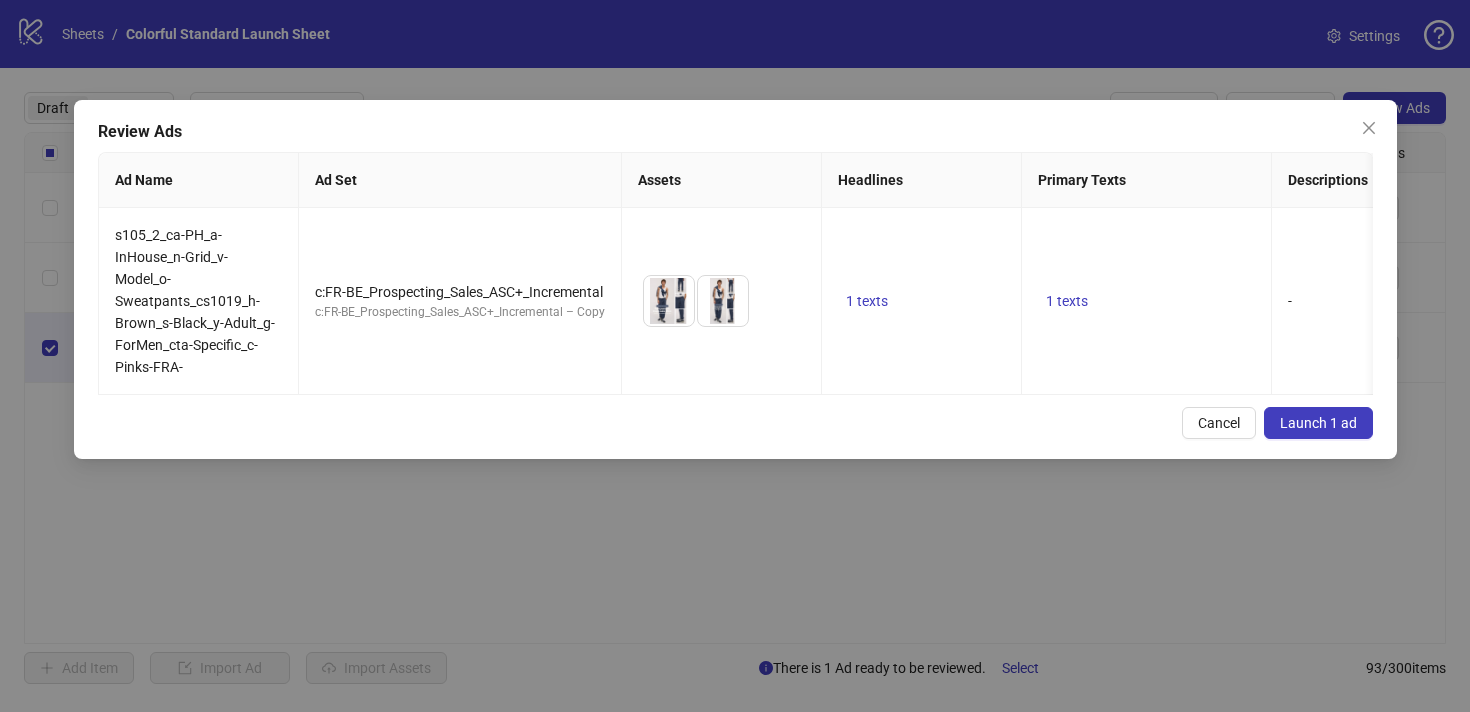 click on "Launch 1 ad" at bounding box center [1318, 423] 